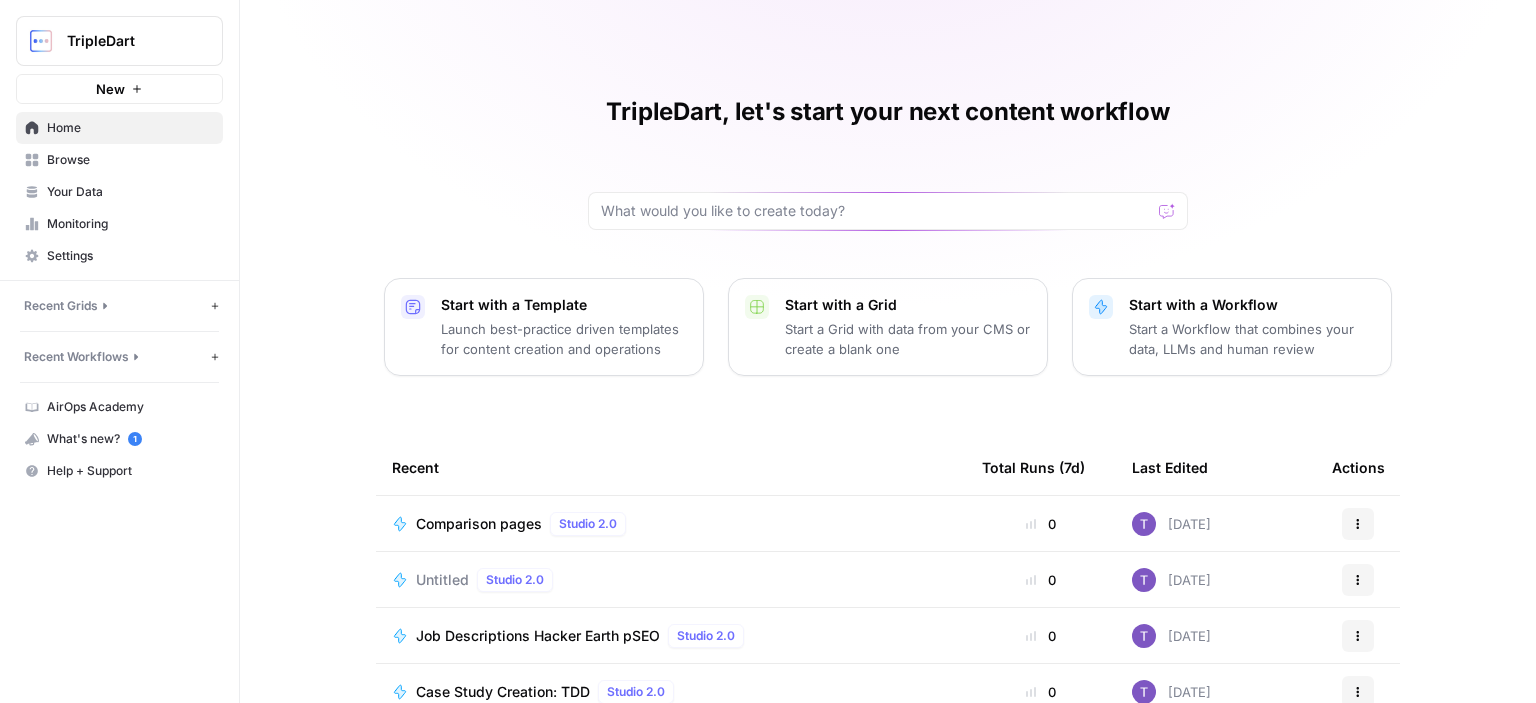 scroll, scrollTop: 0, scrollLeft: 0, axis: both 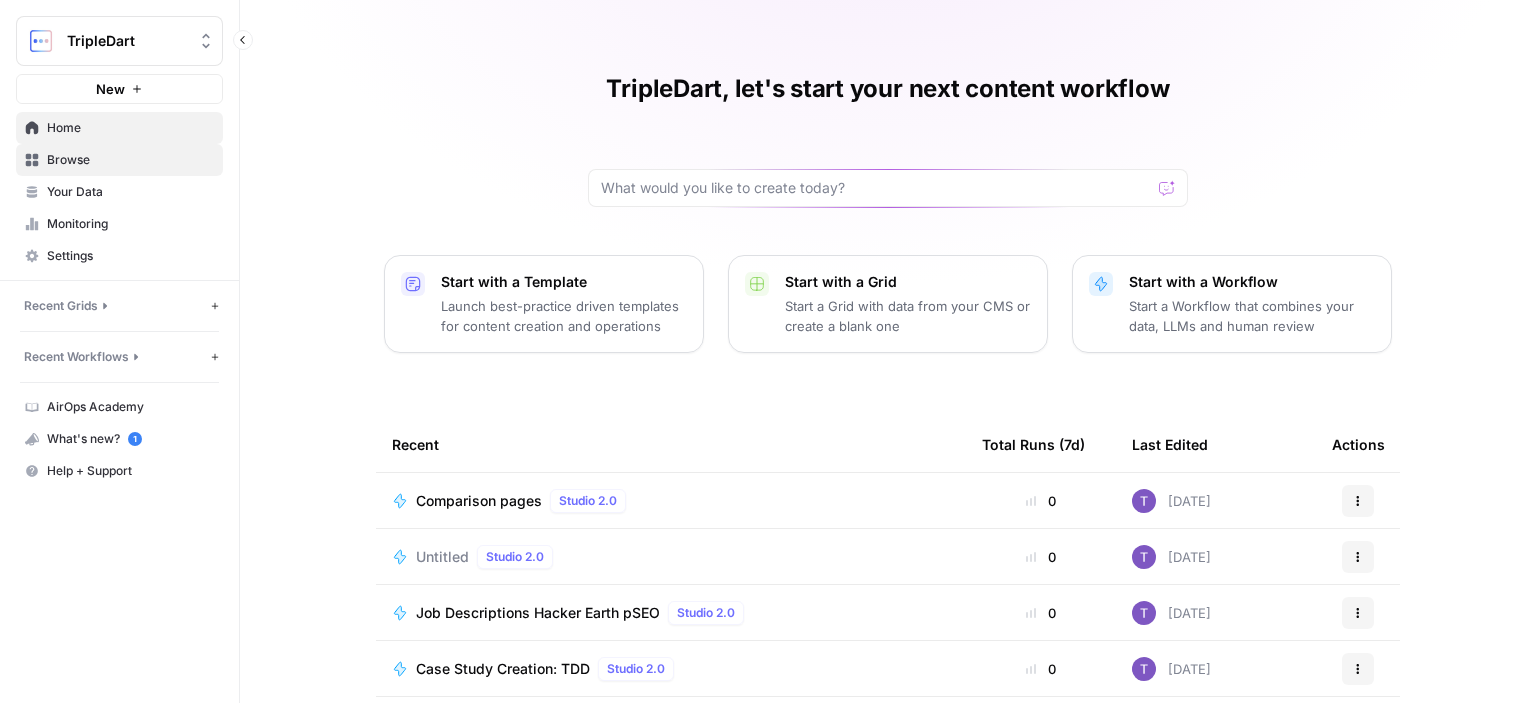 click on "Browse" at bounding box center [130, 160] 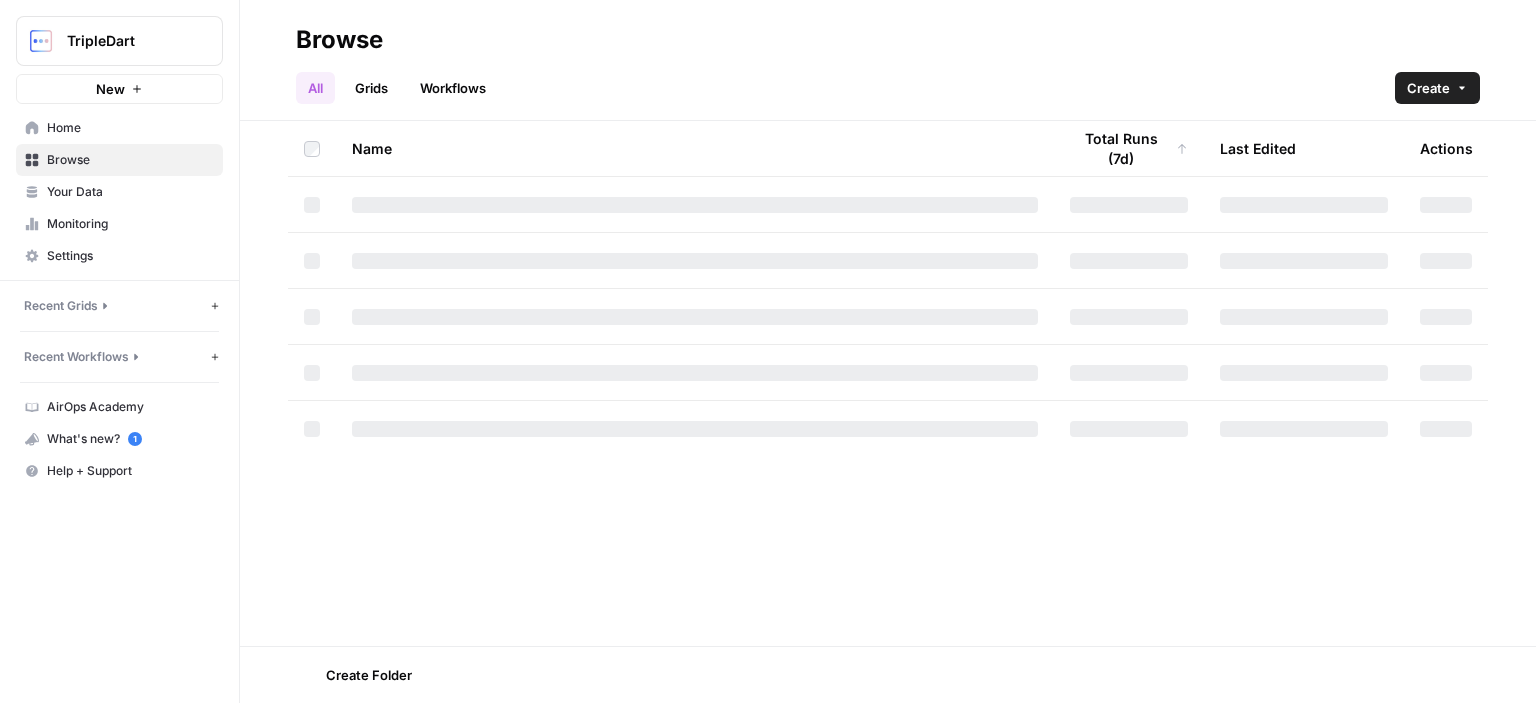 scroll, scrollTop: 0, scrollLeft: 0, axis: both 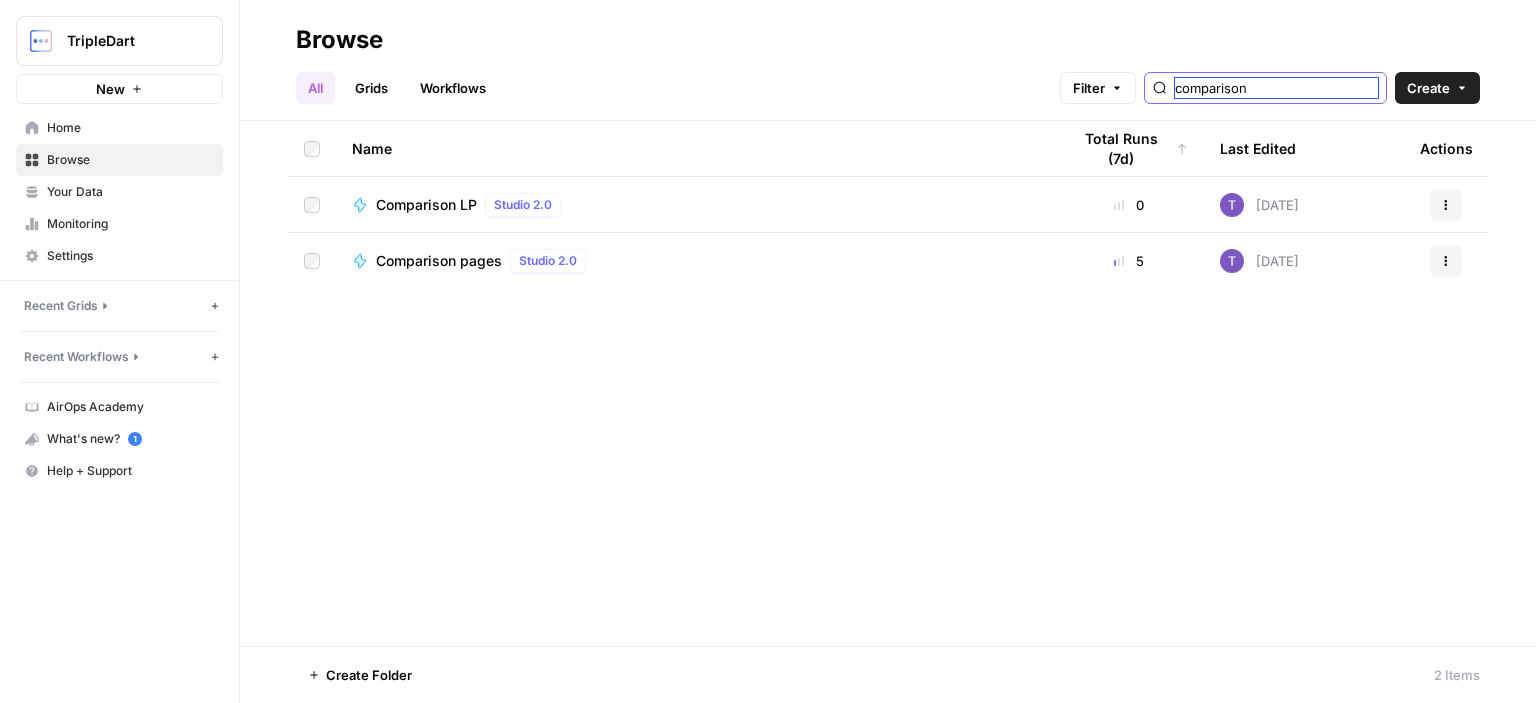 click on "comparison" at bounding box center (1276, 88) 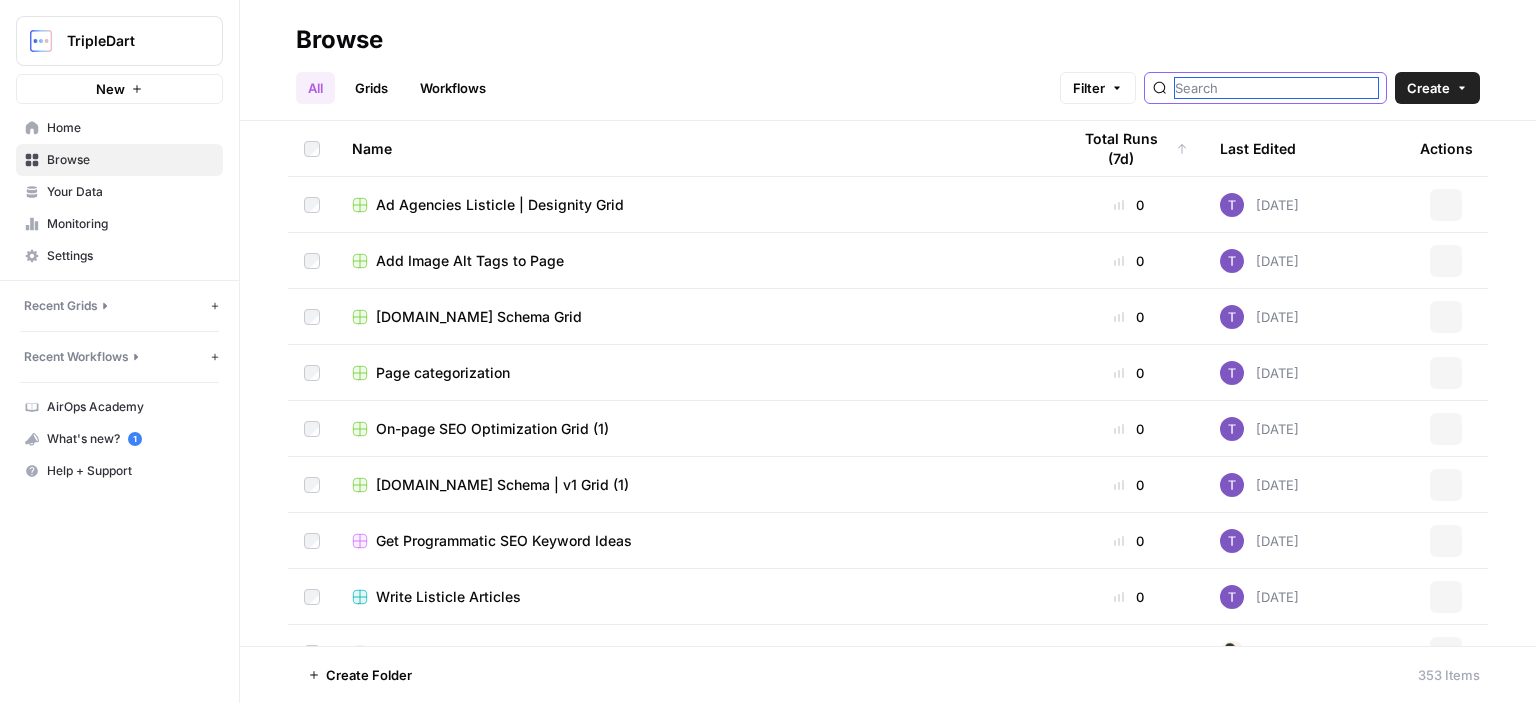 click at bounding box center [1276, 88] 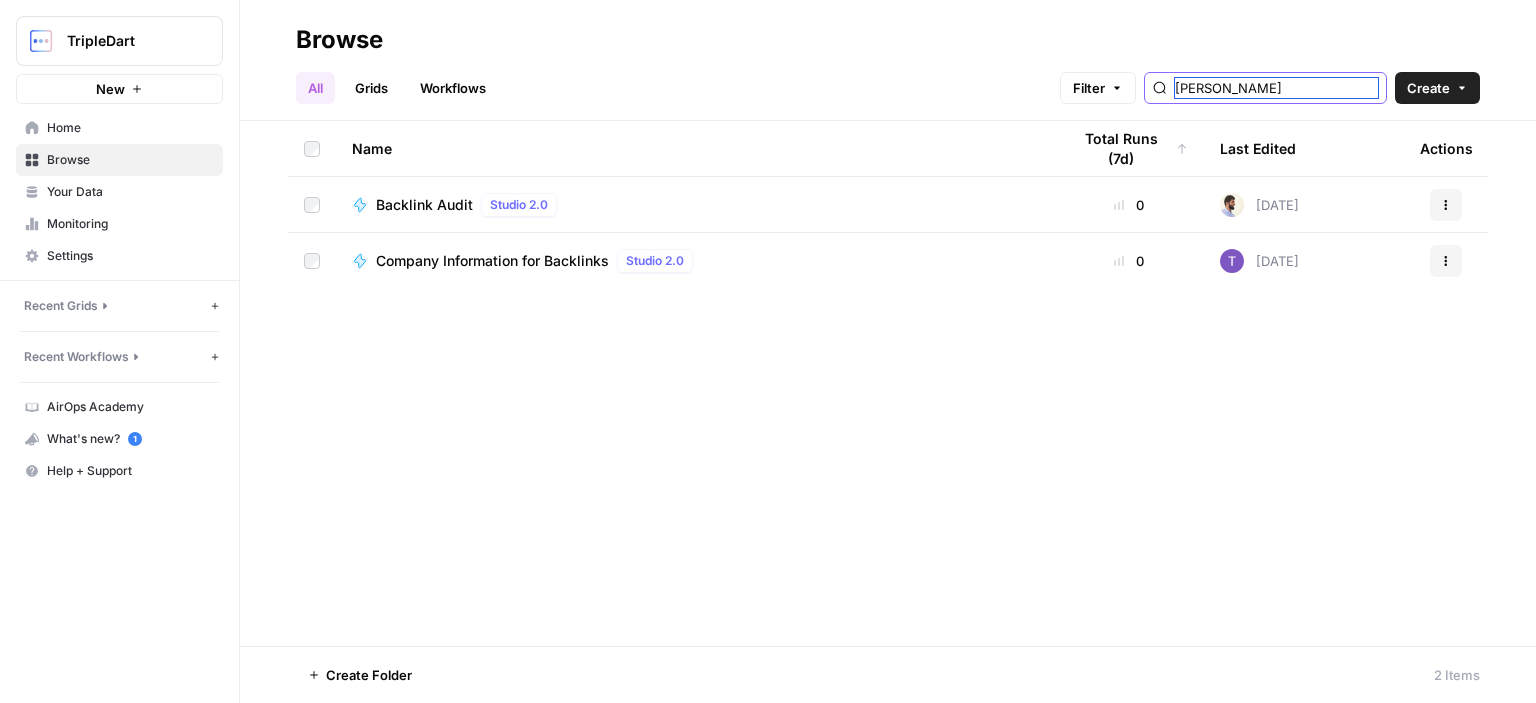 type on "[PERSON_NAME]" 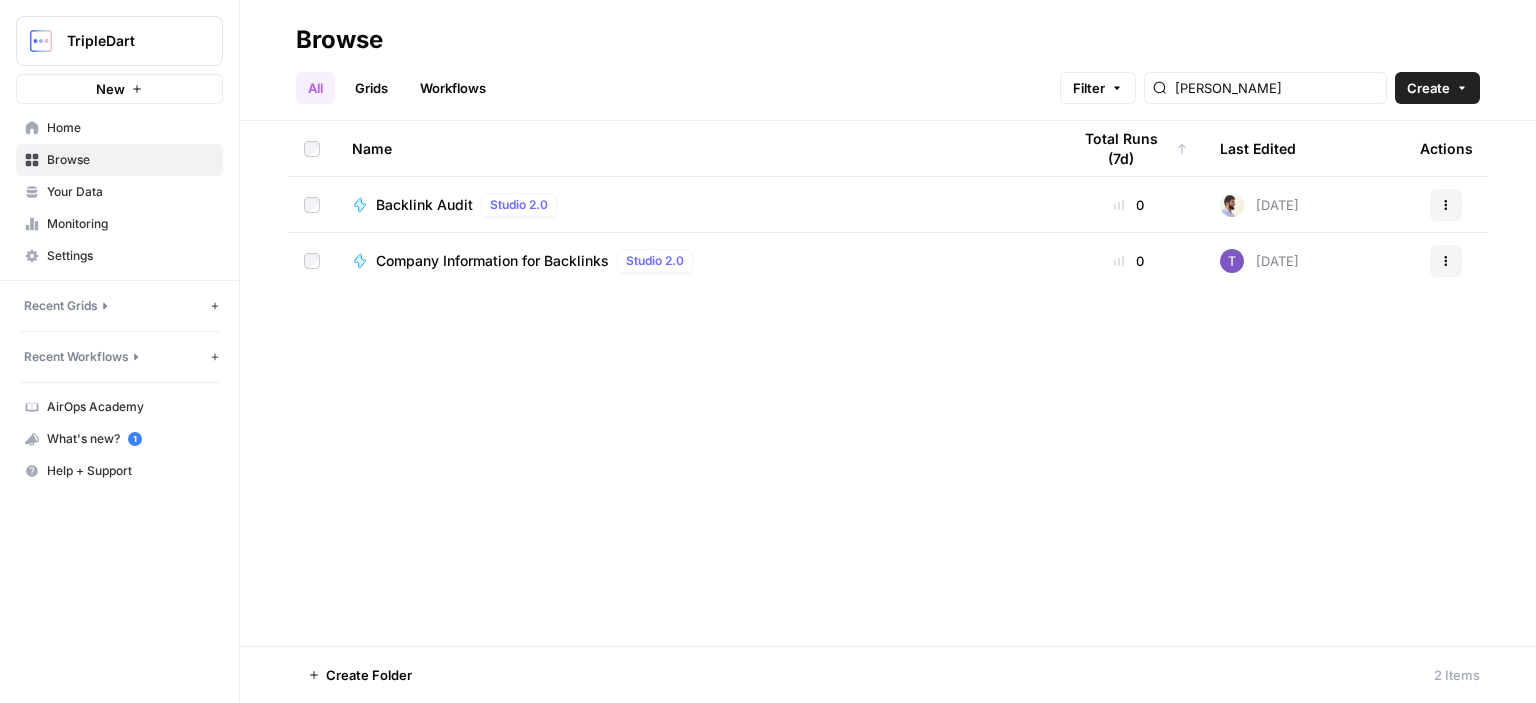 click on "Backlink Audit" at bounding box center (424, 205) 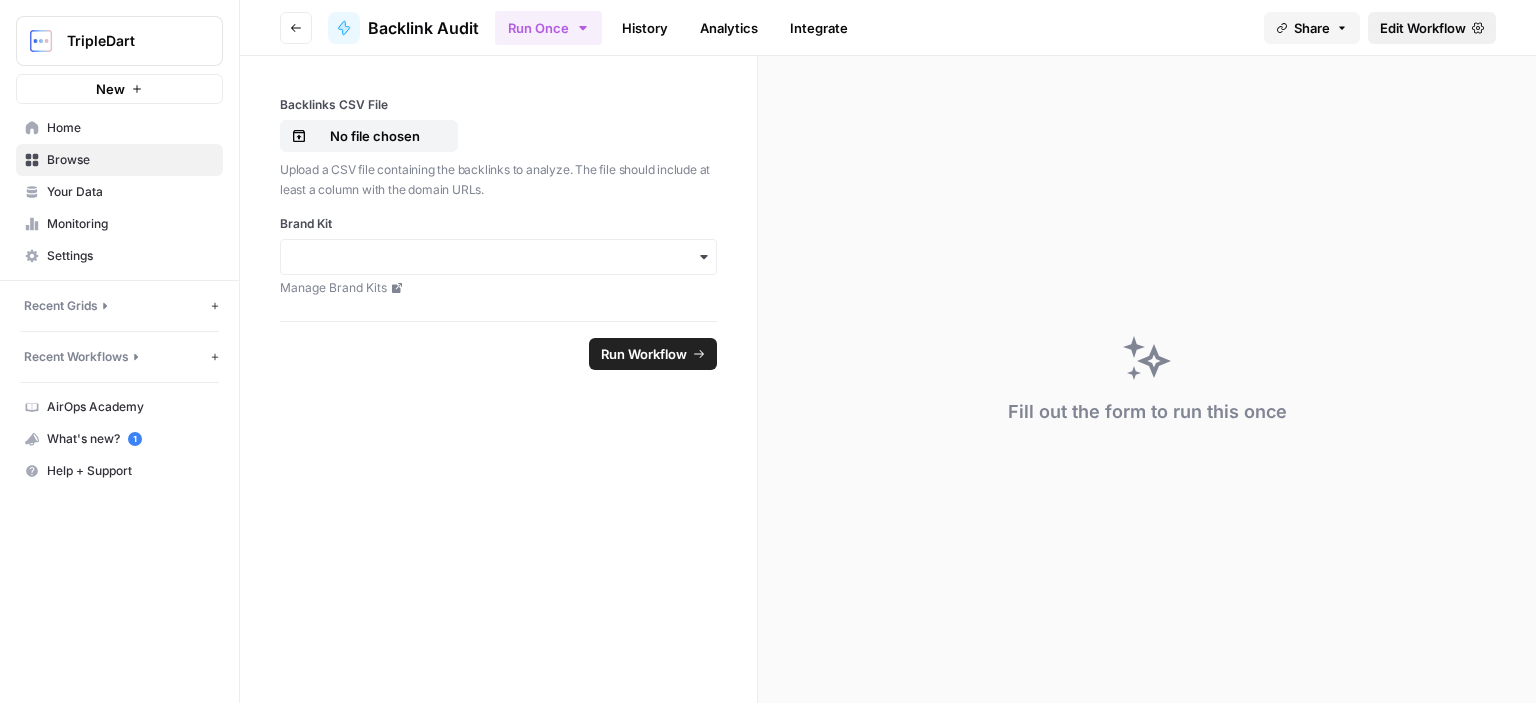 click on "Edit Workflow" at bounding box center [1423, 28] 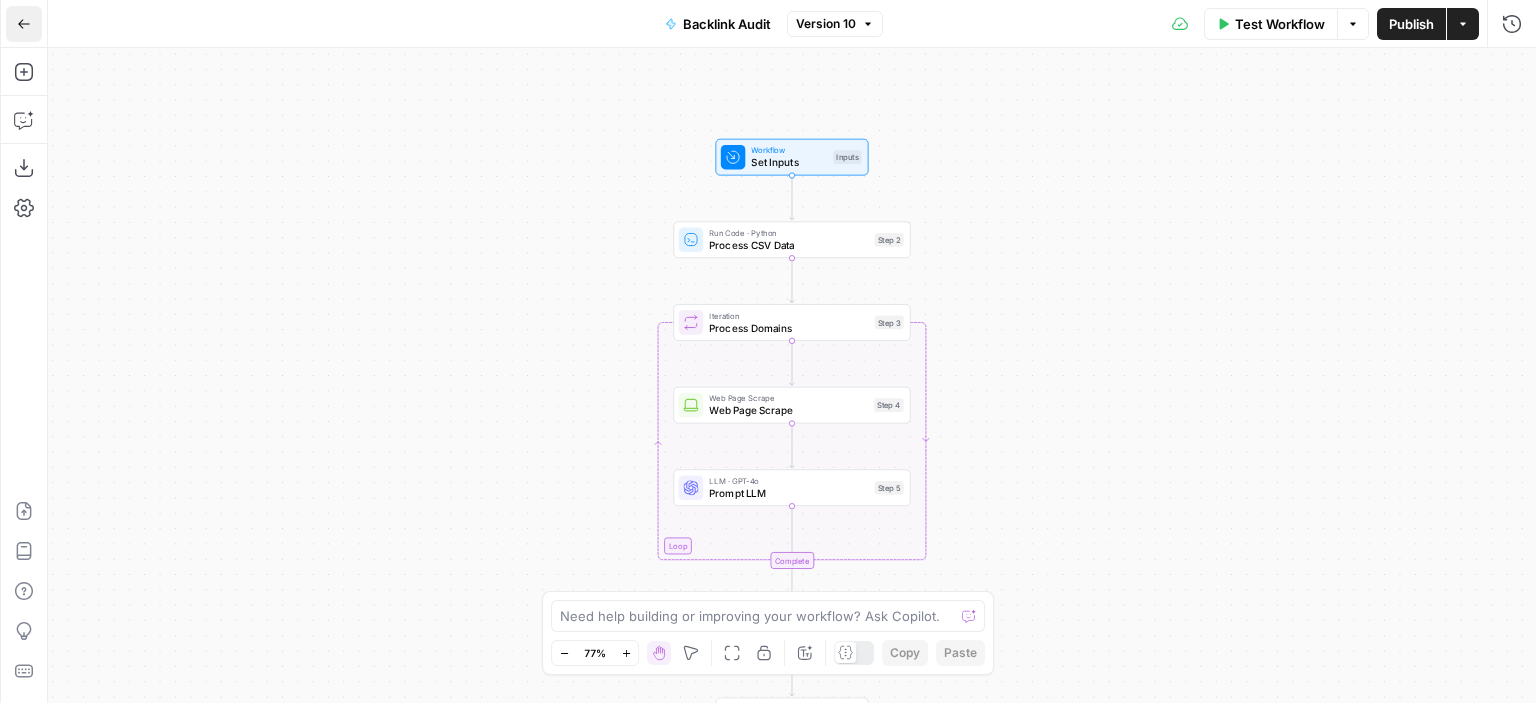 click on "Go Back" at bounding box center [24, 24] 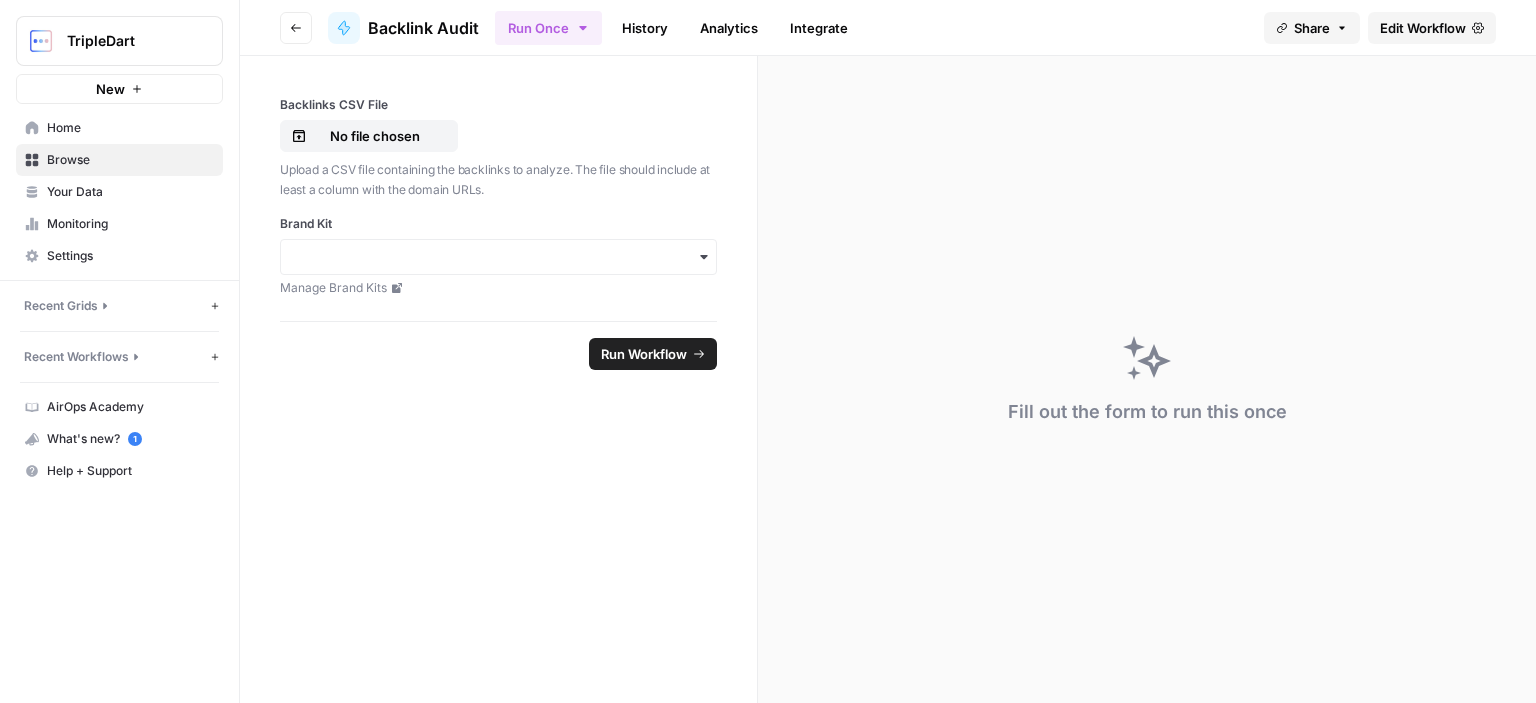 click at bounding box center (498, 257) 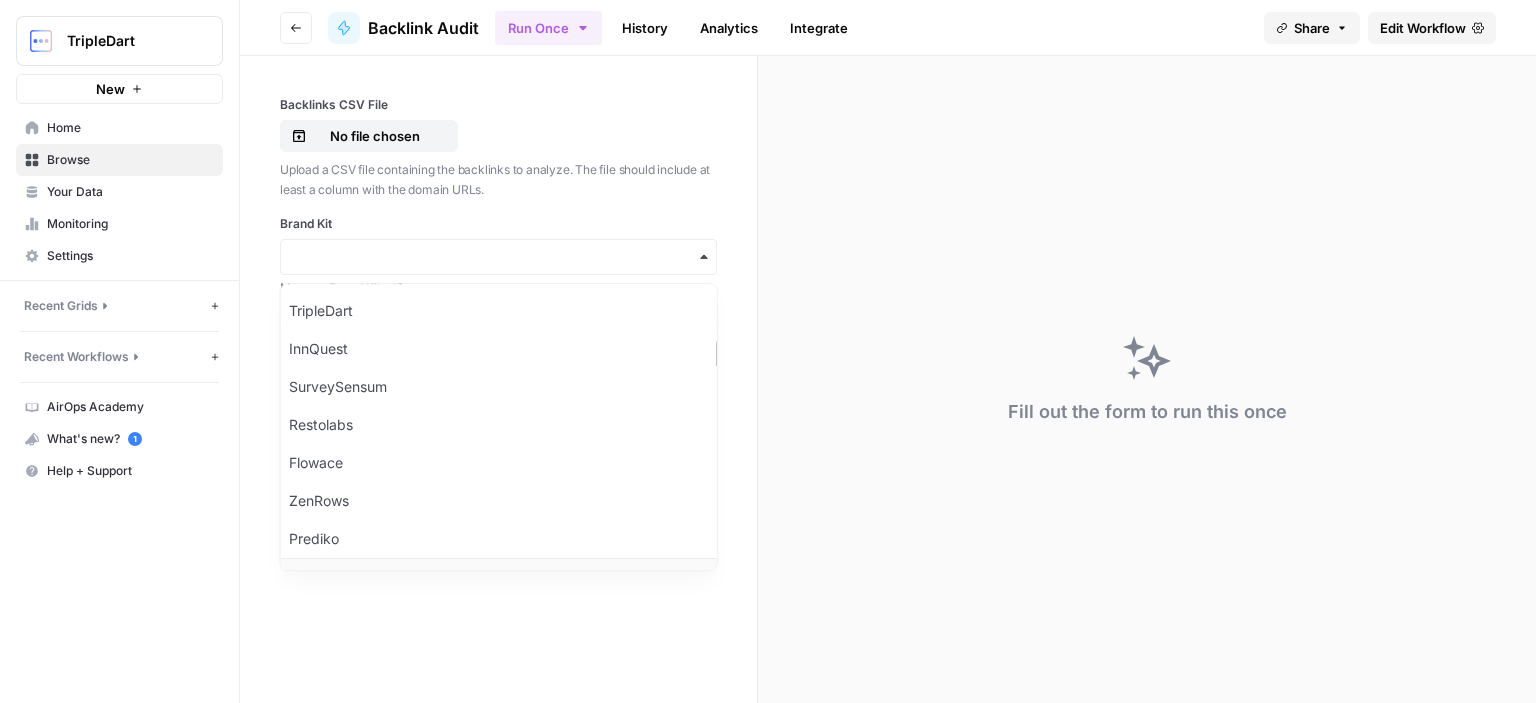 scroll, scrollTop: 22, scrollLeft: 0, axis: vertical 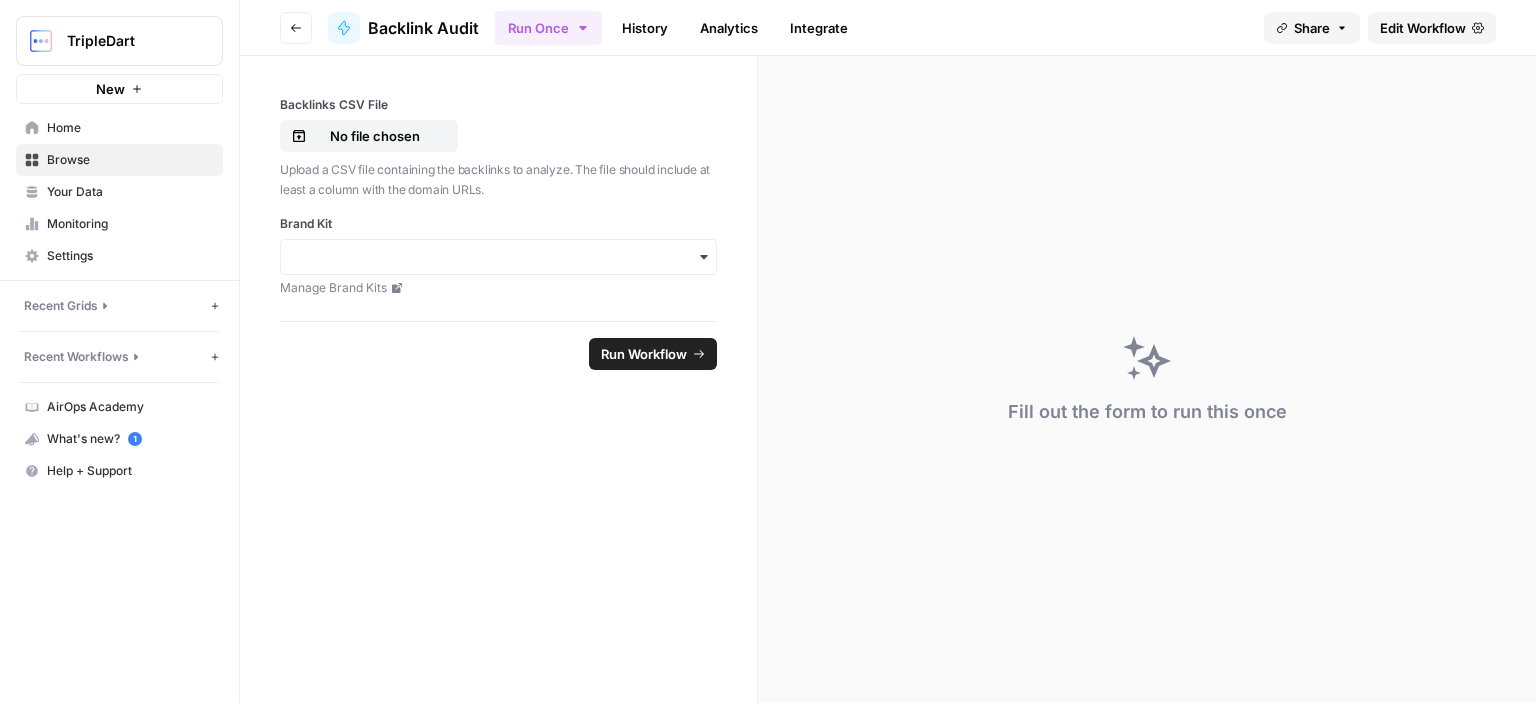 click on "Backlinks CSV File No file chosen Upload a CSV file containing the backlinks to analyze. The file should include at least a column with the domain URLs. Brand Kit Manage Brand Kits Run Workflow" at bounding box center [499, 379] 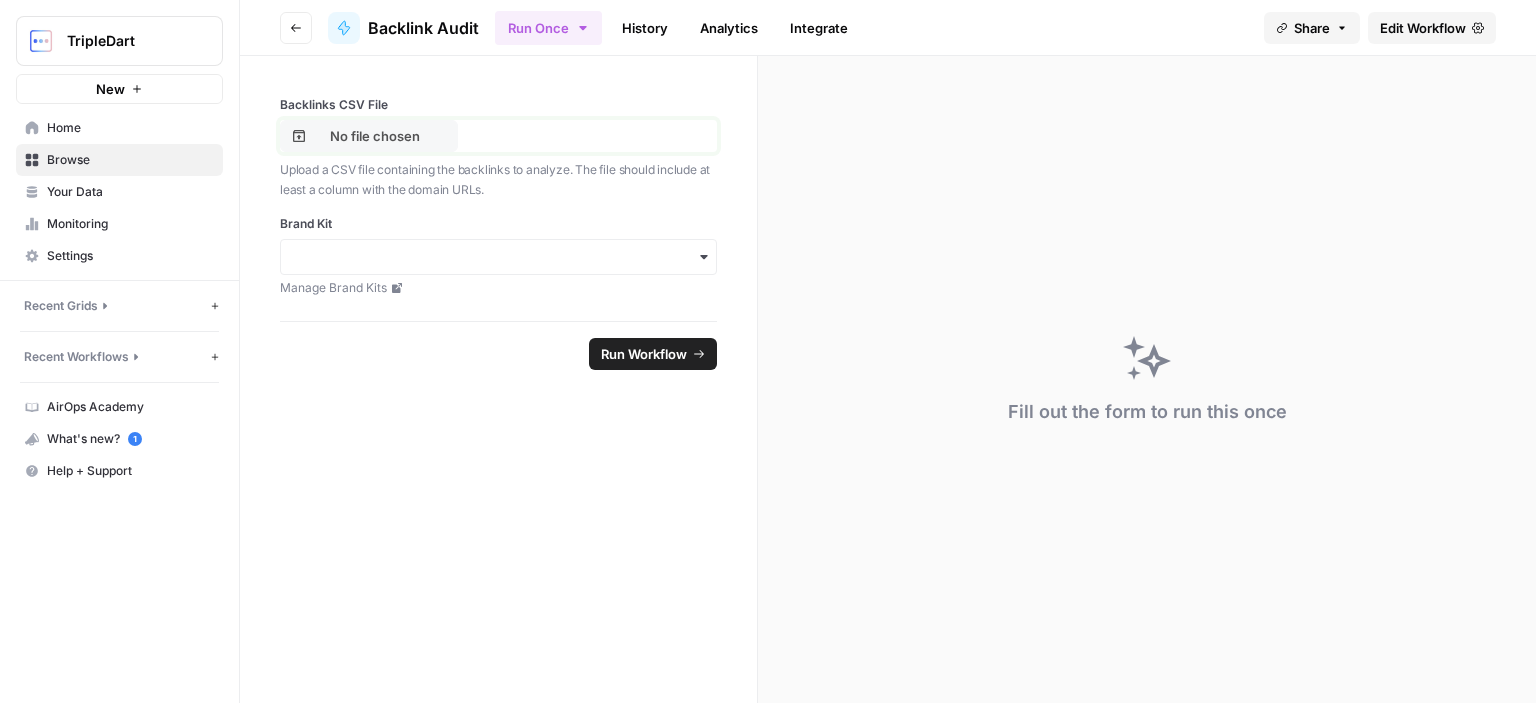 click on "No file chosen" at bounding box center [375, 136] 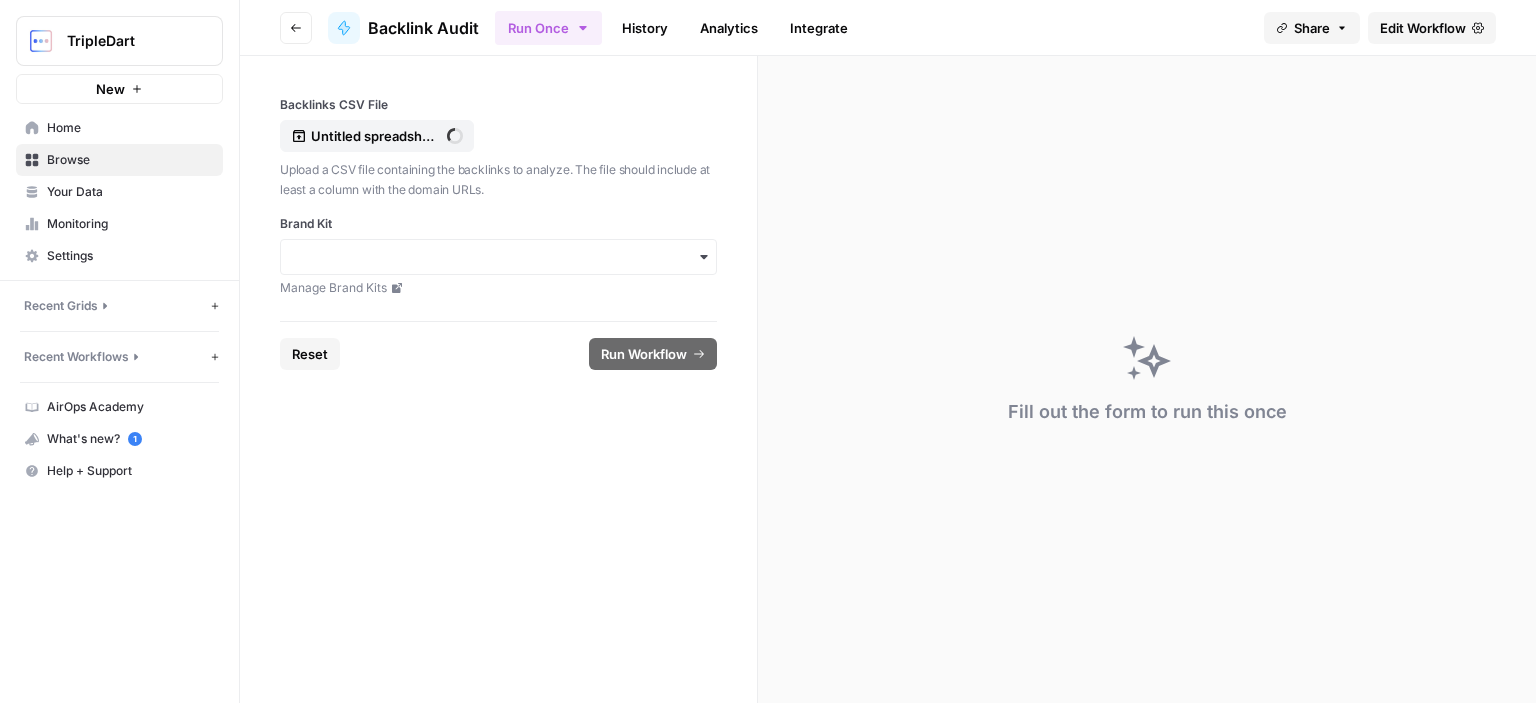 click at bounding box center (498, 257) 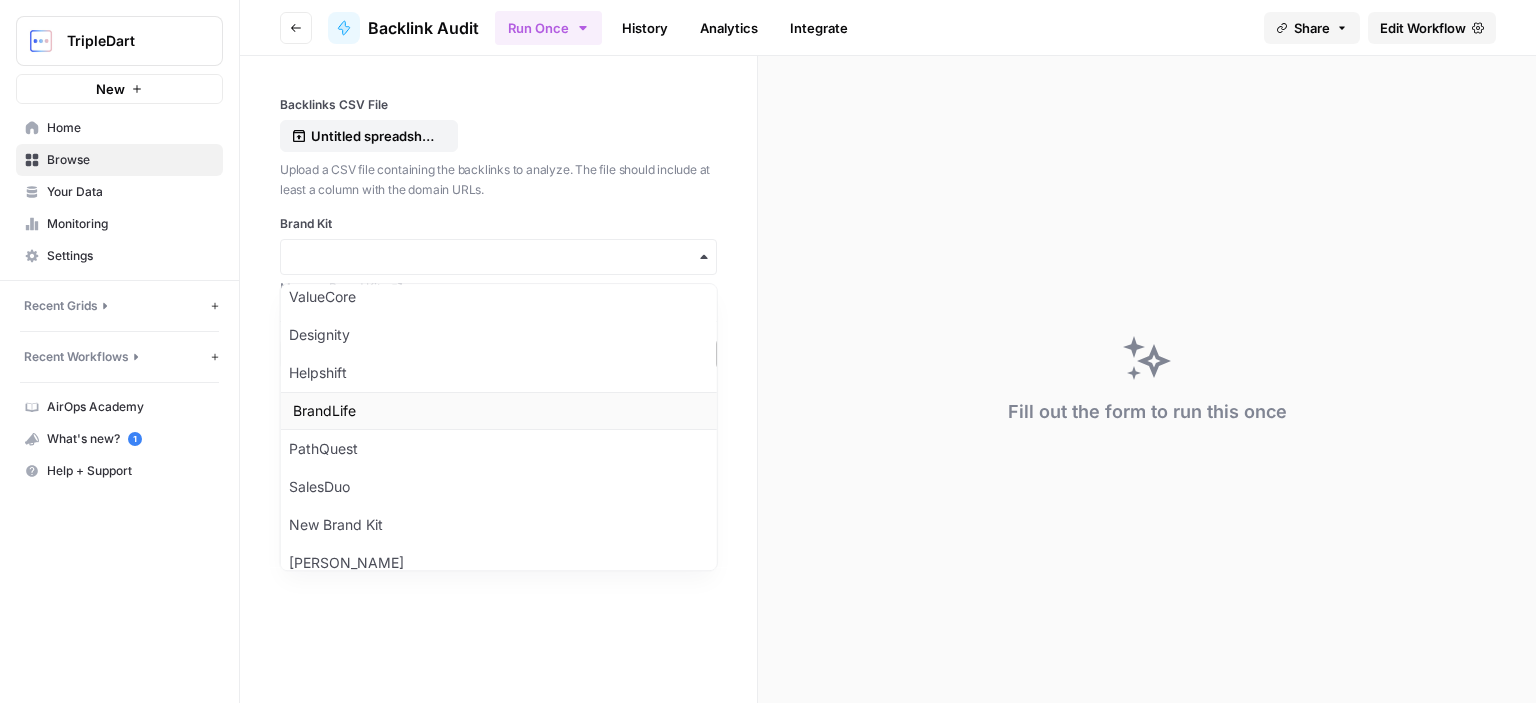 scroll, scrollTop: 820, scrollLeft: 0, axis: vertical 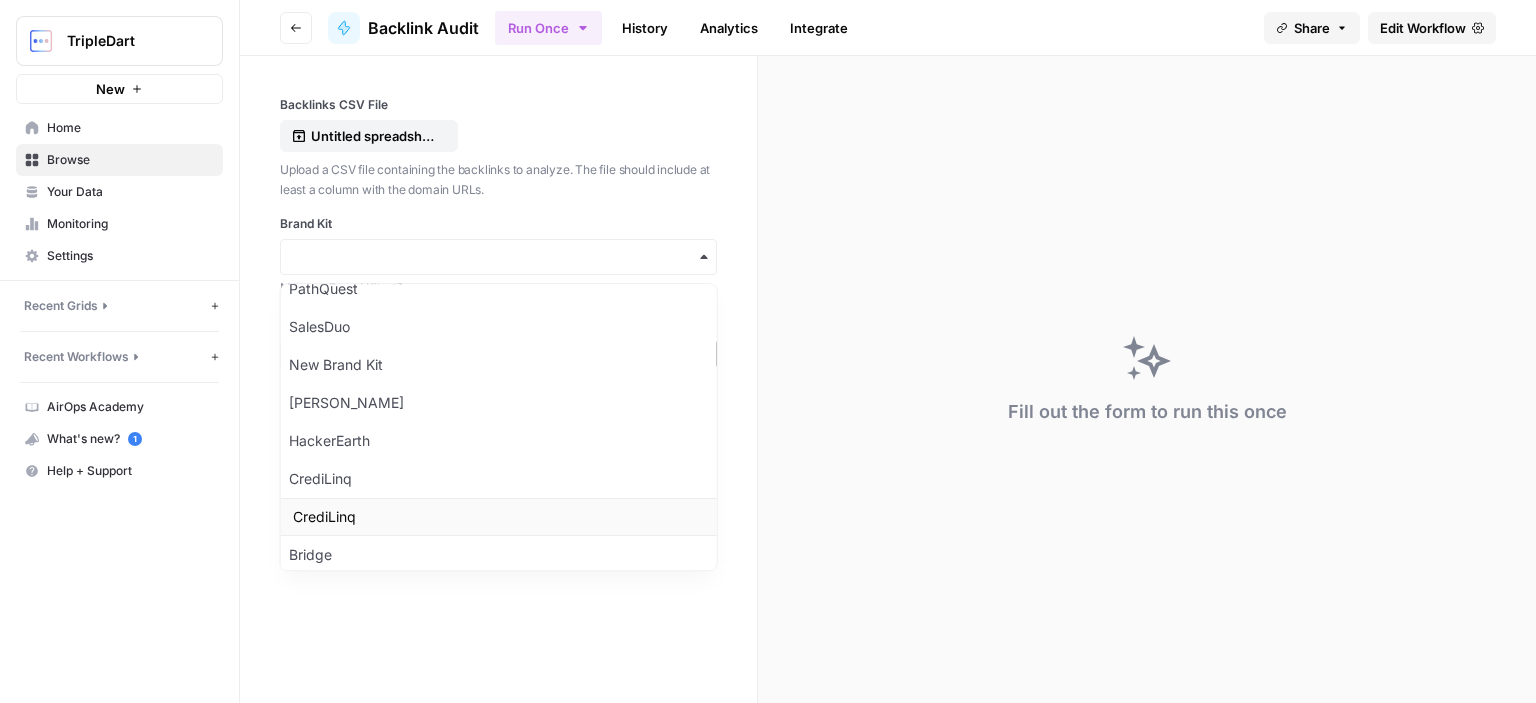 click on "CrediLinq" at bounding box center [499, 517] 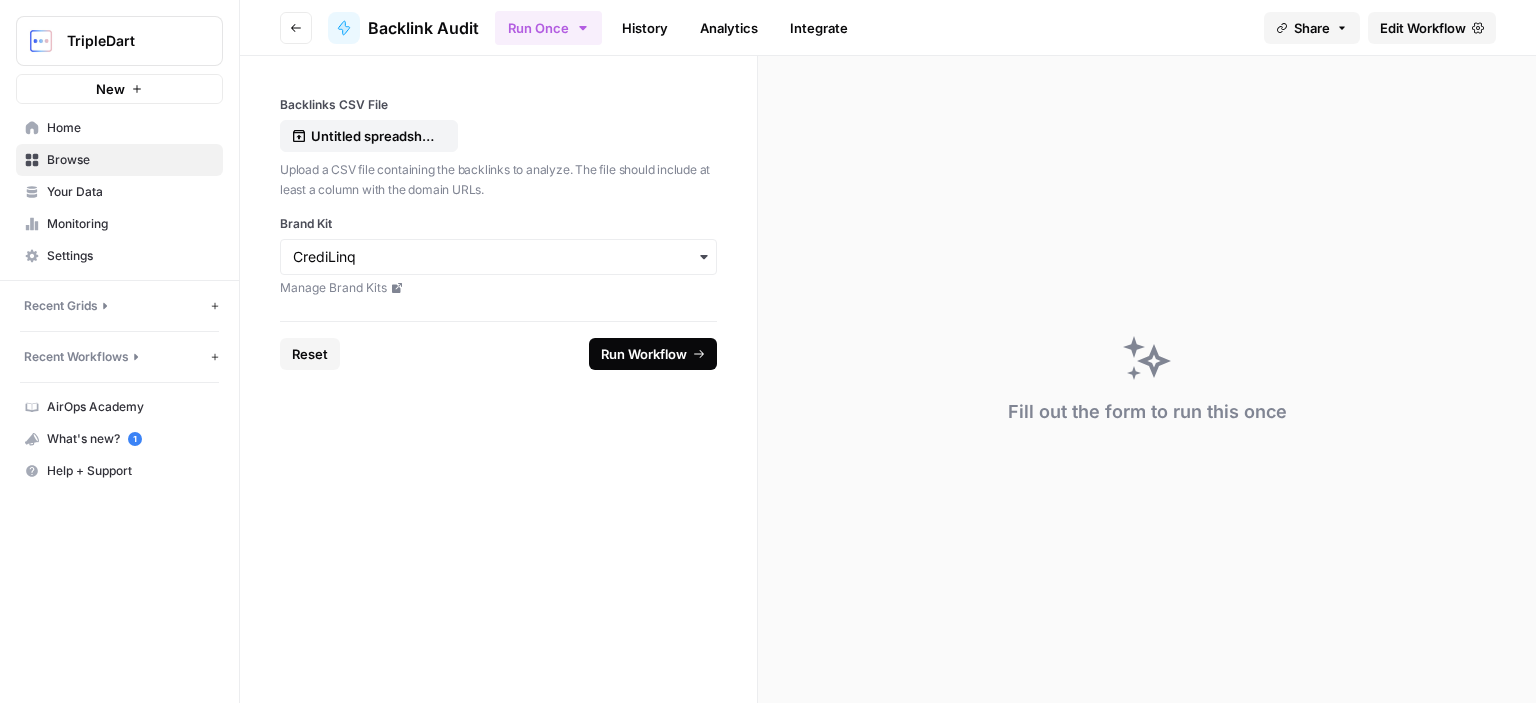 click on "Run Workflow" at bounding box center [653, 354] 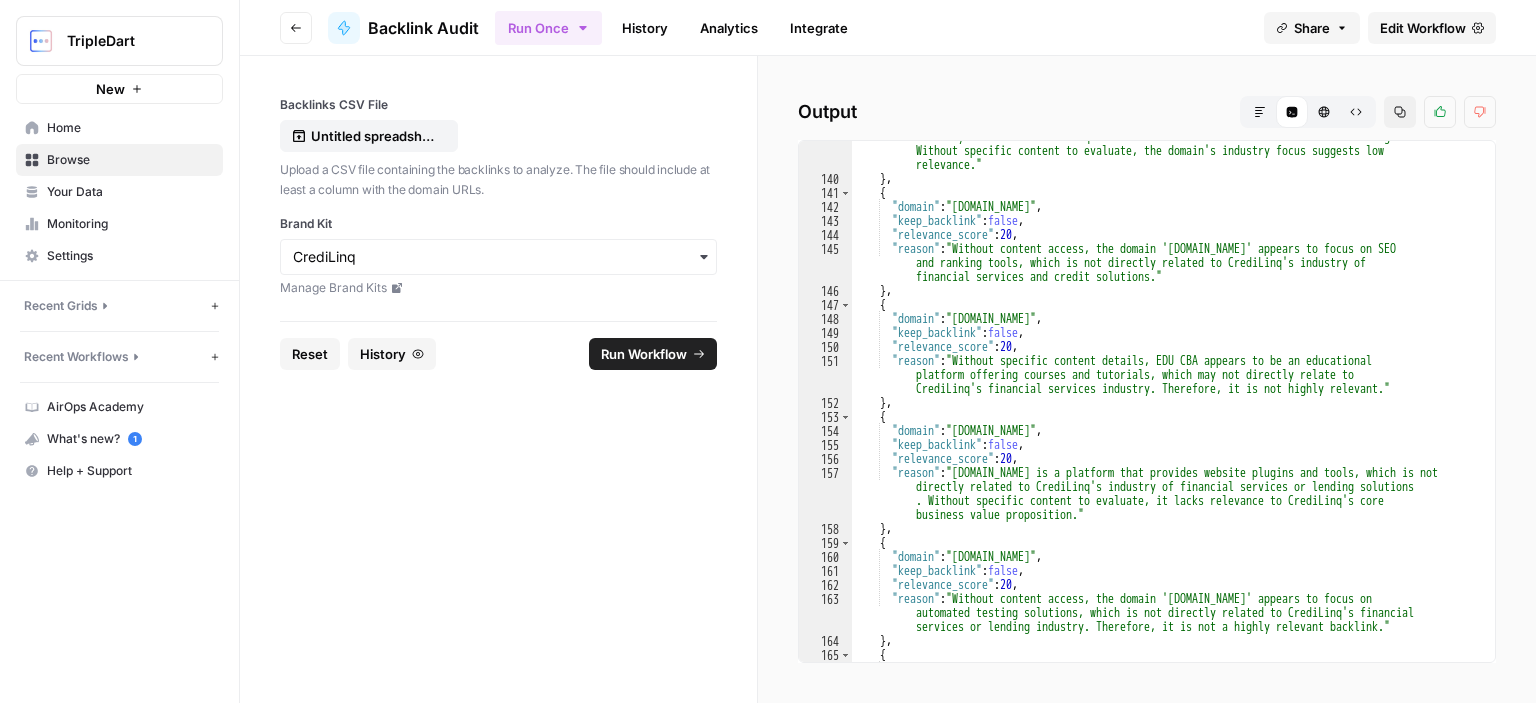 scroll, scrollTop: 2712, scrollLeft: 0, axis: vertical 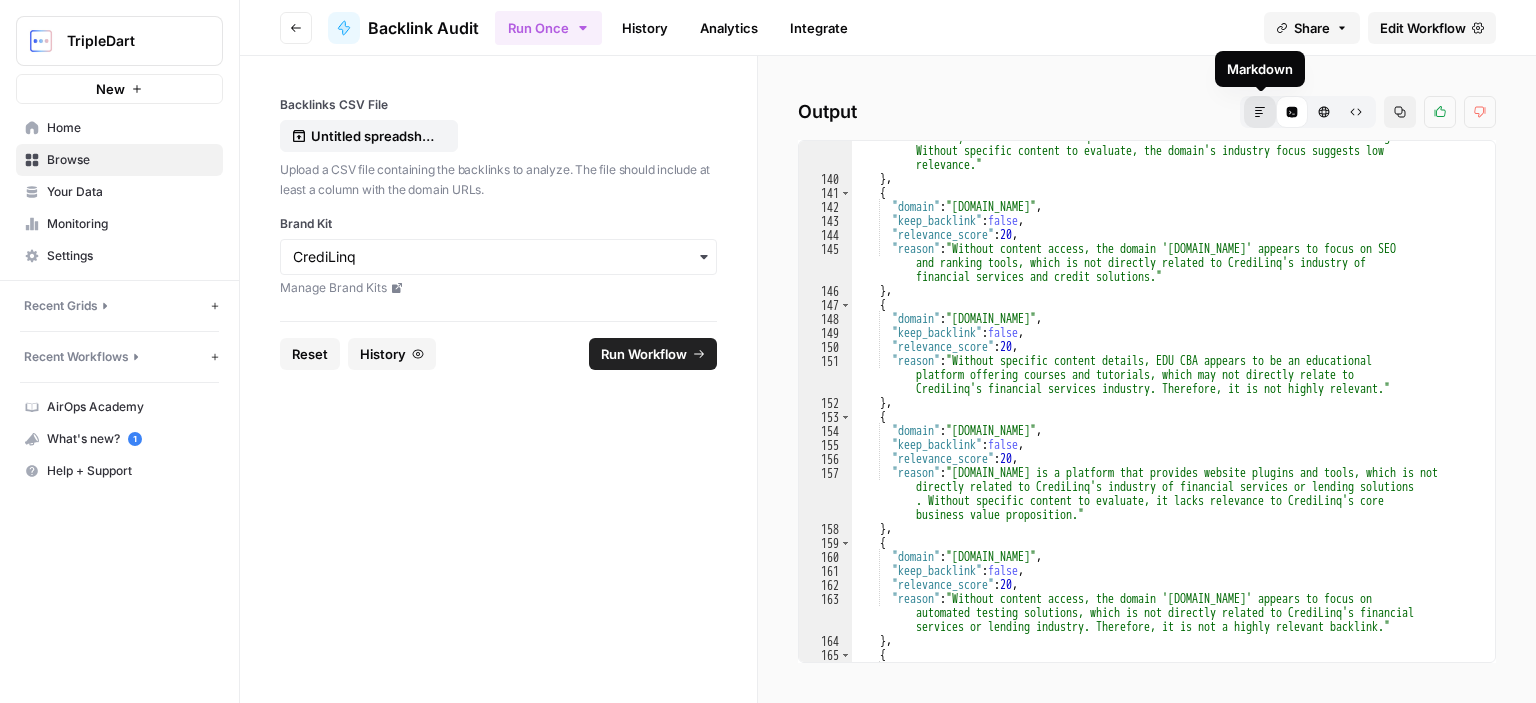 click on "Markdown" at bounding box center (1260, 112) 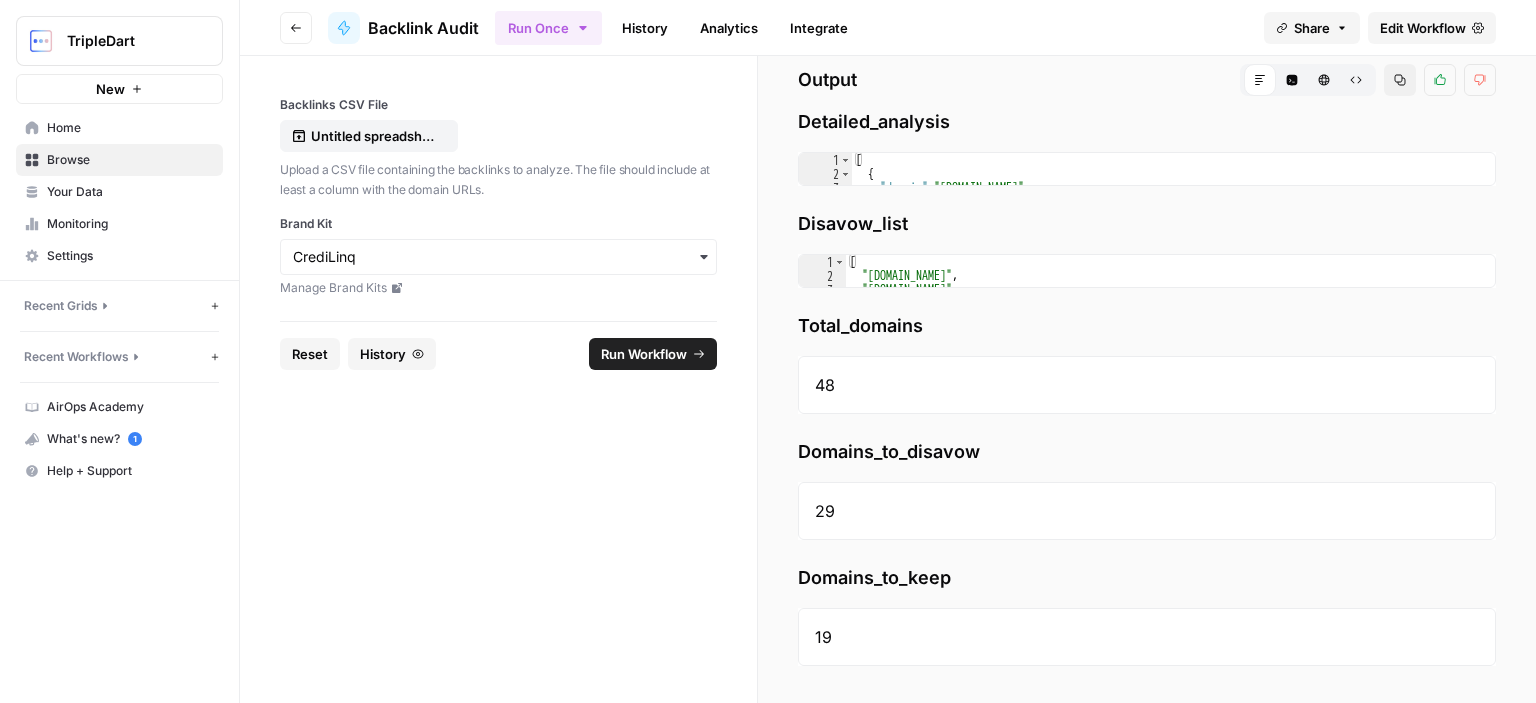 scroll, scrollTop: 0, scrollLeft: 0, axis: both 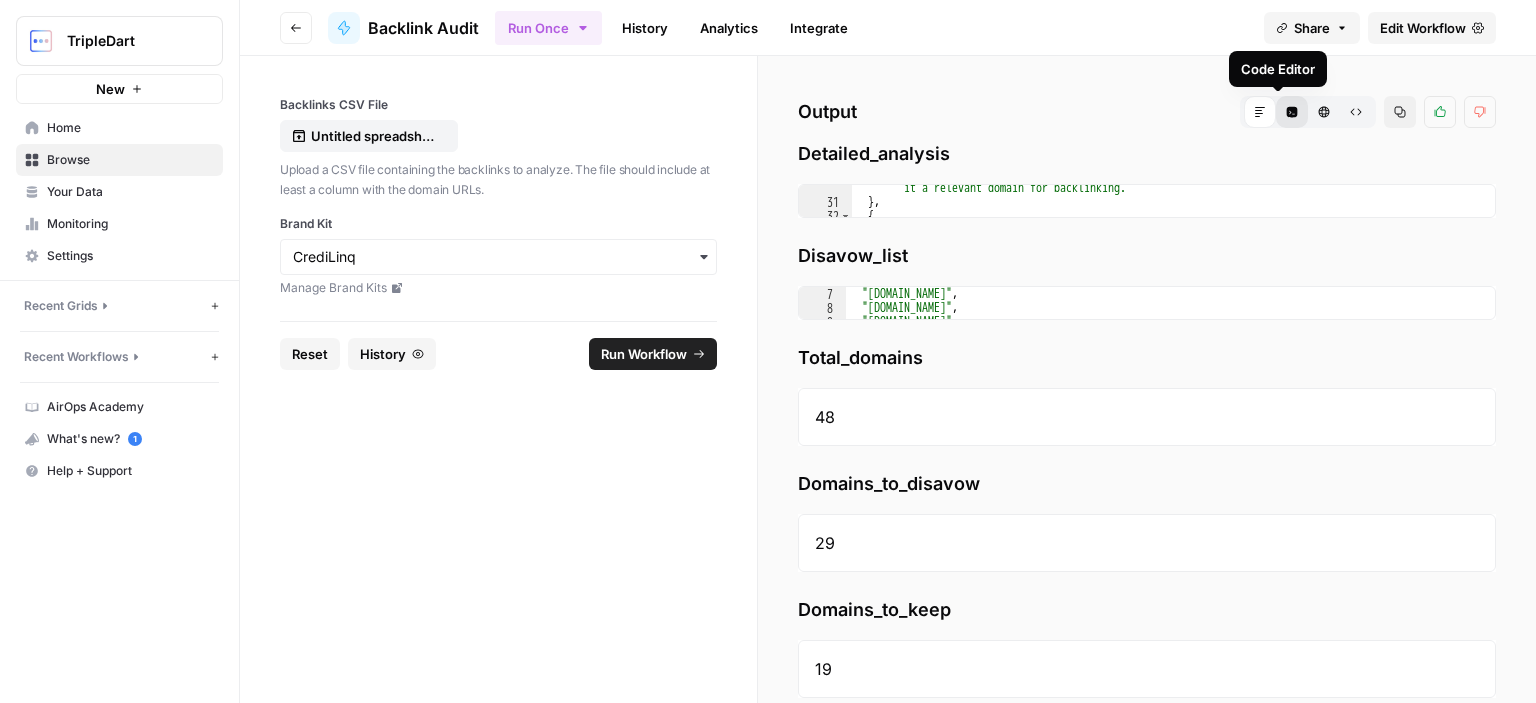 click on "Code Editor" at bounding box center (1292, 112) 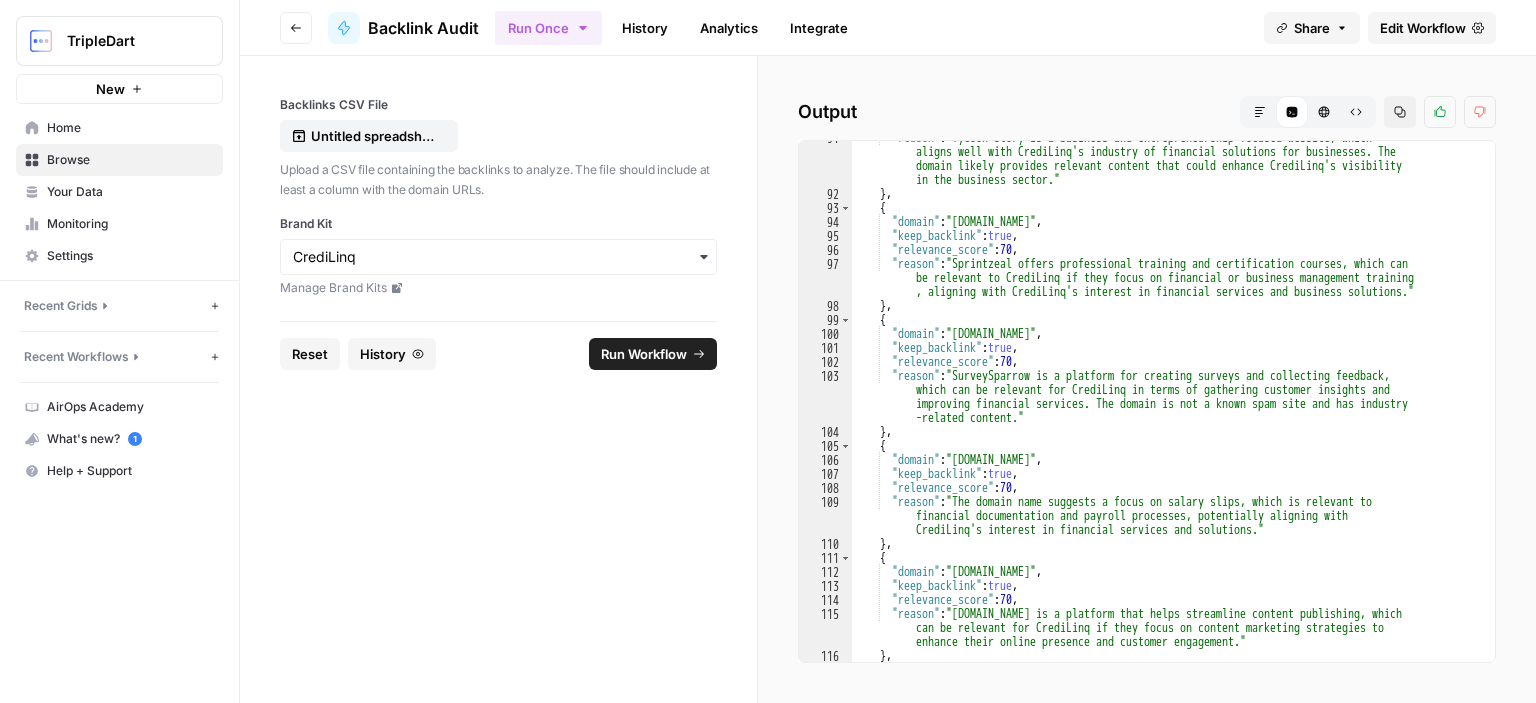 scroll, scrollTop: 1746, scrollLeft: 0, axis: vertical 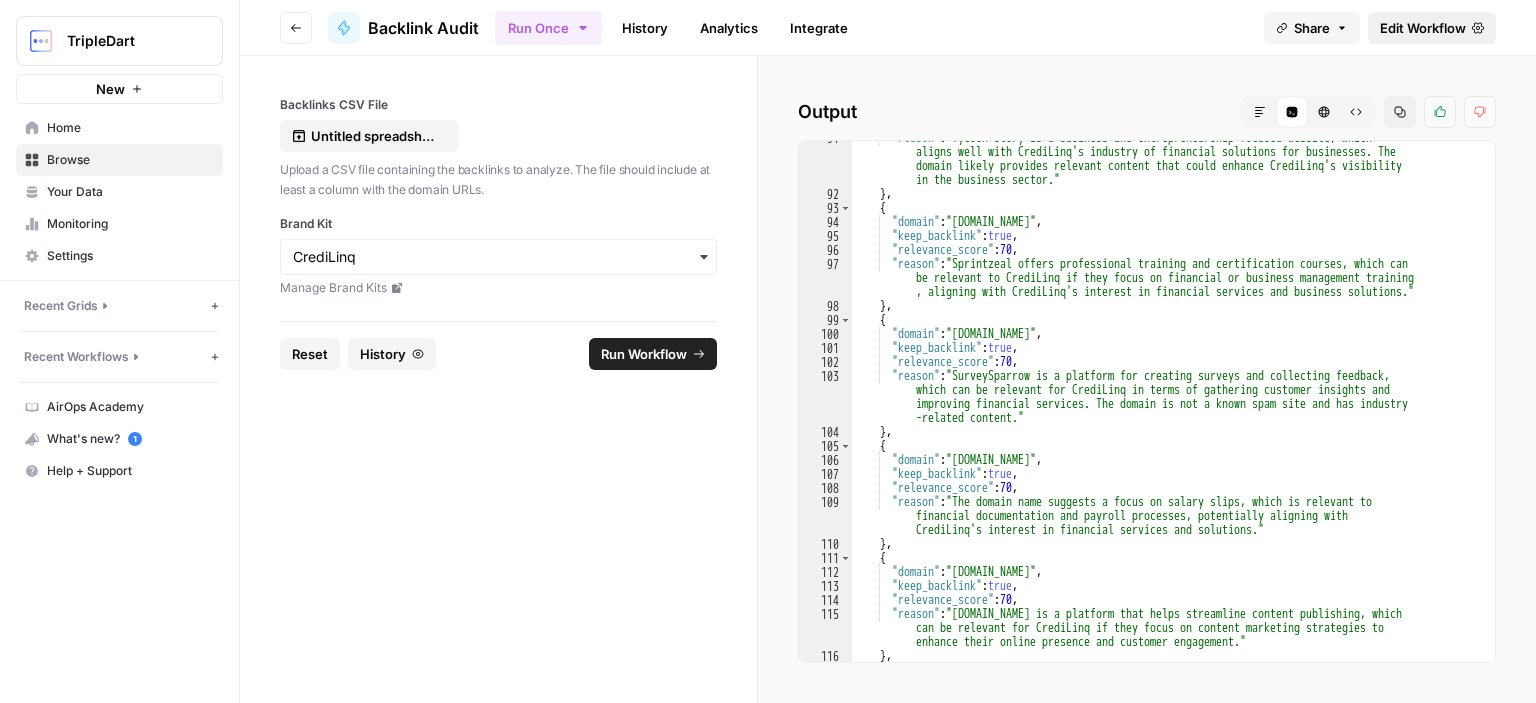 click on "Edit Workflow" at bounding box center (1423, 28) 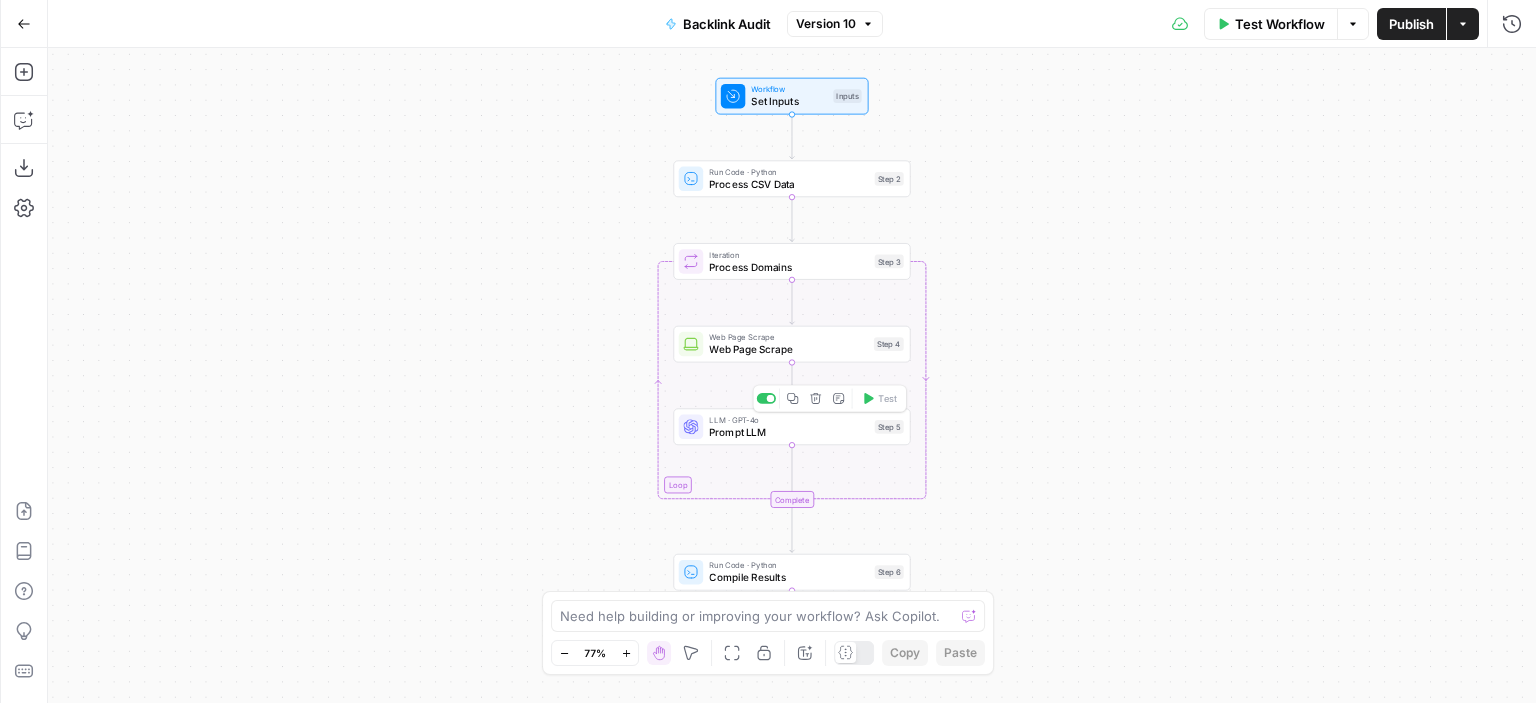 click on "Prompt LLM" at bounding box center [788, 431] 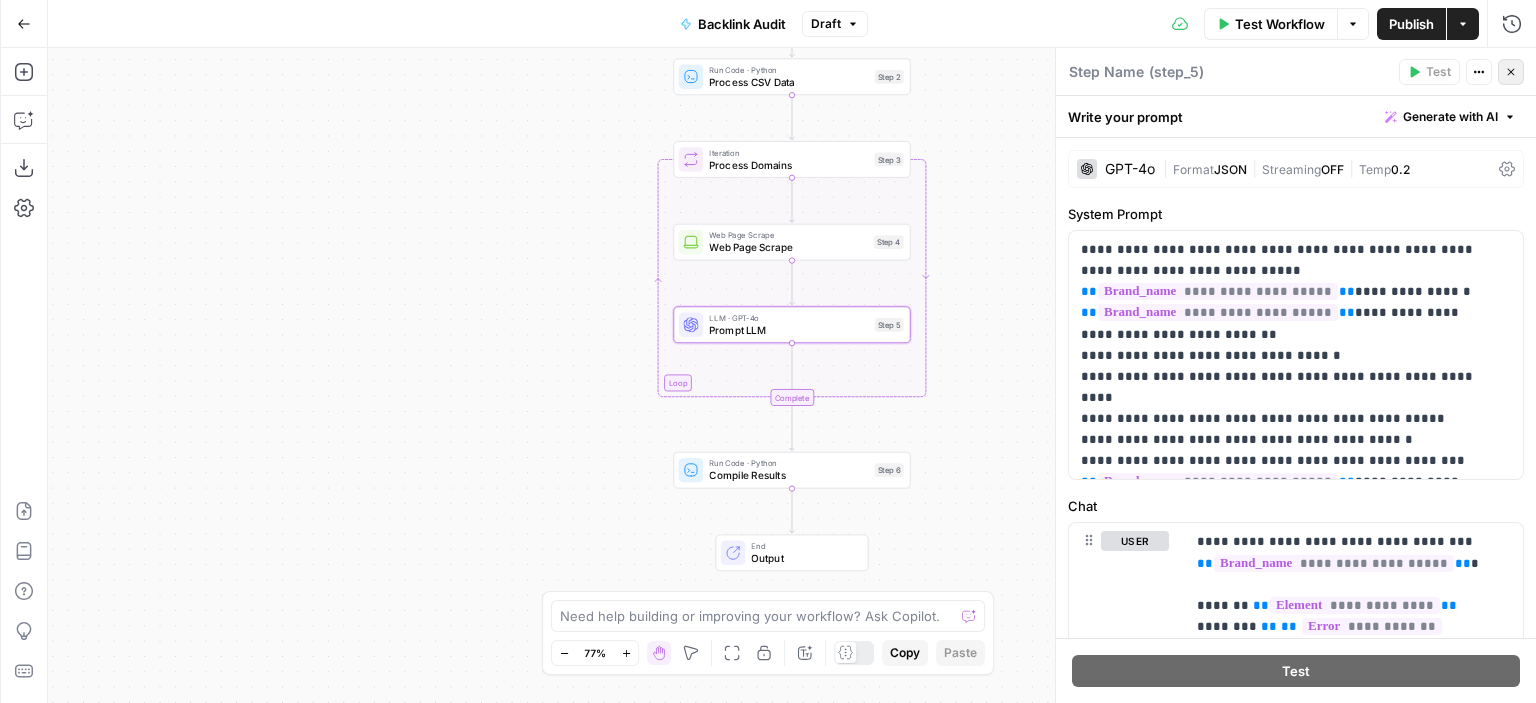 click 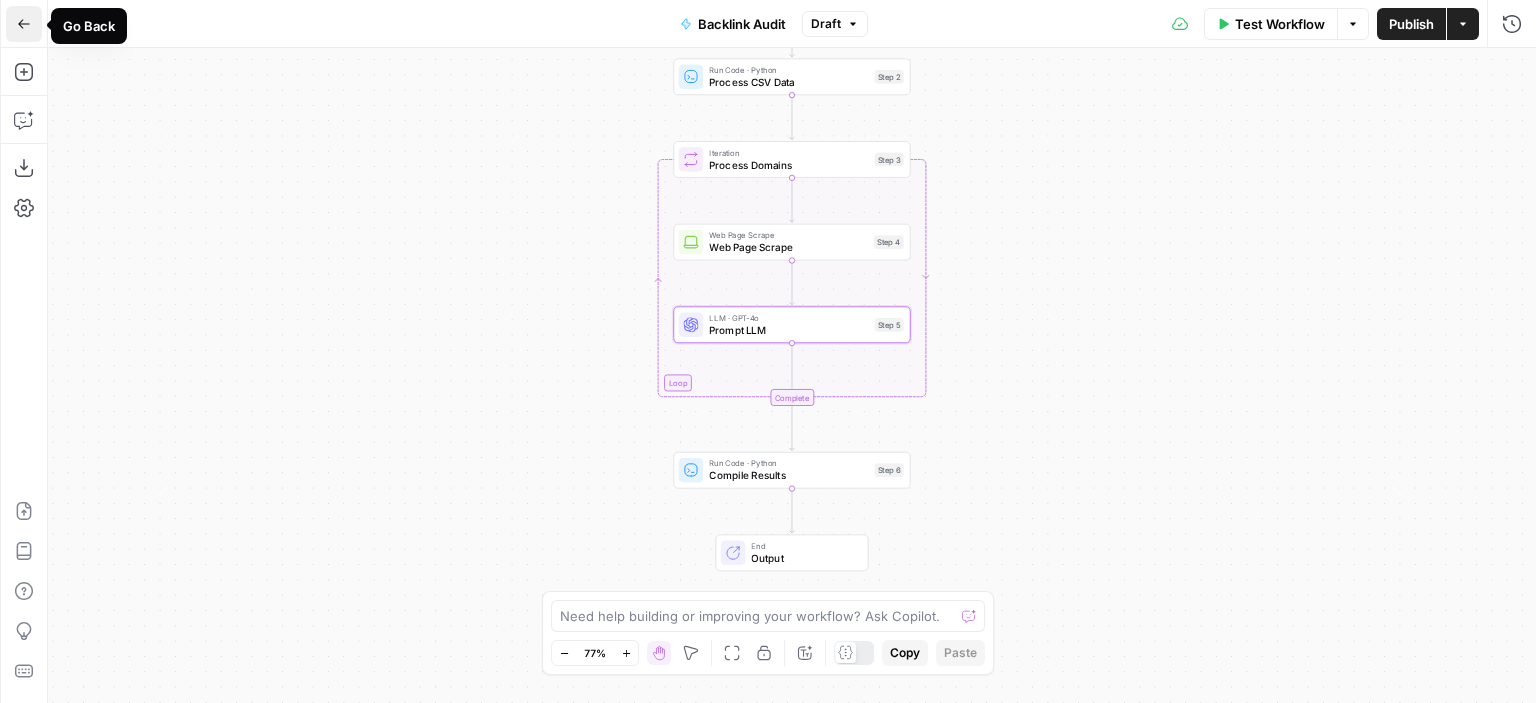 click 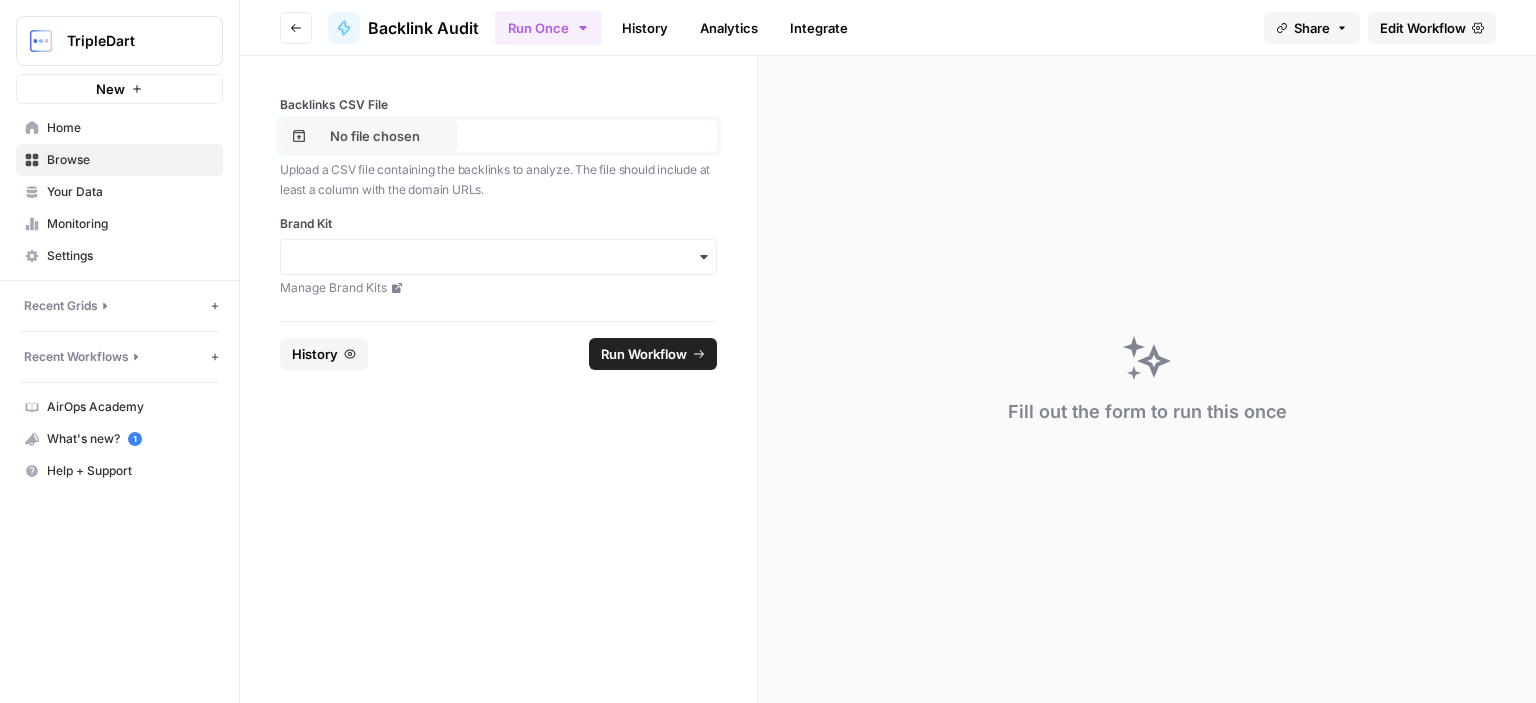 click on "No file chosen" at bounding box center [375, 136] 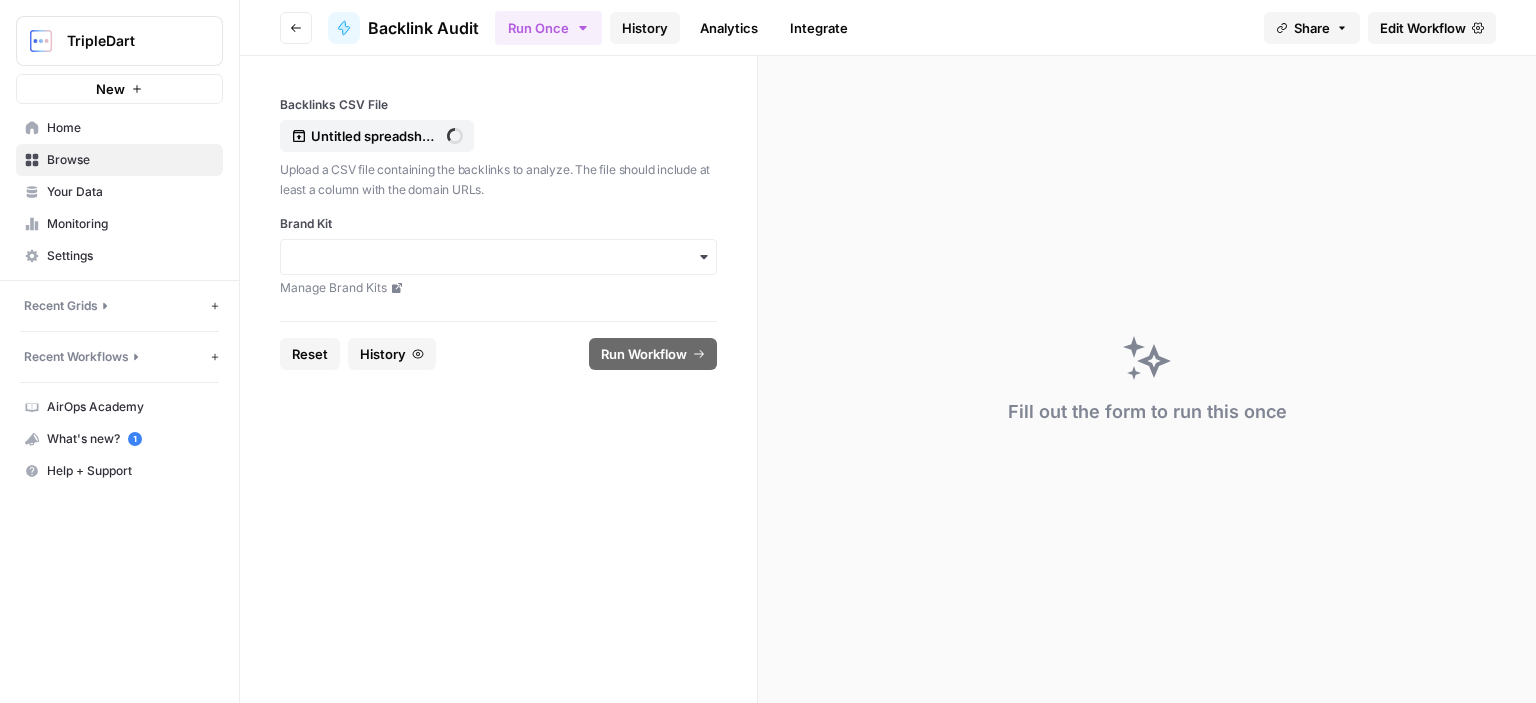 click on "History" at bounding box center [645, 28] 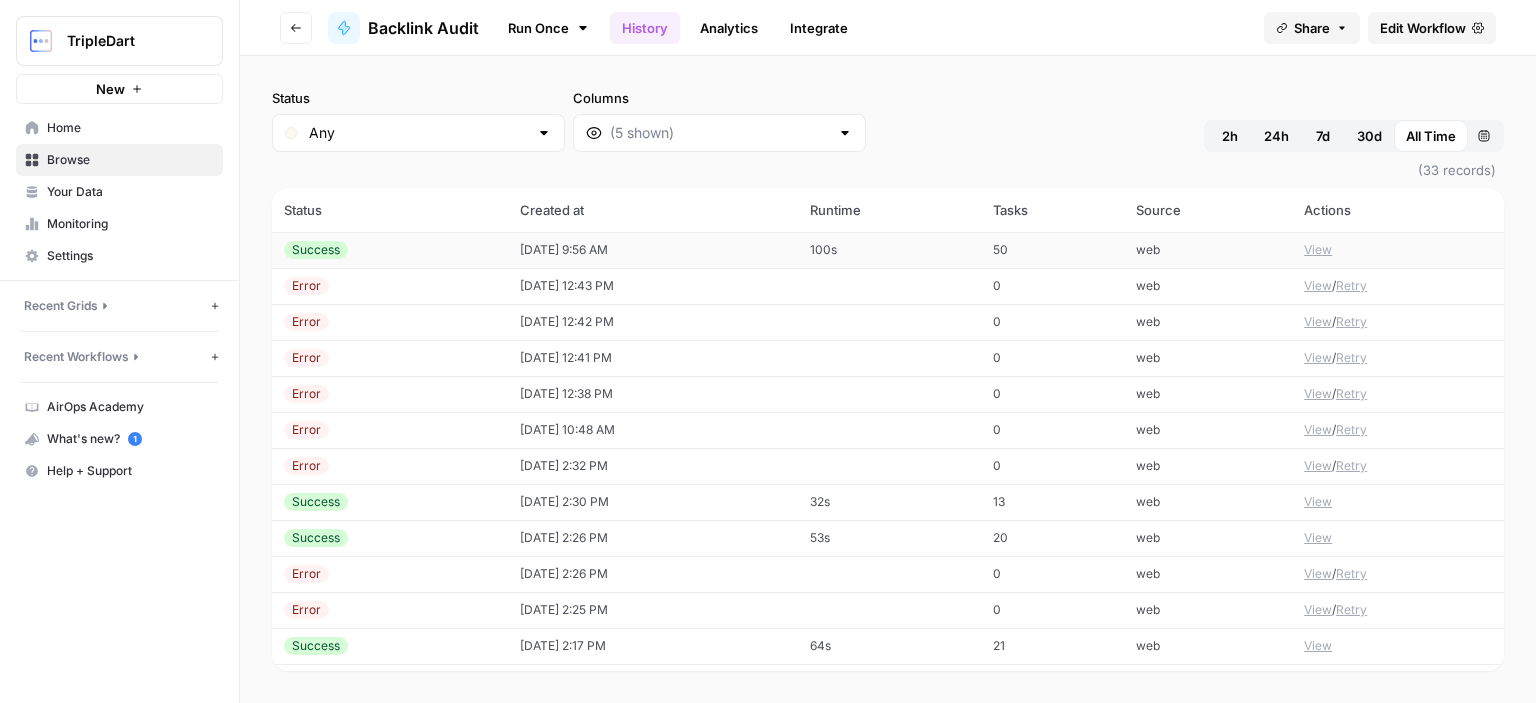 click on "Success" at bounding box center [390, 250] 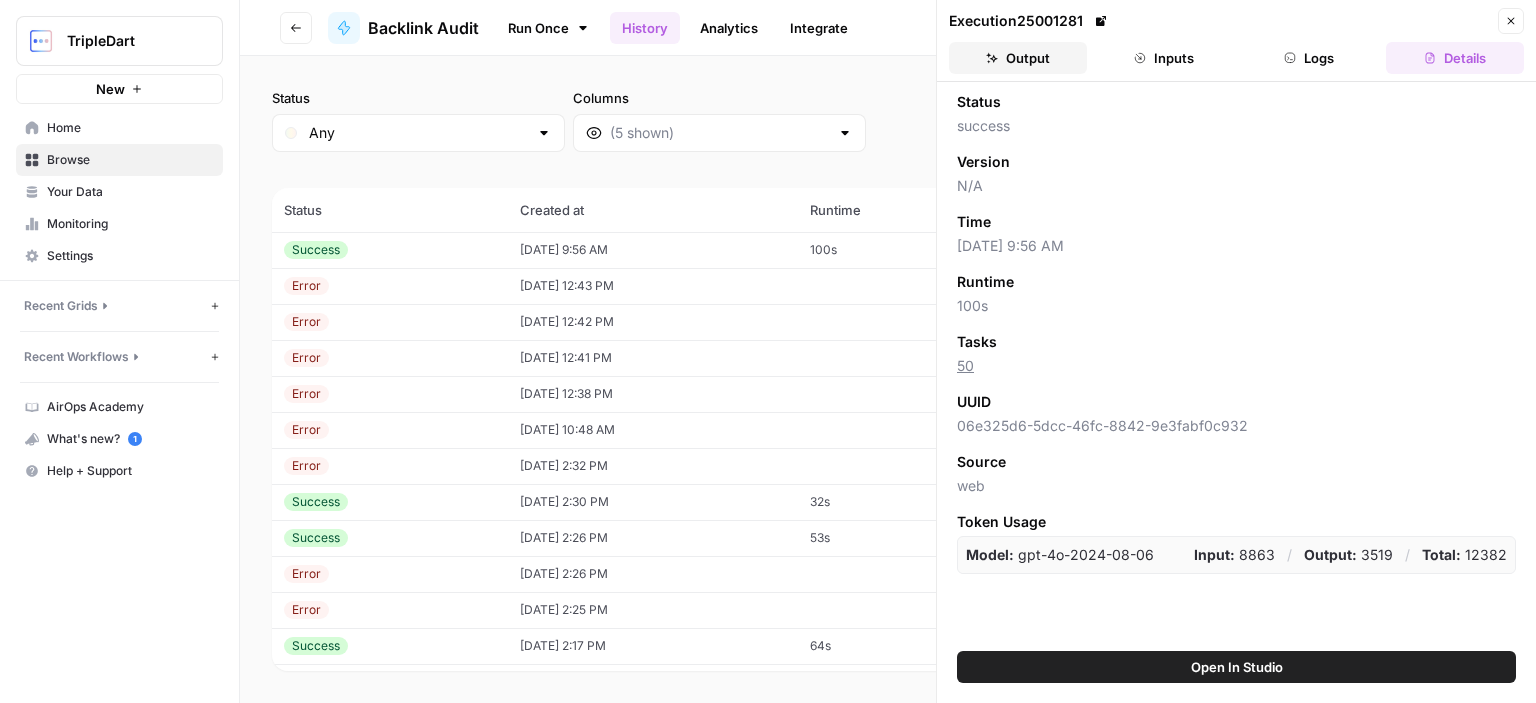 click on "Output" at bounding box center [1018, 58] 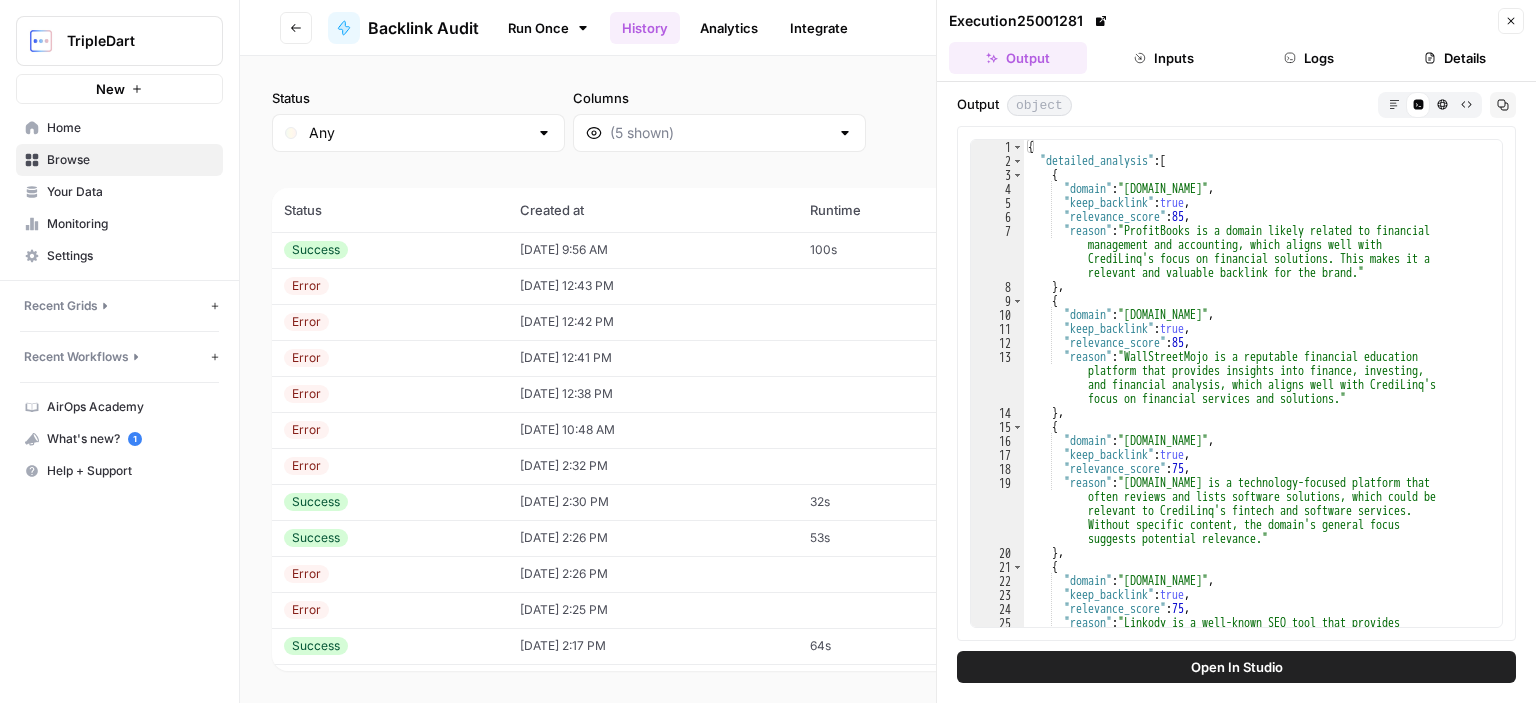 scroll, scrollTop: 0, scrollLeft: 0, axis: both 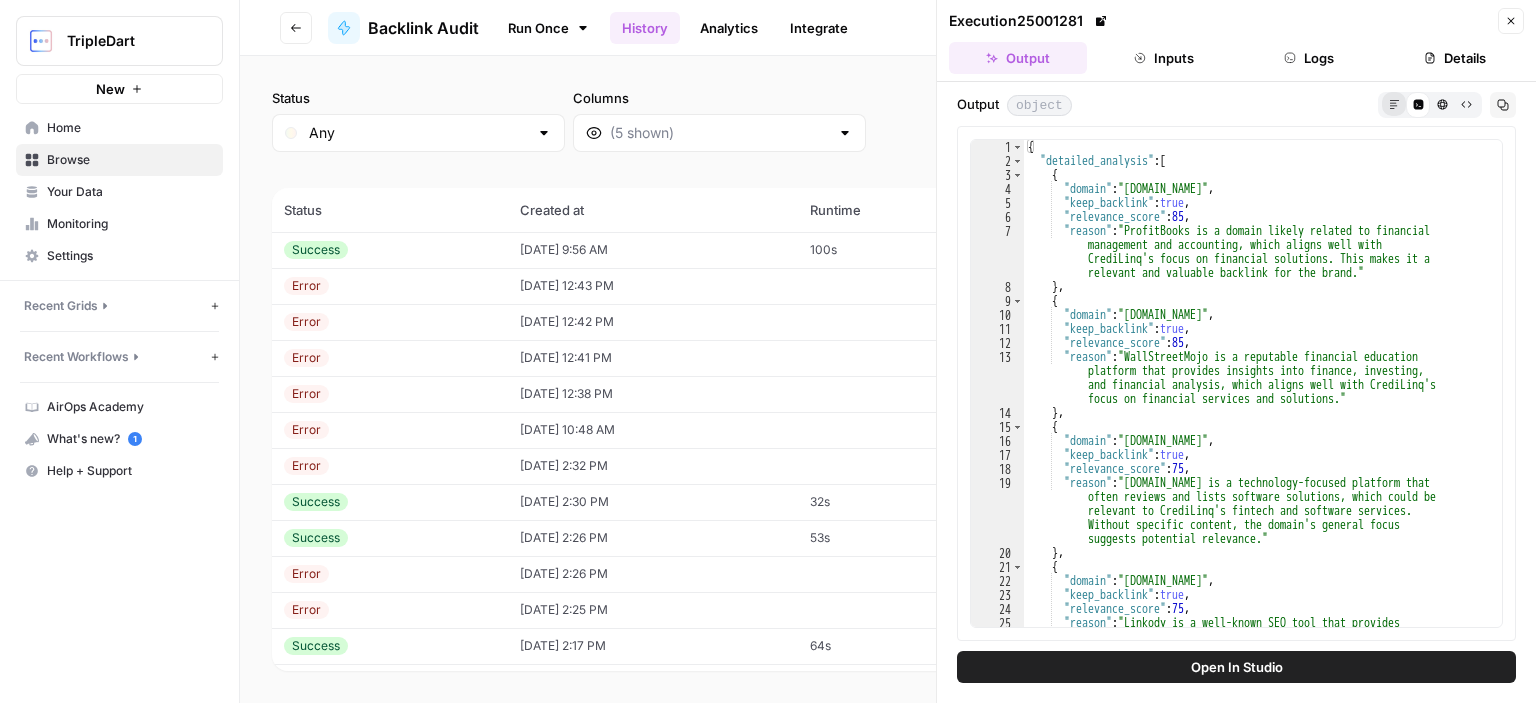 click on "Markdown" at bounding box center [1394, 104] 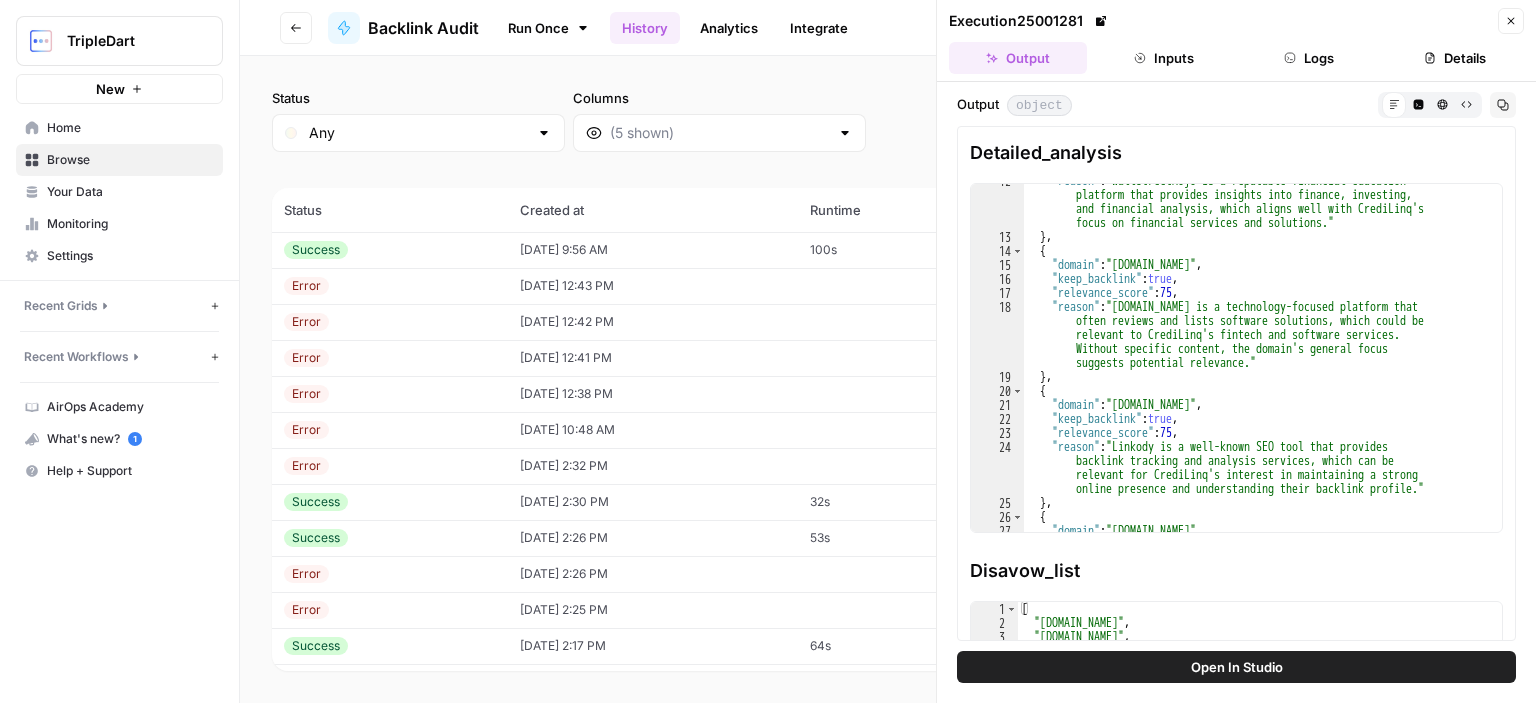 scroll, scrollTop: 206, scrollLeft: 0, axis: vertical 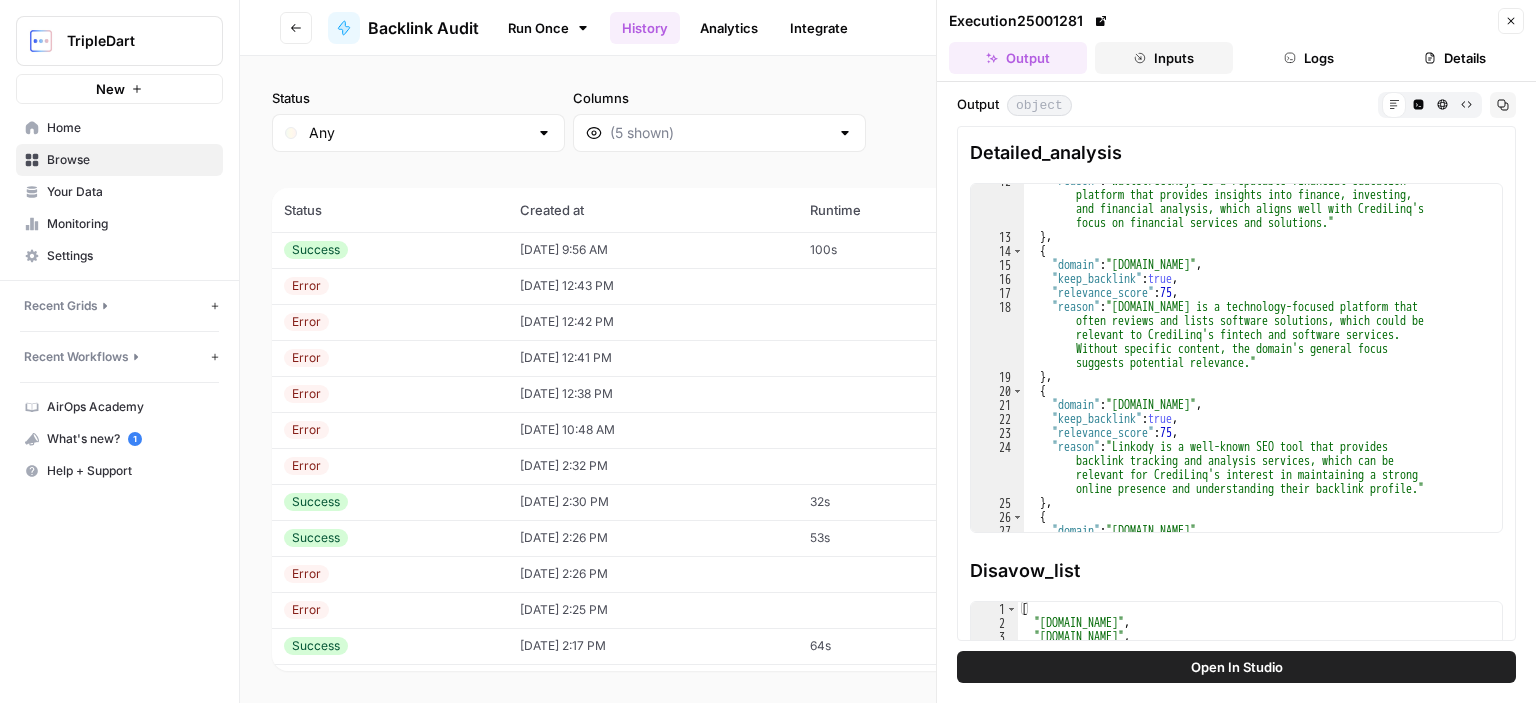 click on "Inputs" at bounding box center (1164, 58) 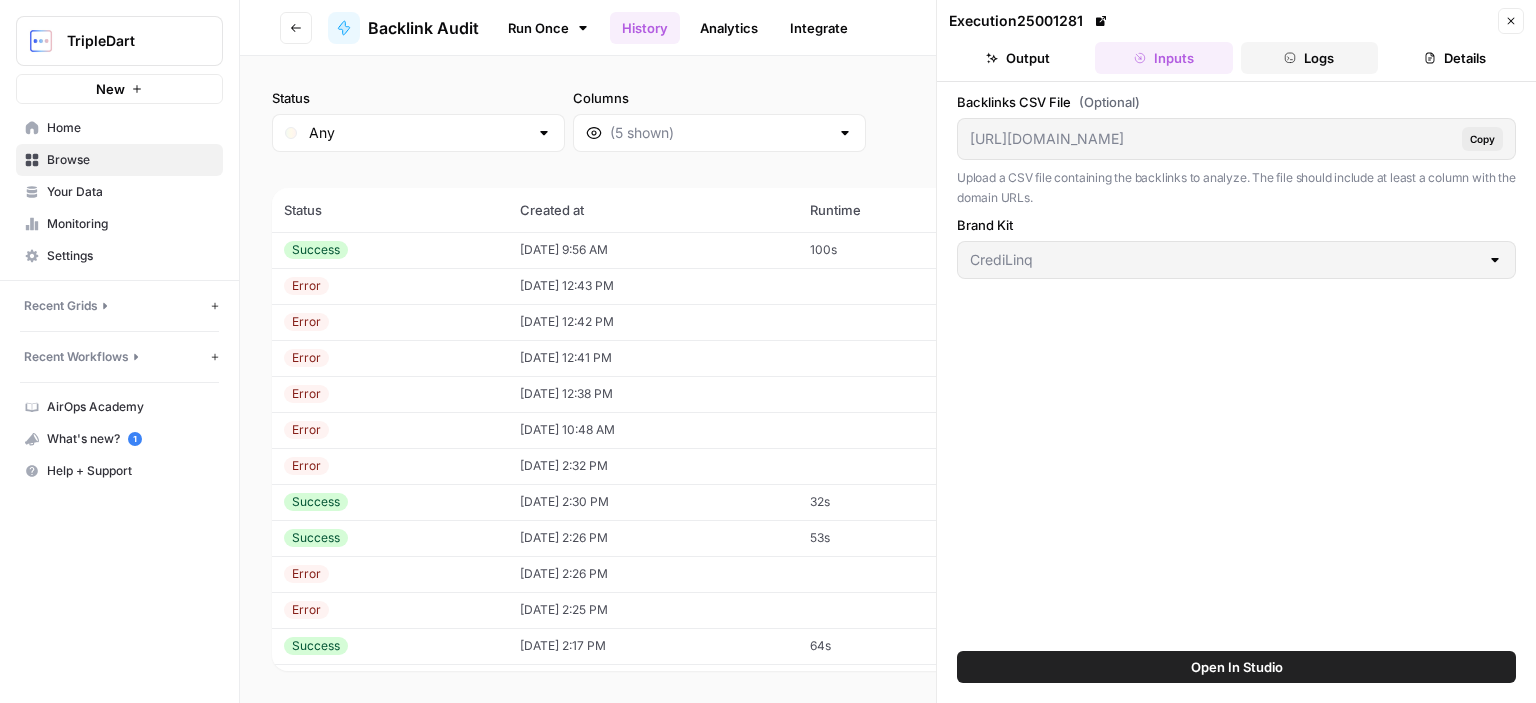 click on "Logs" at bounding box center [1310, 58] 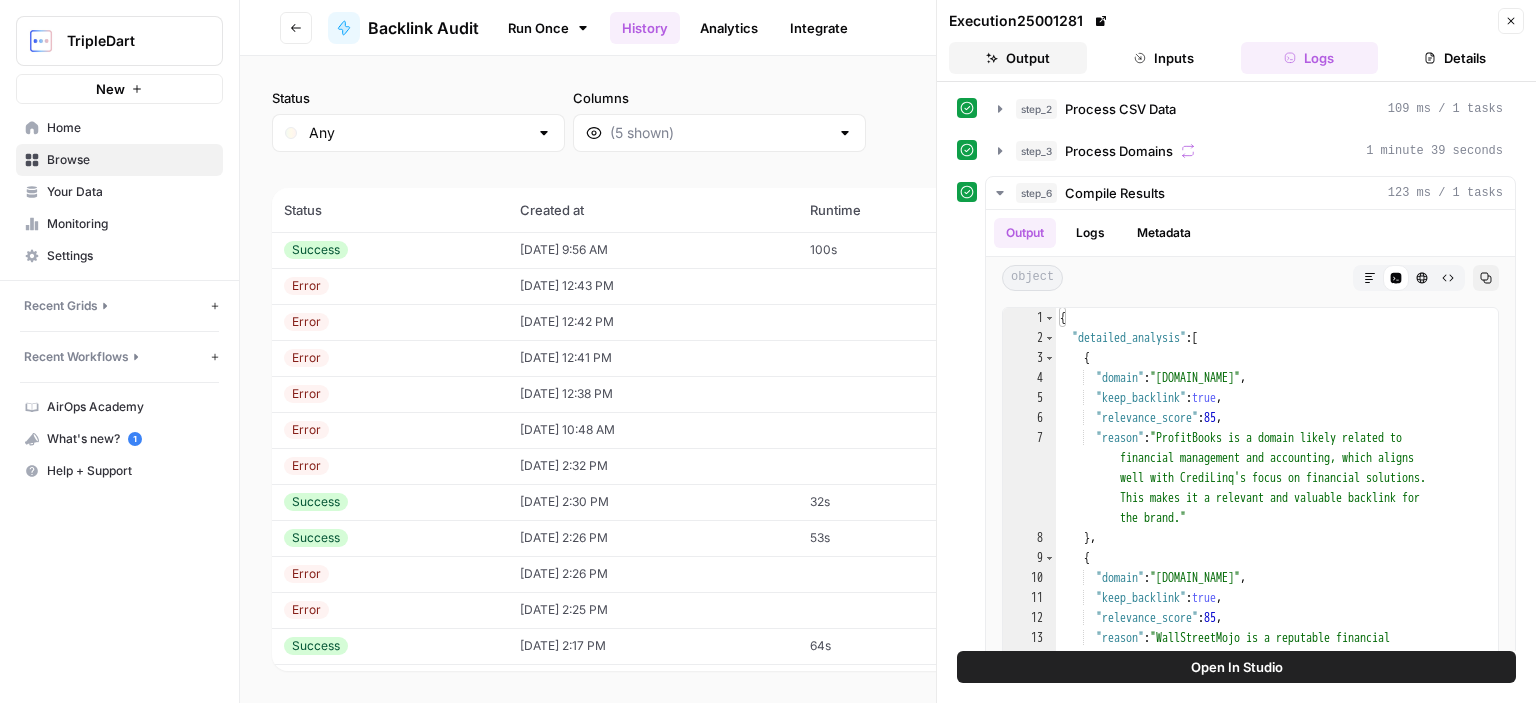 click on "Output" at bounding box center [1018, 58] 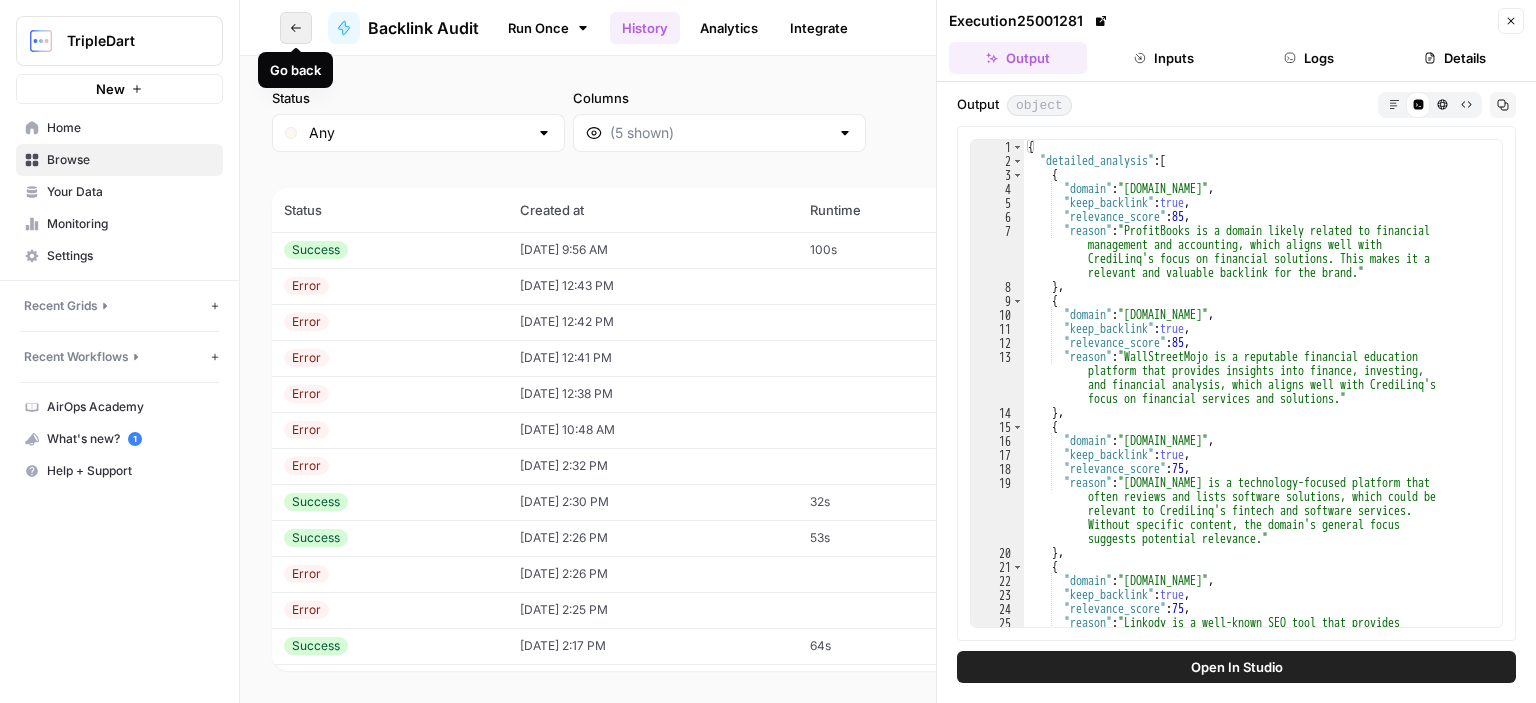 click 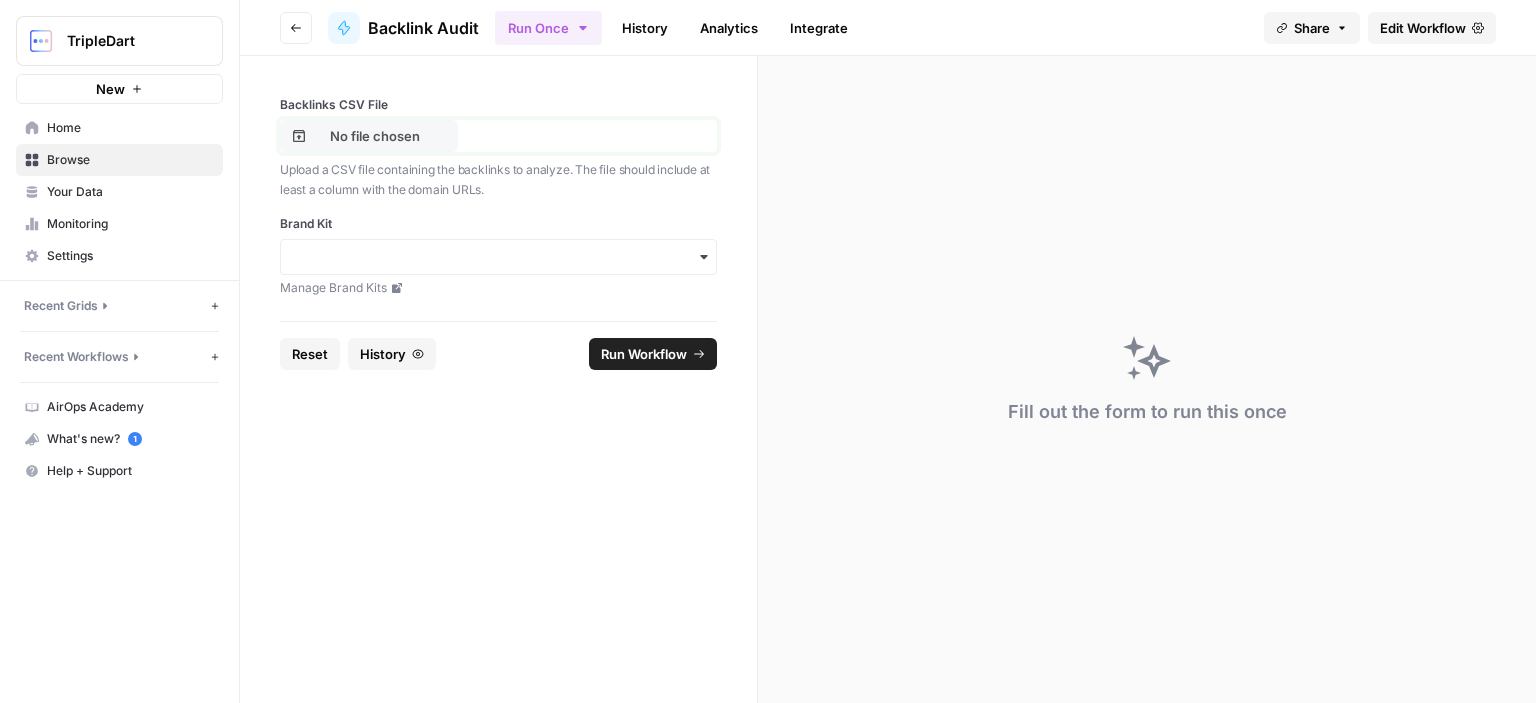 click on "No file chosen" at bounding box center (375, 136) 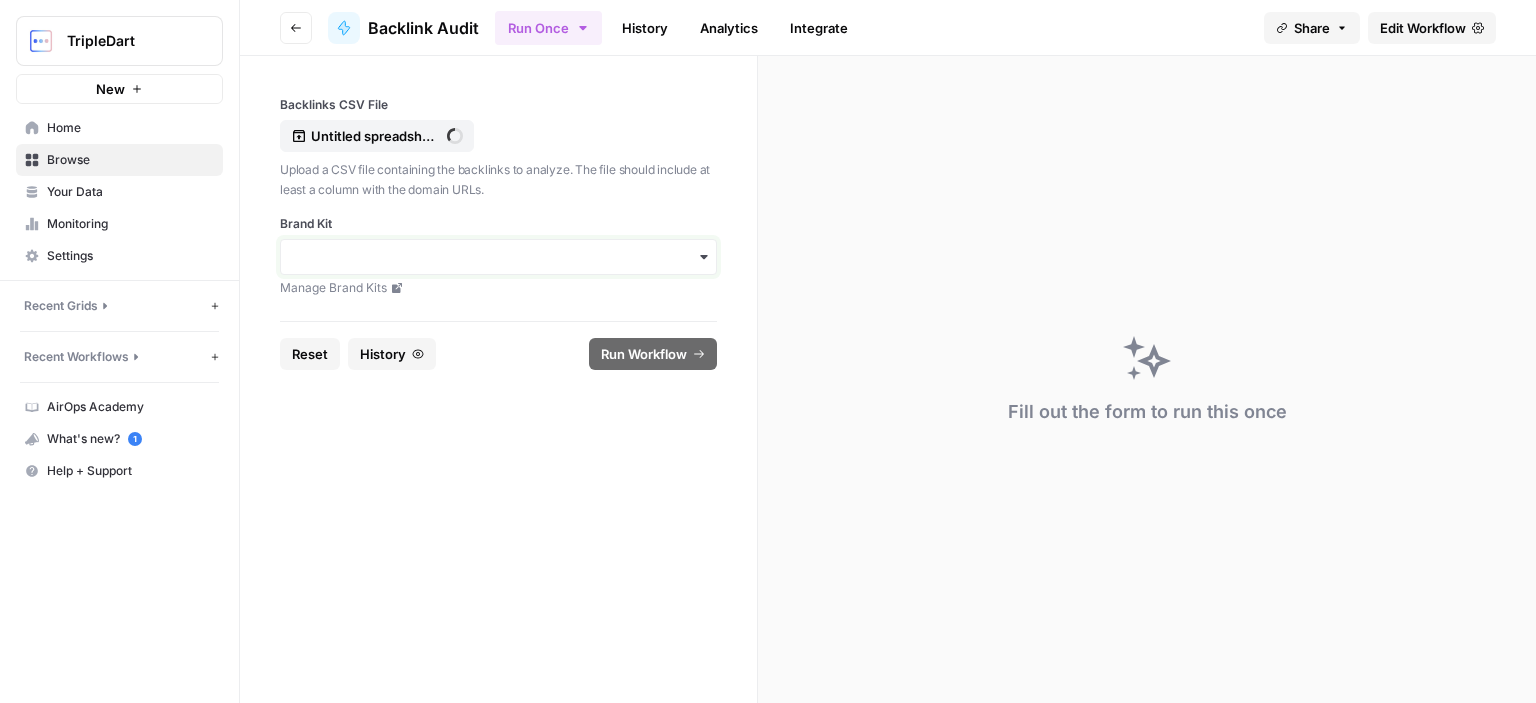 click on "Brand Kit" at bounding box center (498, 257) 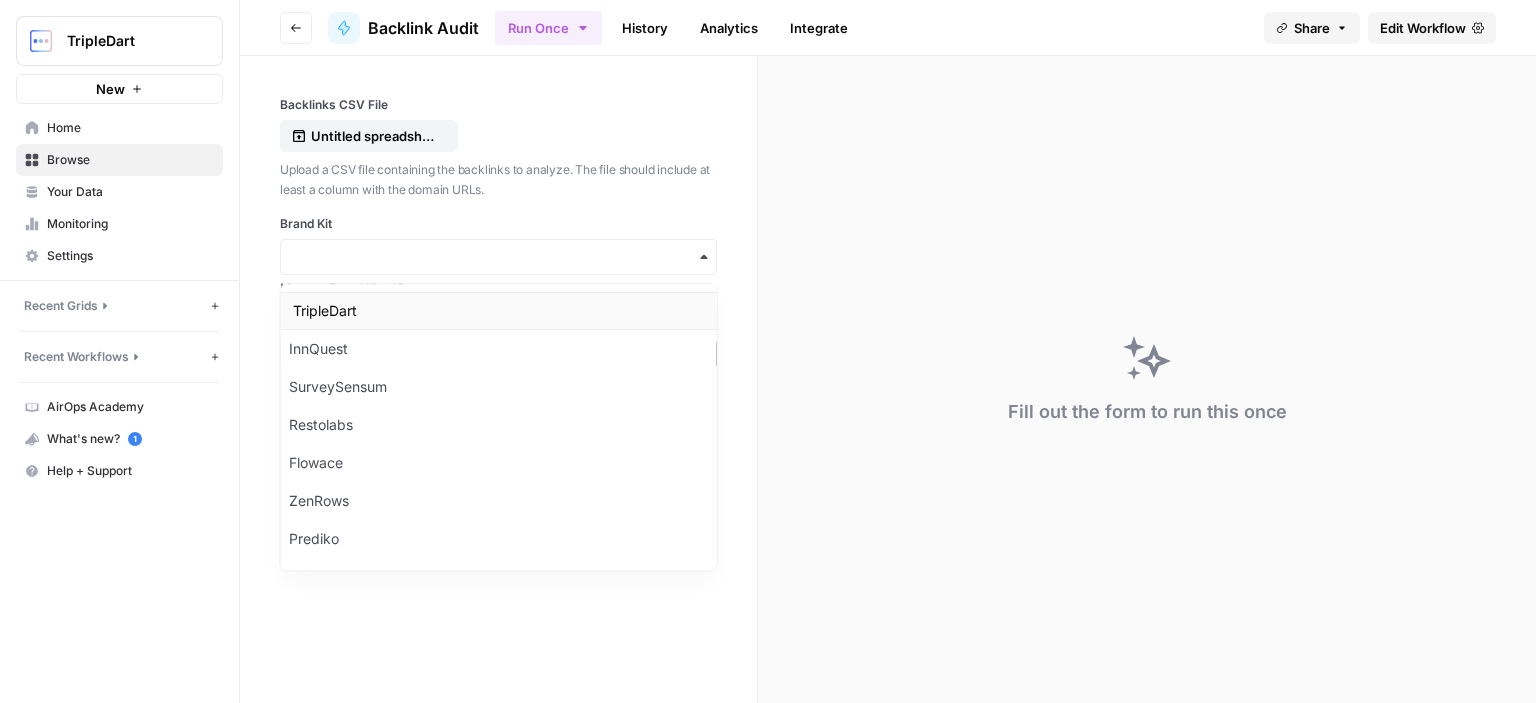 click on "TripleDart" at bounding box center [499, 311] 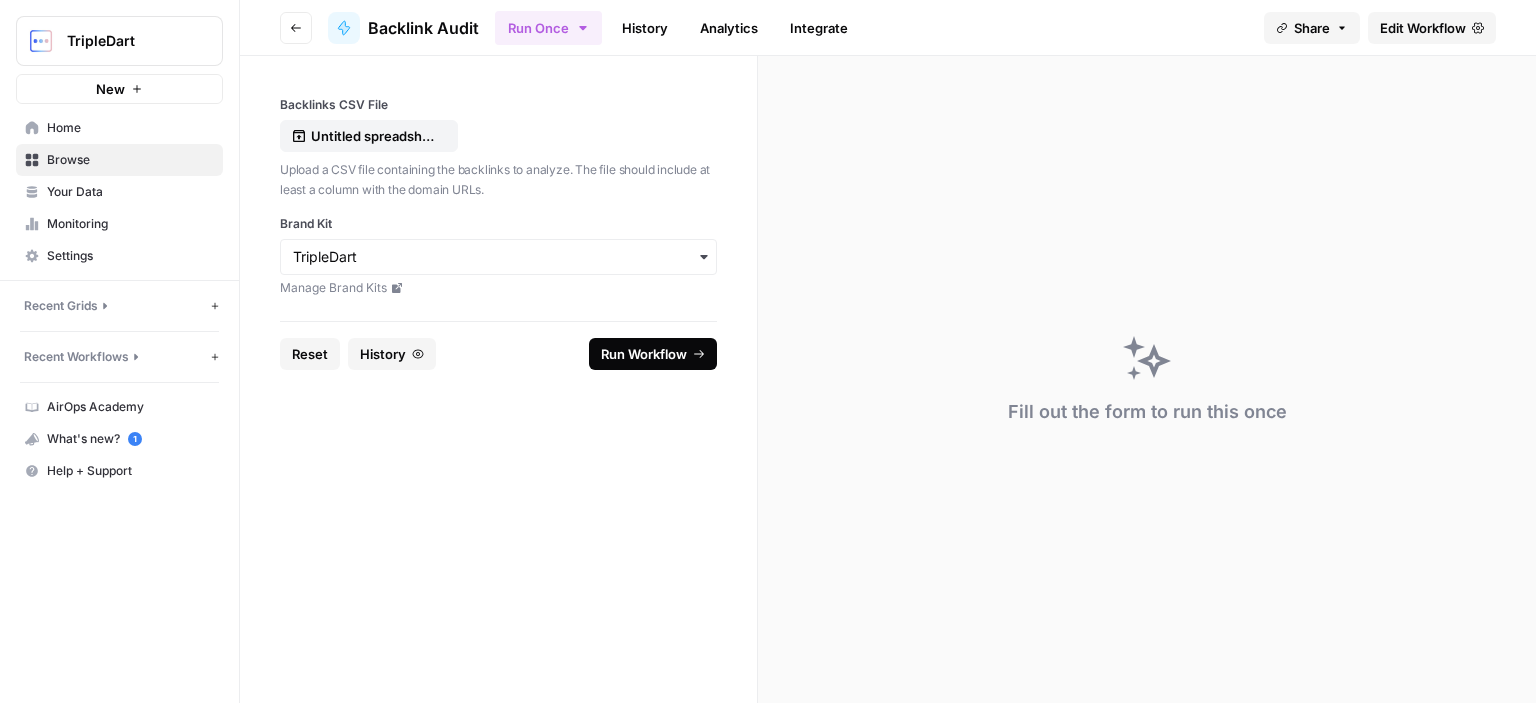 click on "Run Workflow" at bounding box center (644, 354) 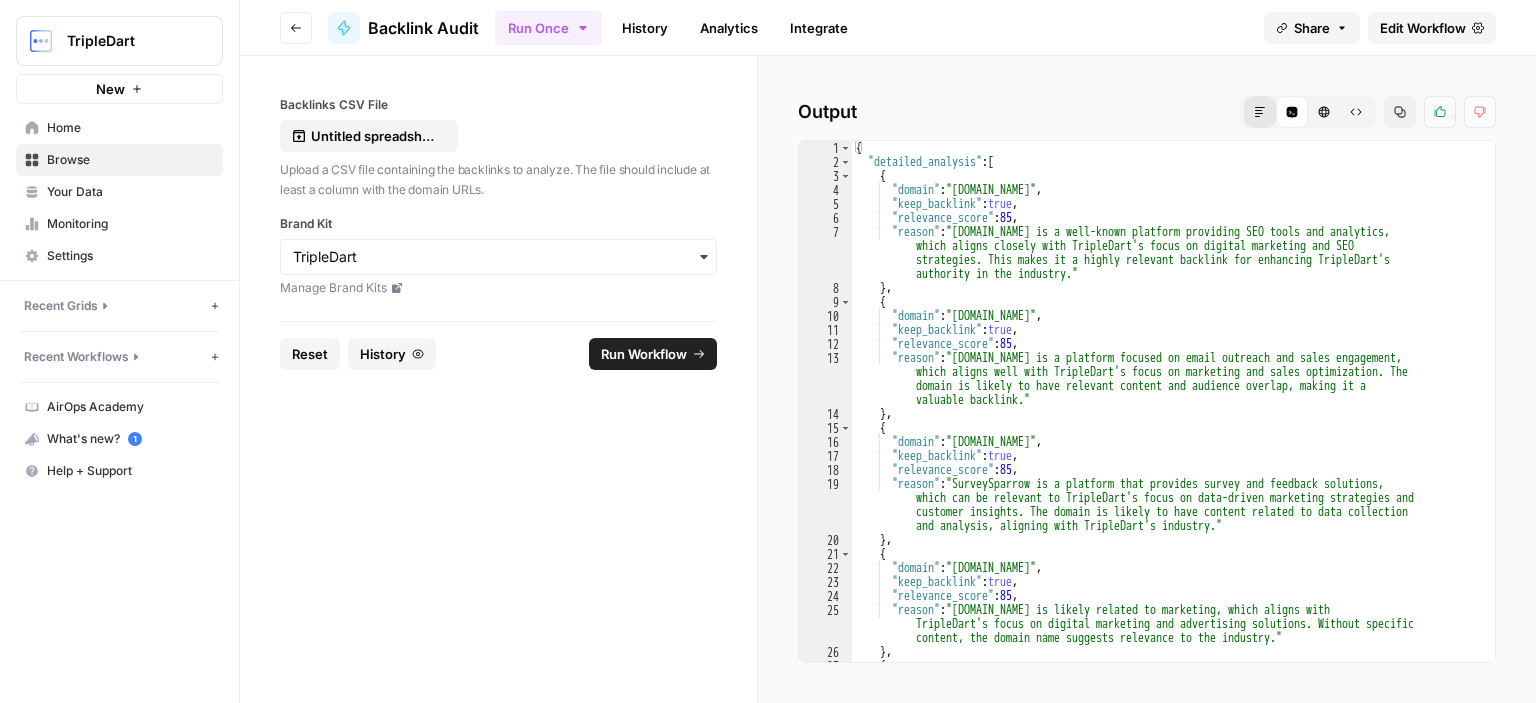 click on "Markdown" at bounding box center [1260, 112] 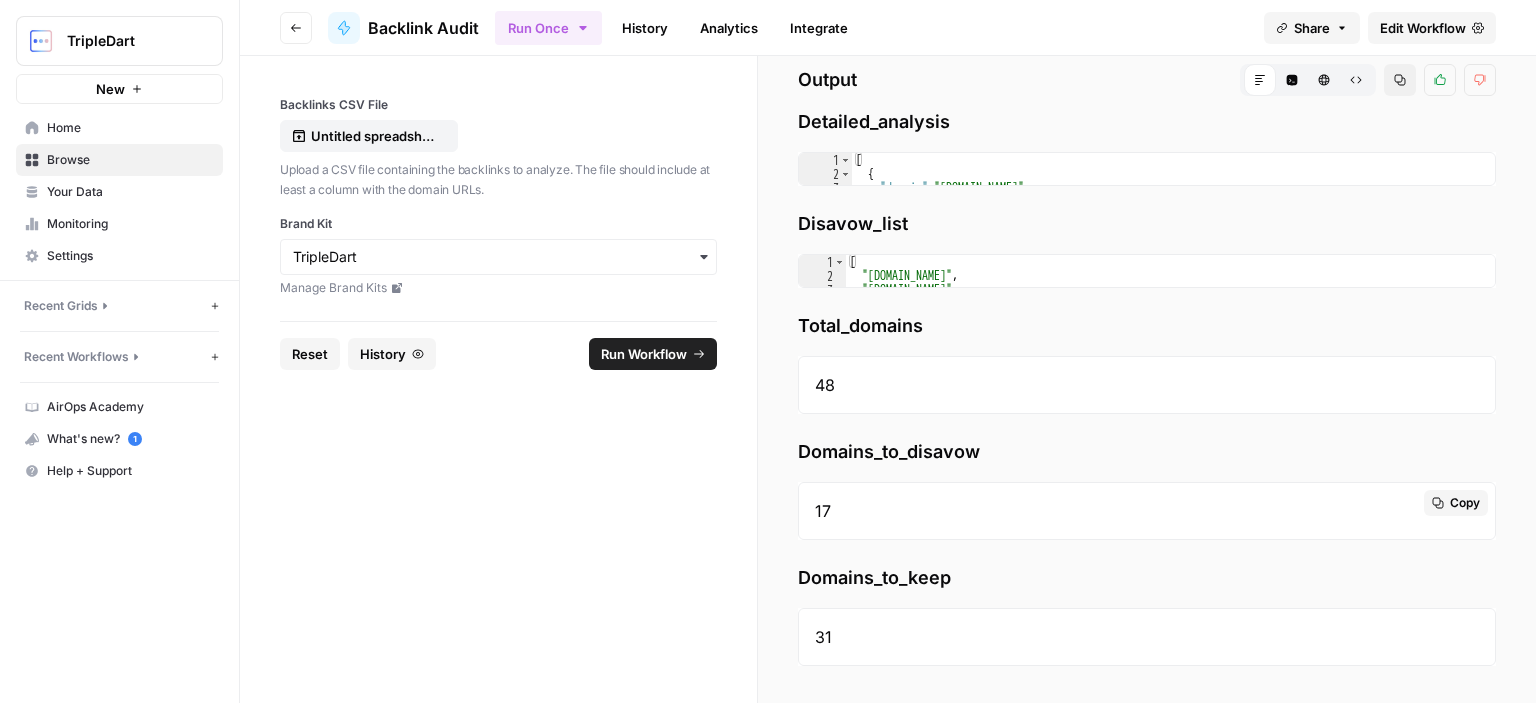 scroll, scrollTop: 0, scrollLeft: 0, axis: both 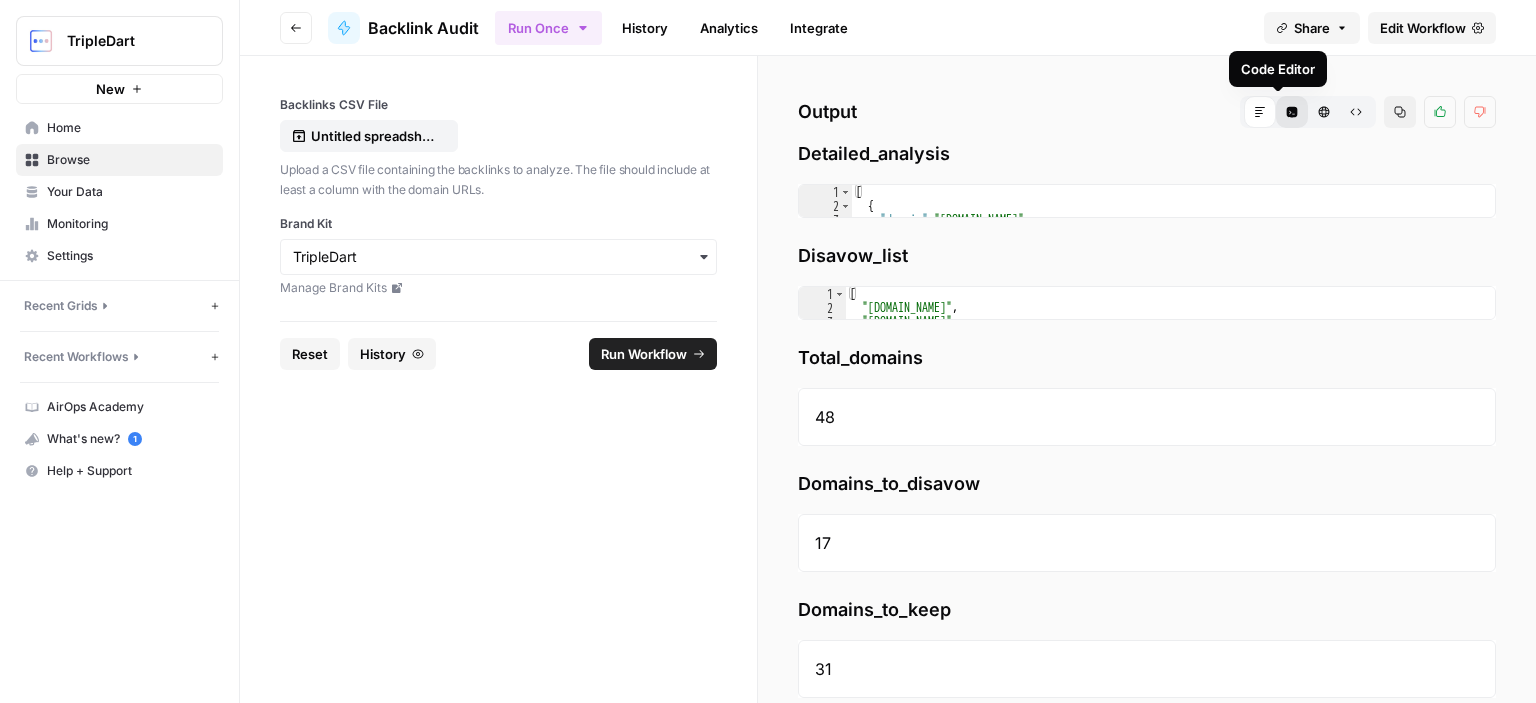 click 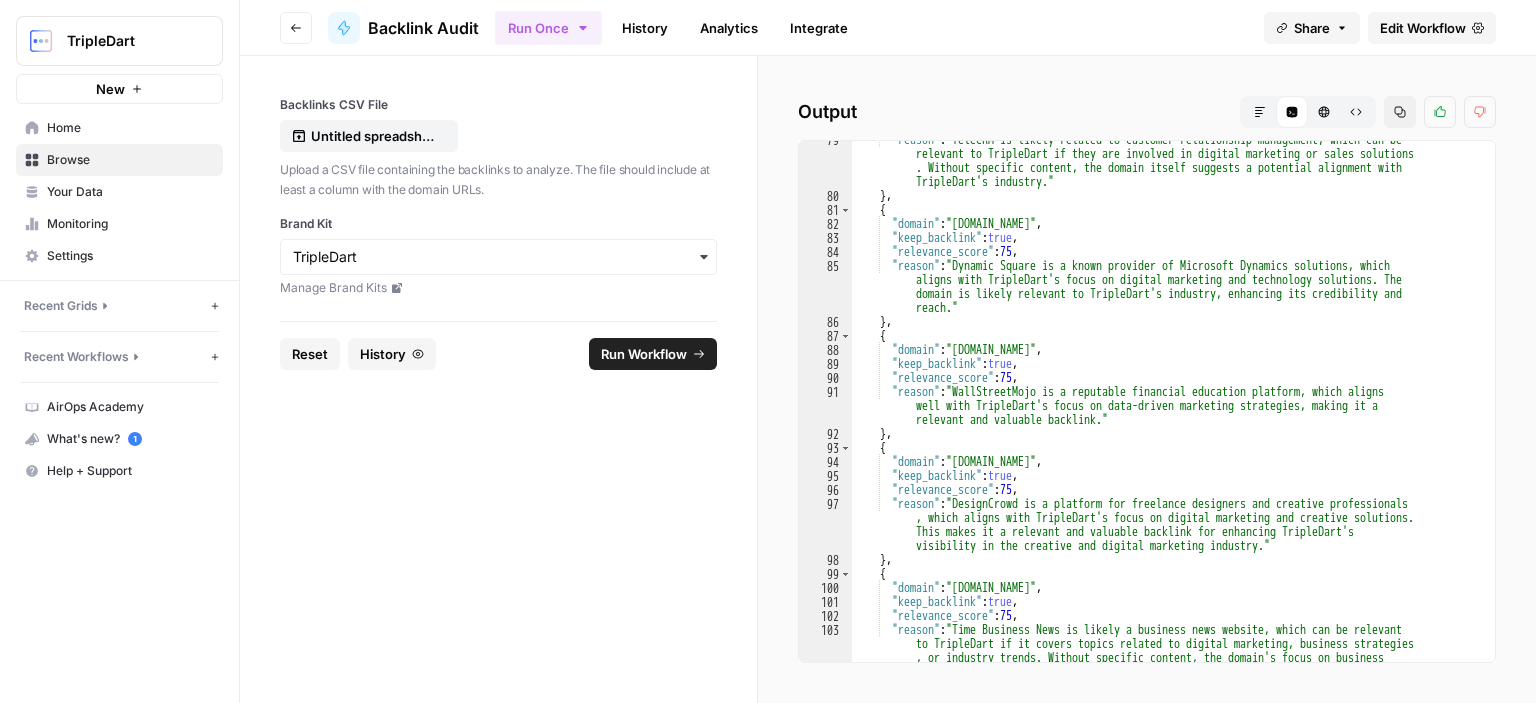 scroll, scrollTop: 1533, scrollLeft: 0, axis: vertical 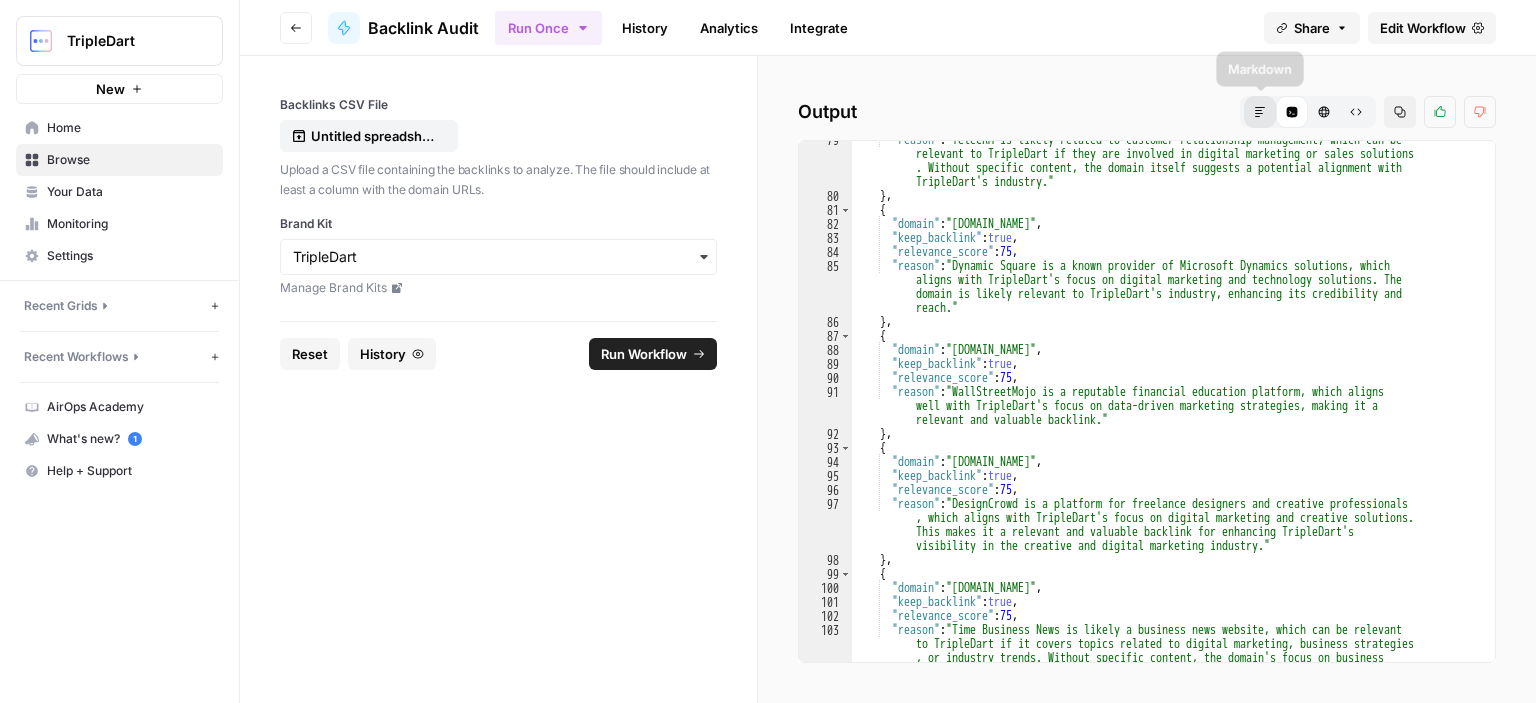 click on "Markdown" at bounding box center [1260, 112] 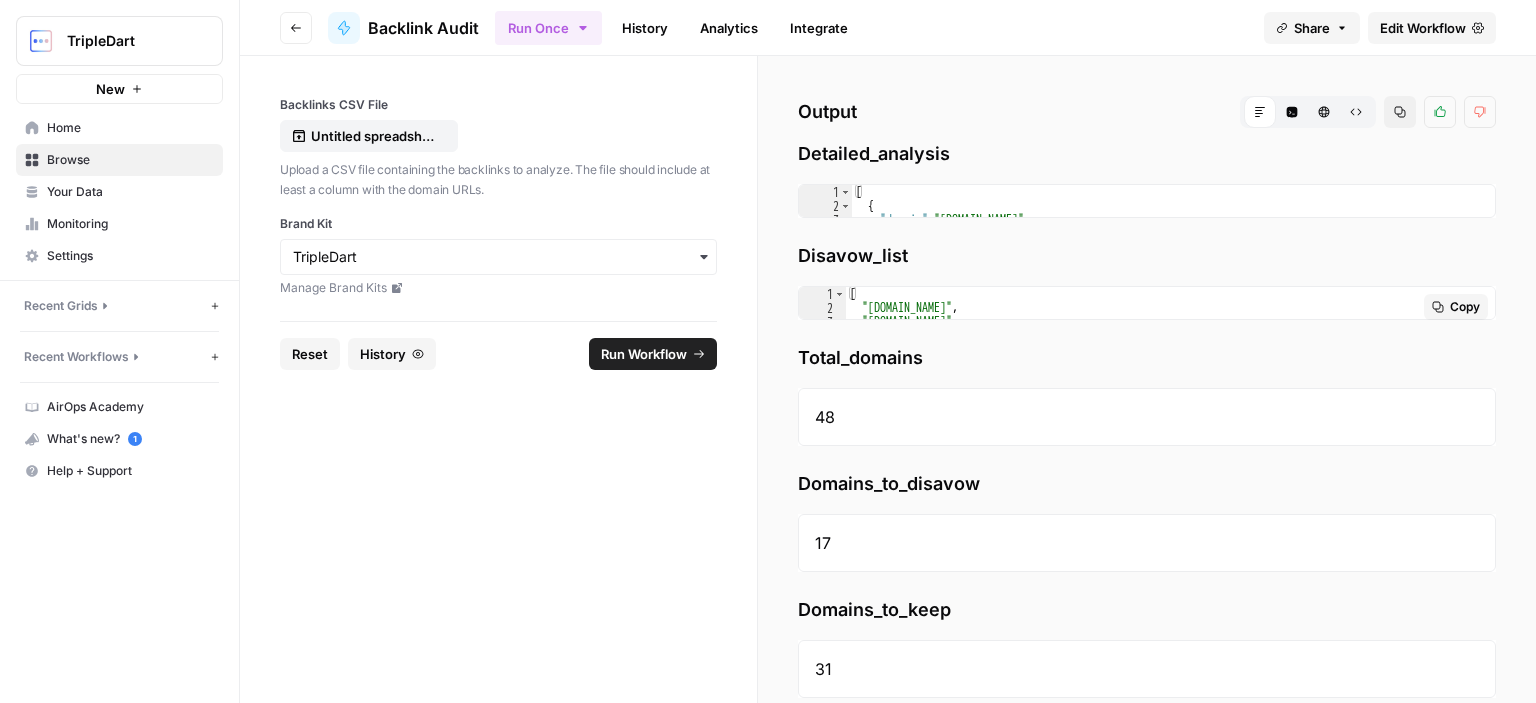 scroll, scrollTop: 32, scrollLeft: 0, axis: vertical 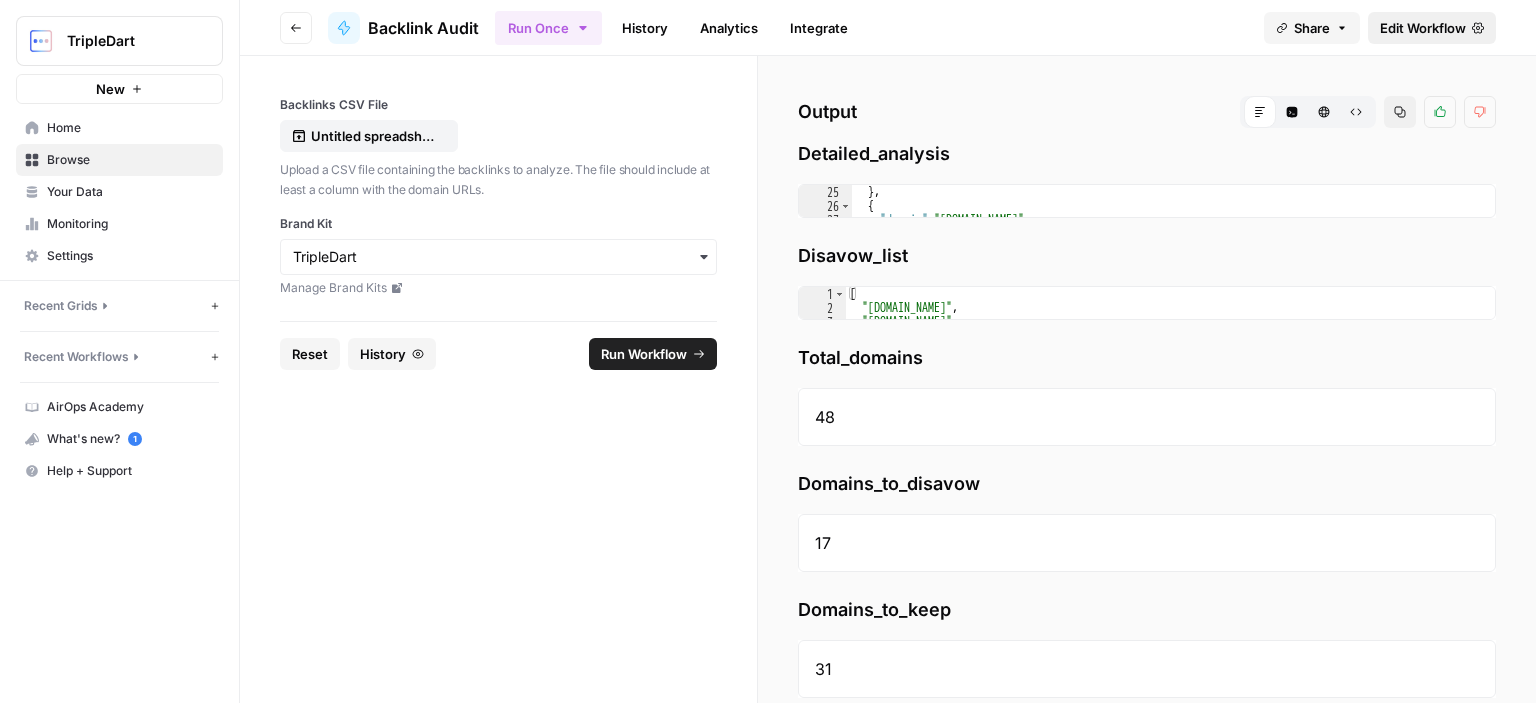 click on "Edit Workflow" at bounding box center (1423, 28) 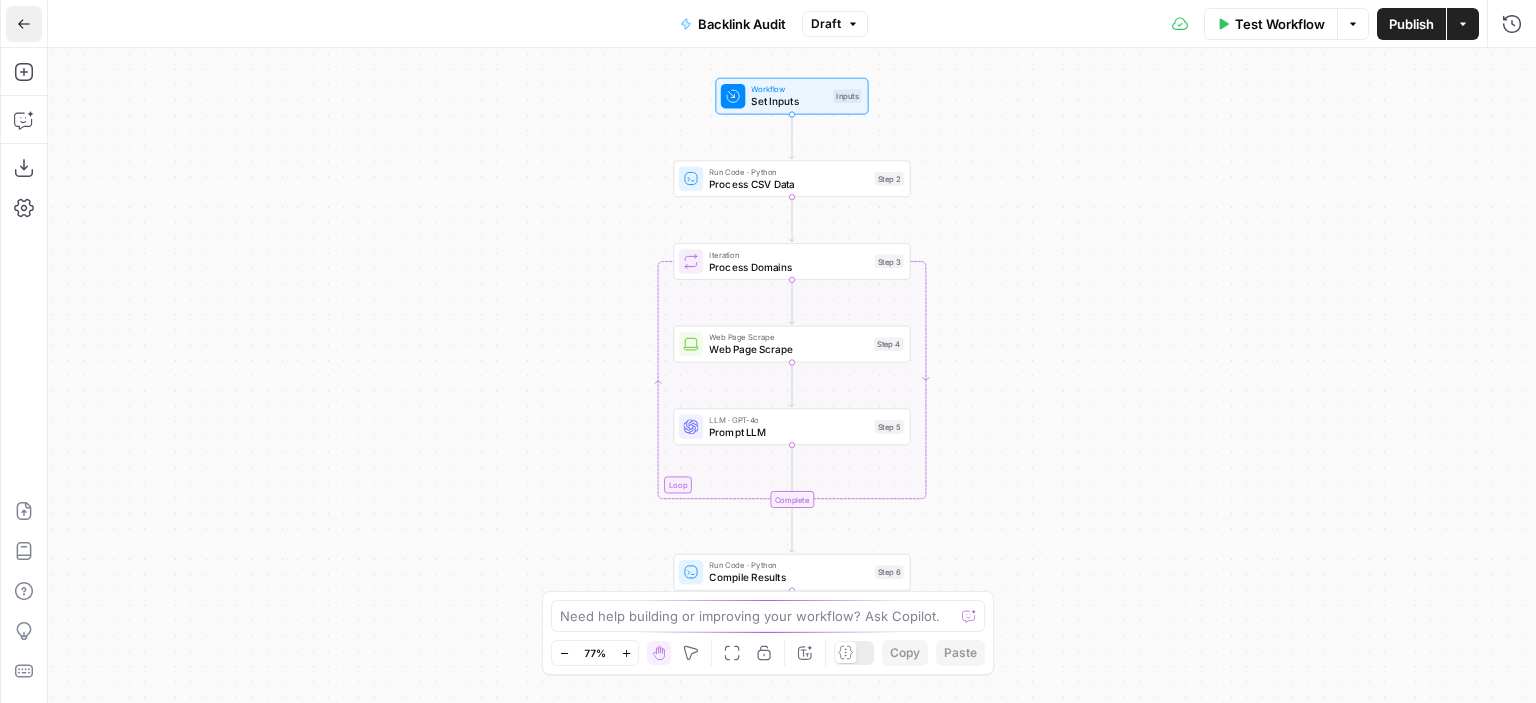 click 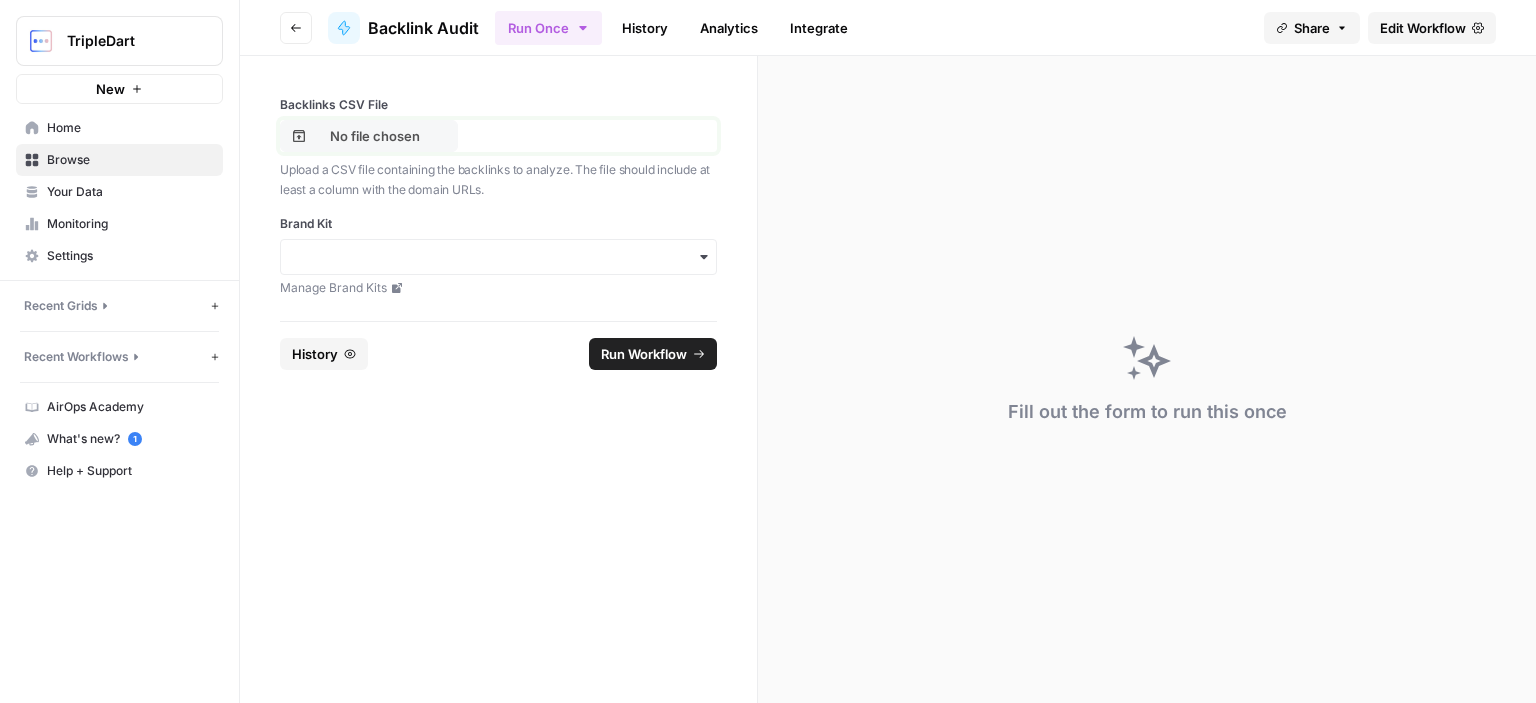 click on "No file chosen" at bounding box center [369, 136] 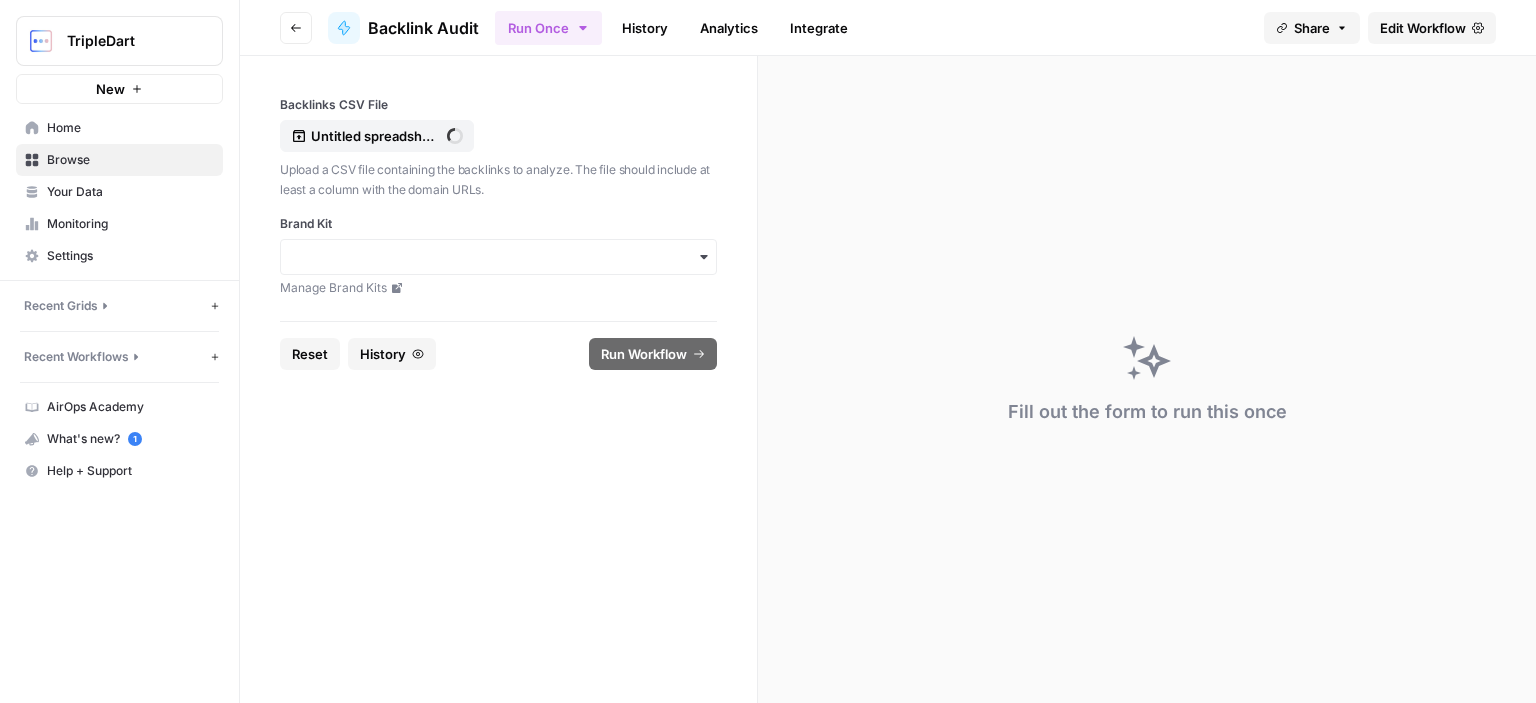 click at bounding box center [498, 257] 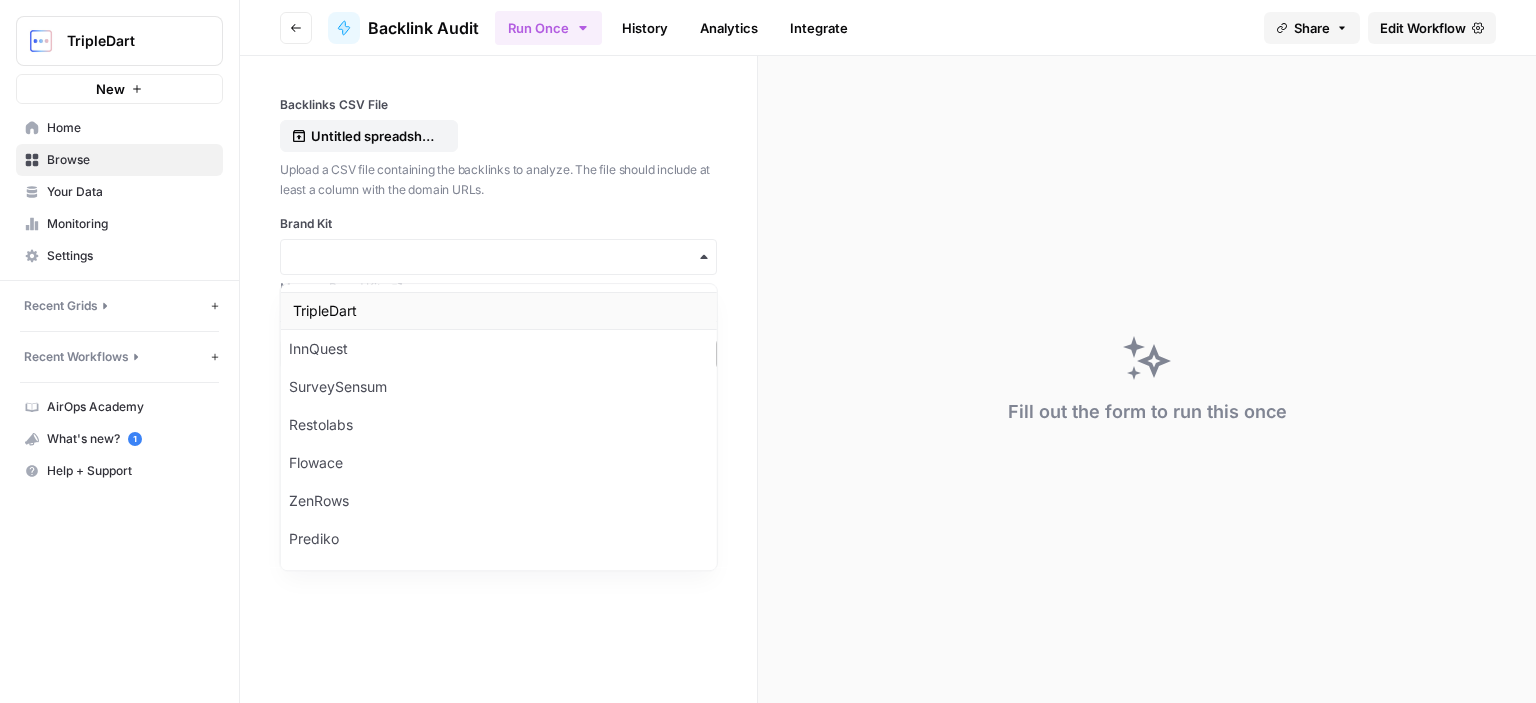 click on "TripleDart" at bounding box center [499, 311] 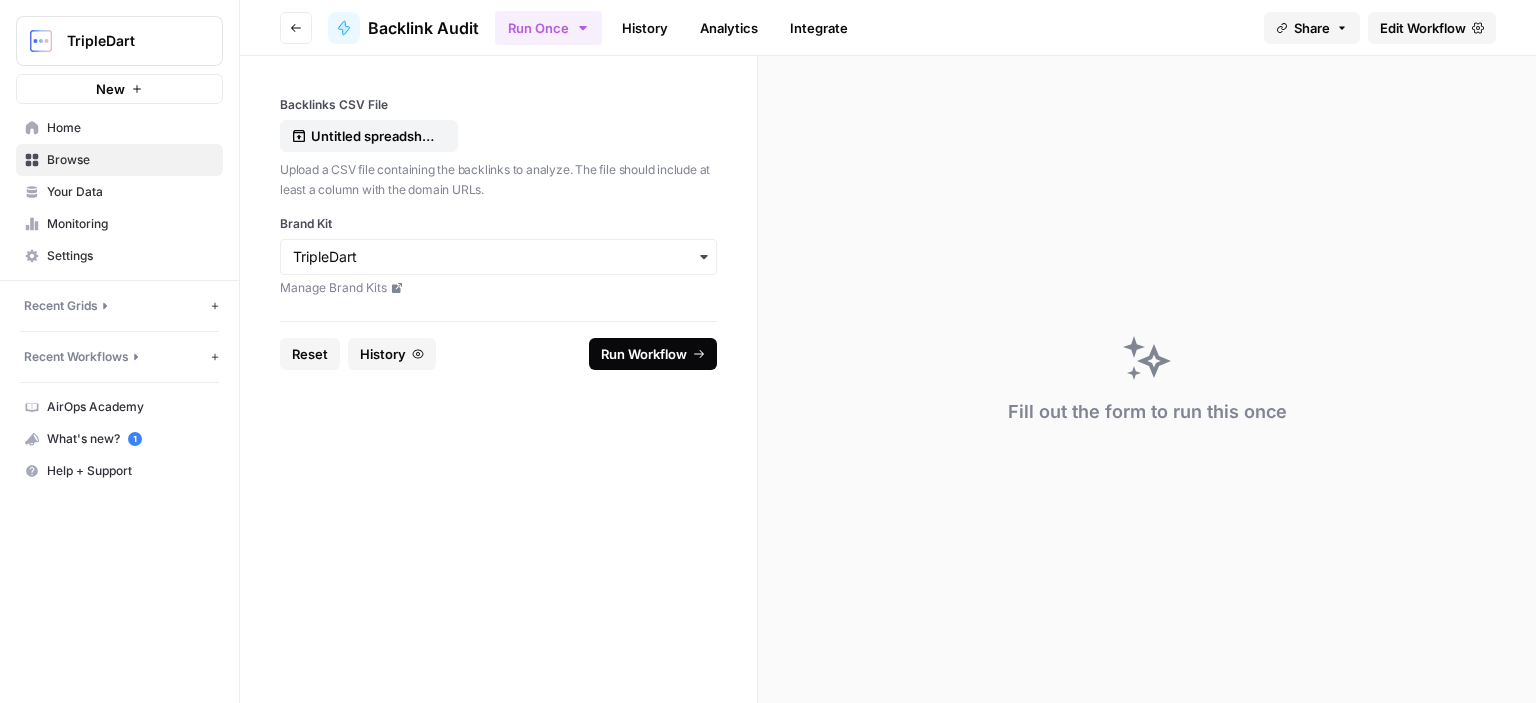 click on "Run Workflow" at bounding box center (653, 354) 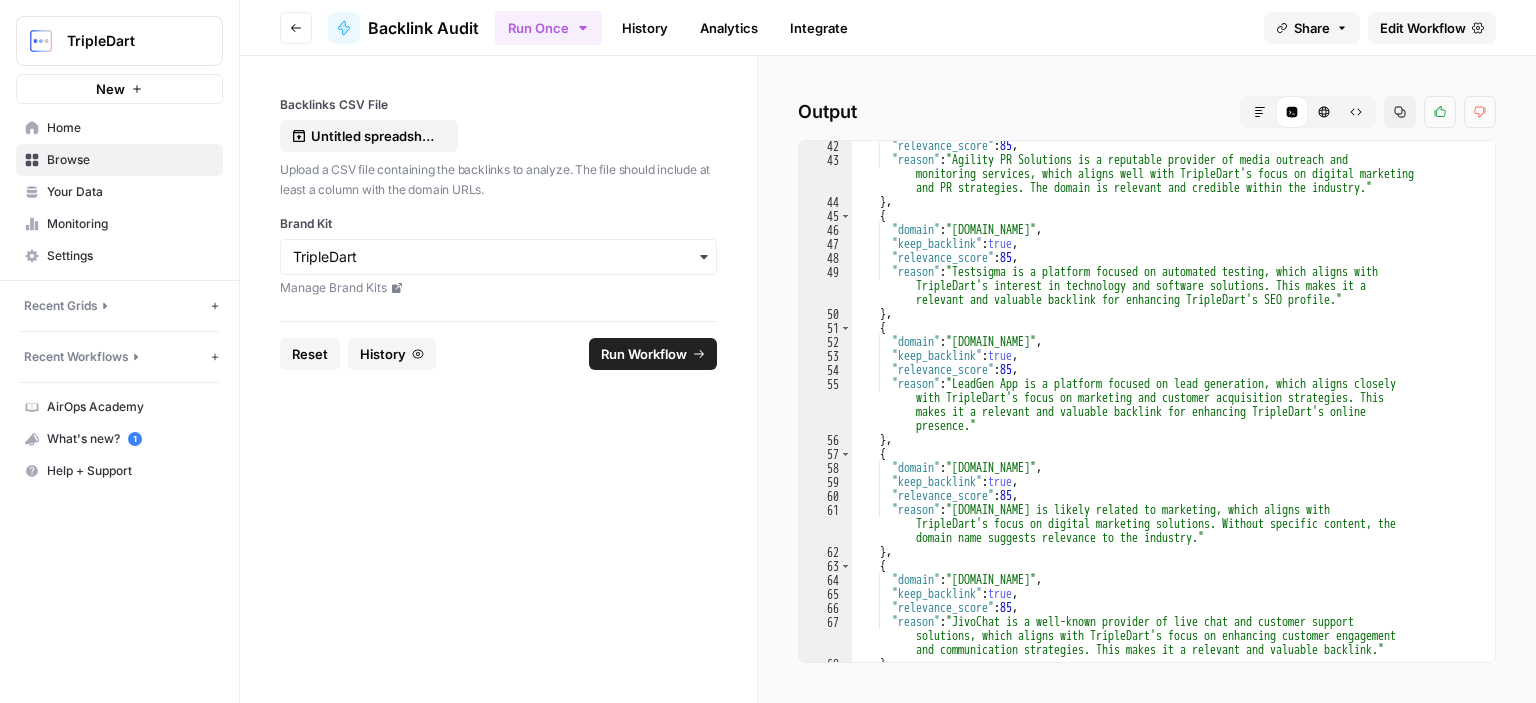 scroll, scrollTop: 757, scrollLeft: 0, axis: vertical 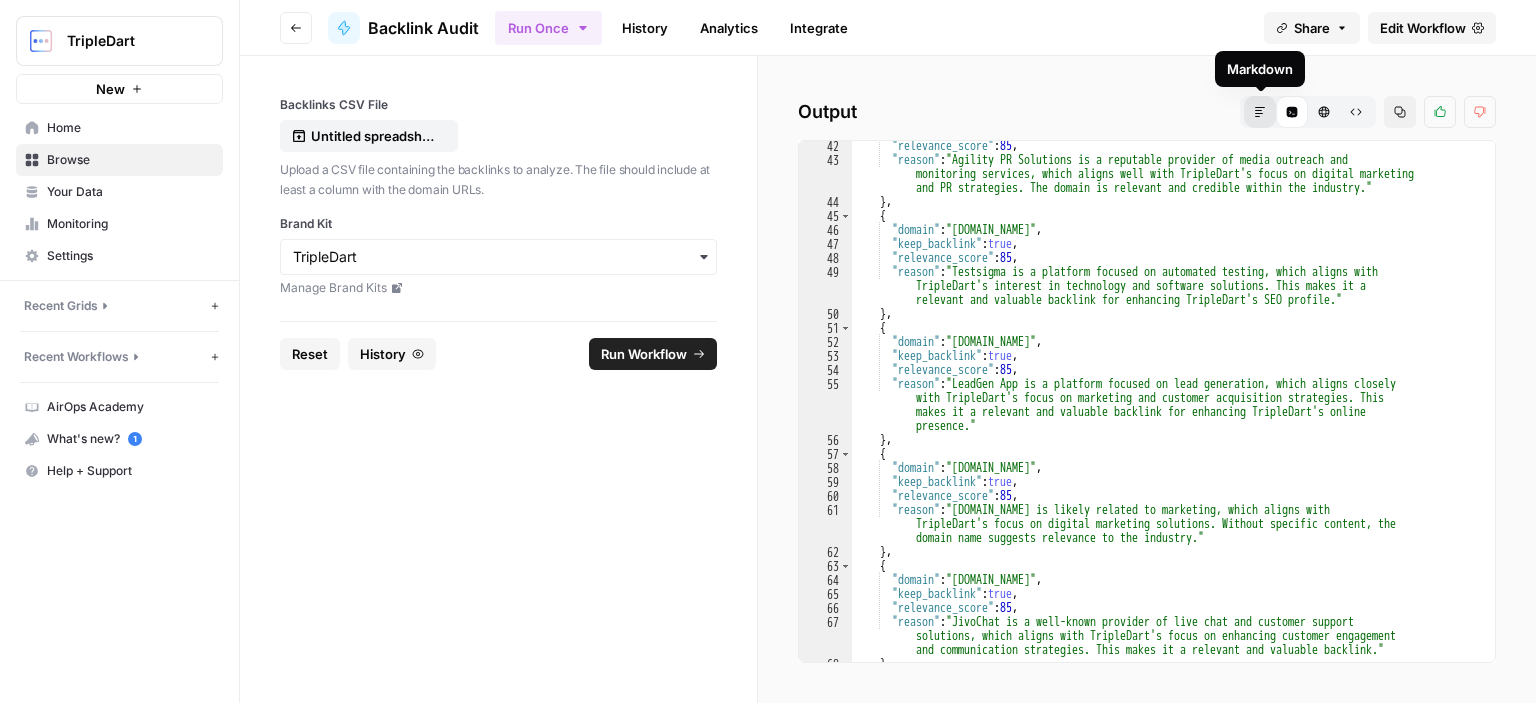click 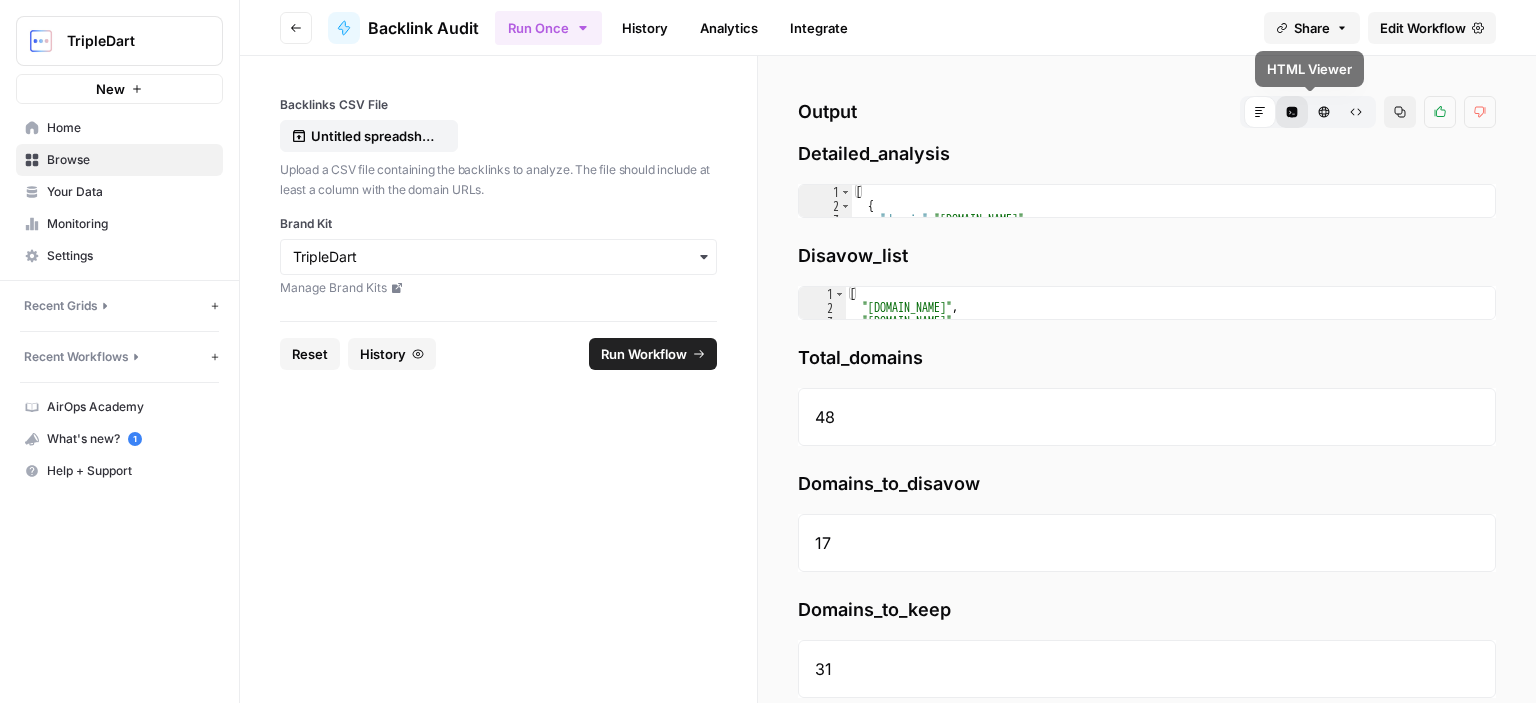click 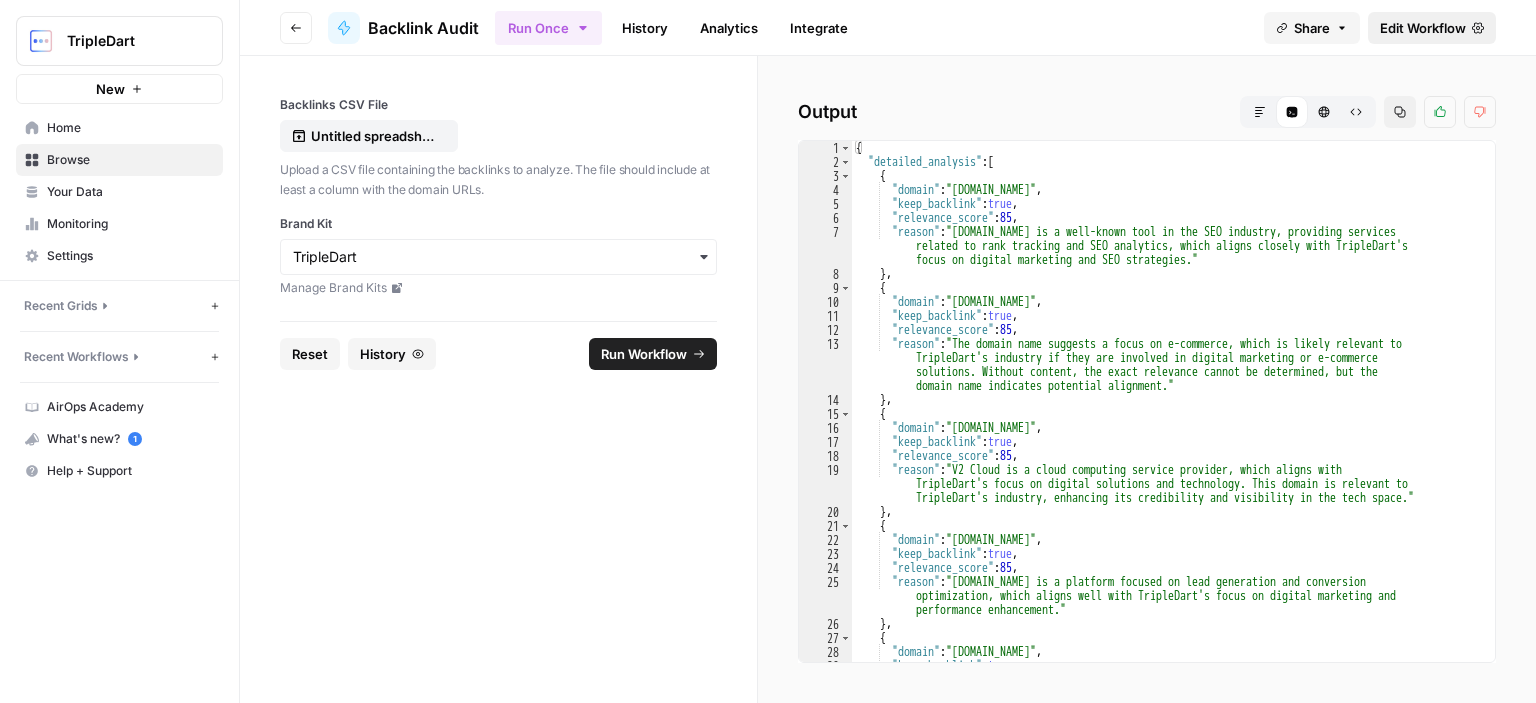 click on "Edit Workflow" at bounding box center [1423, 28] 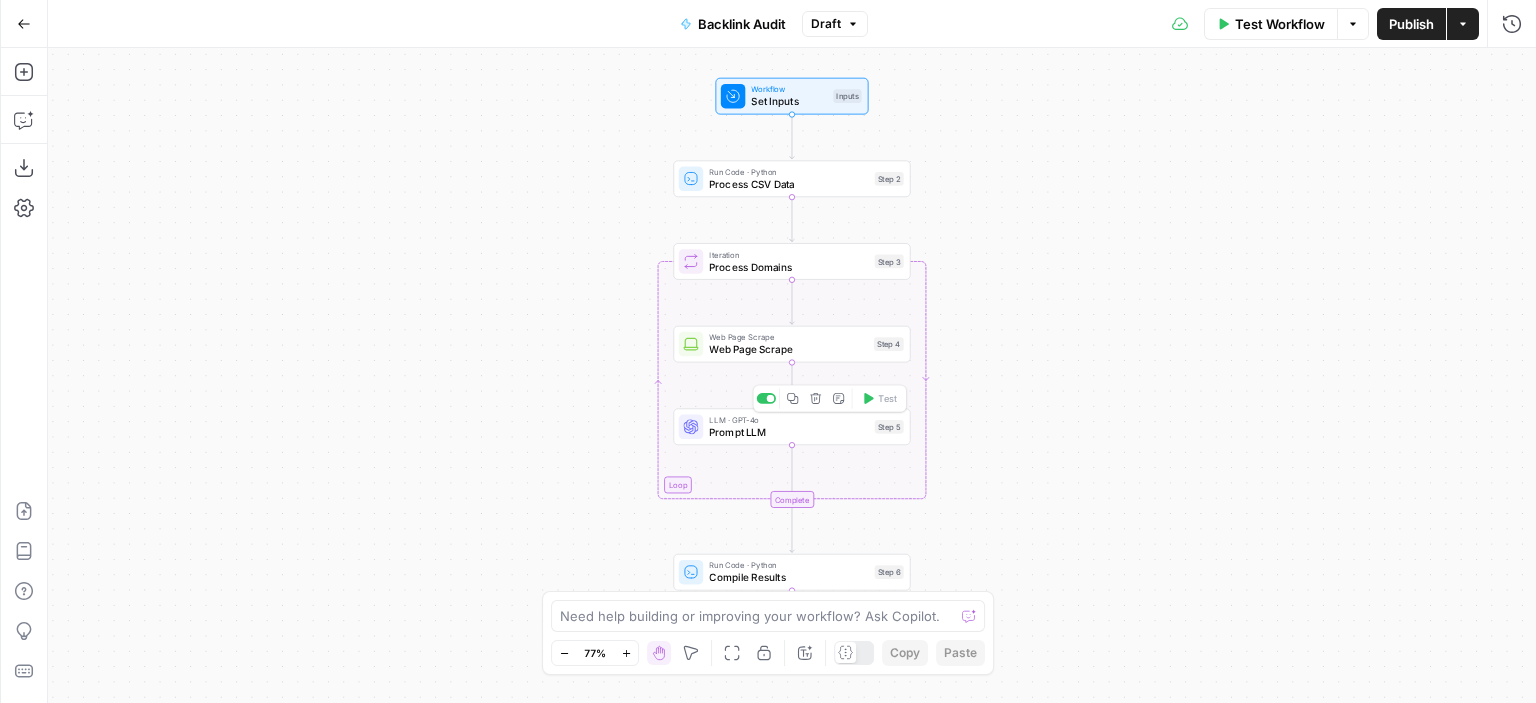 click on "Prompt LLM" at bounding box center [788, 431] 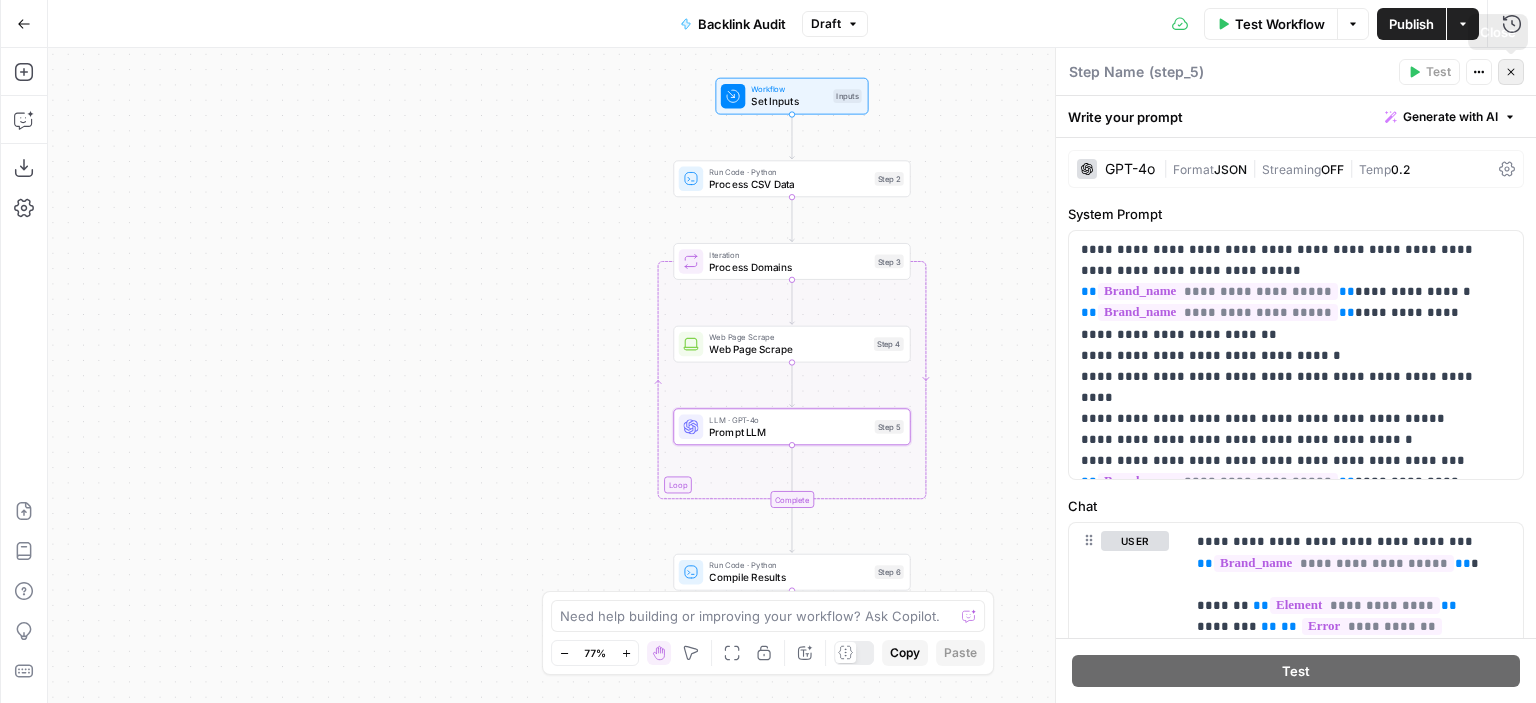 click on "Close" at bounding box center [1511, 72] 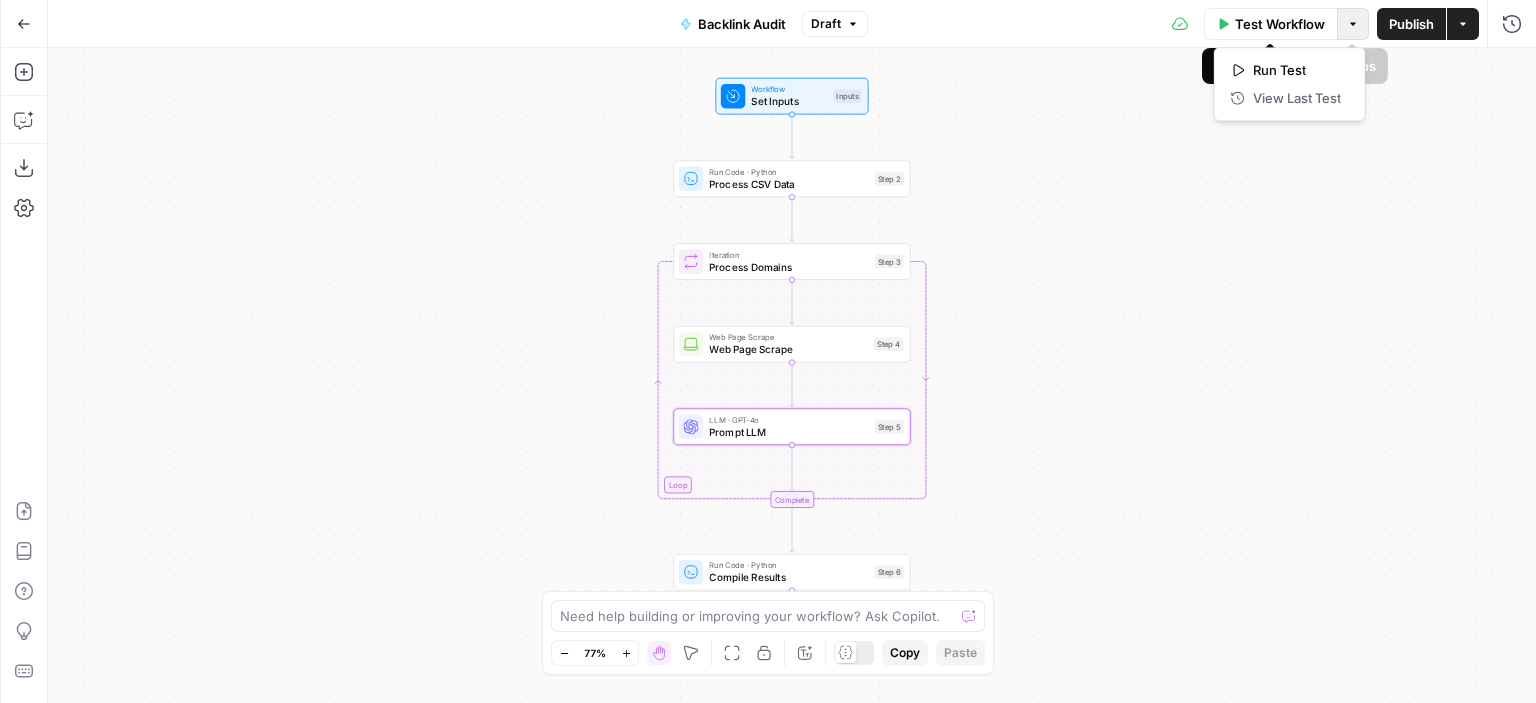 click 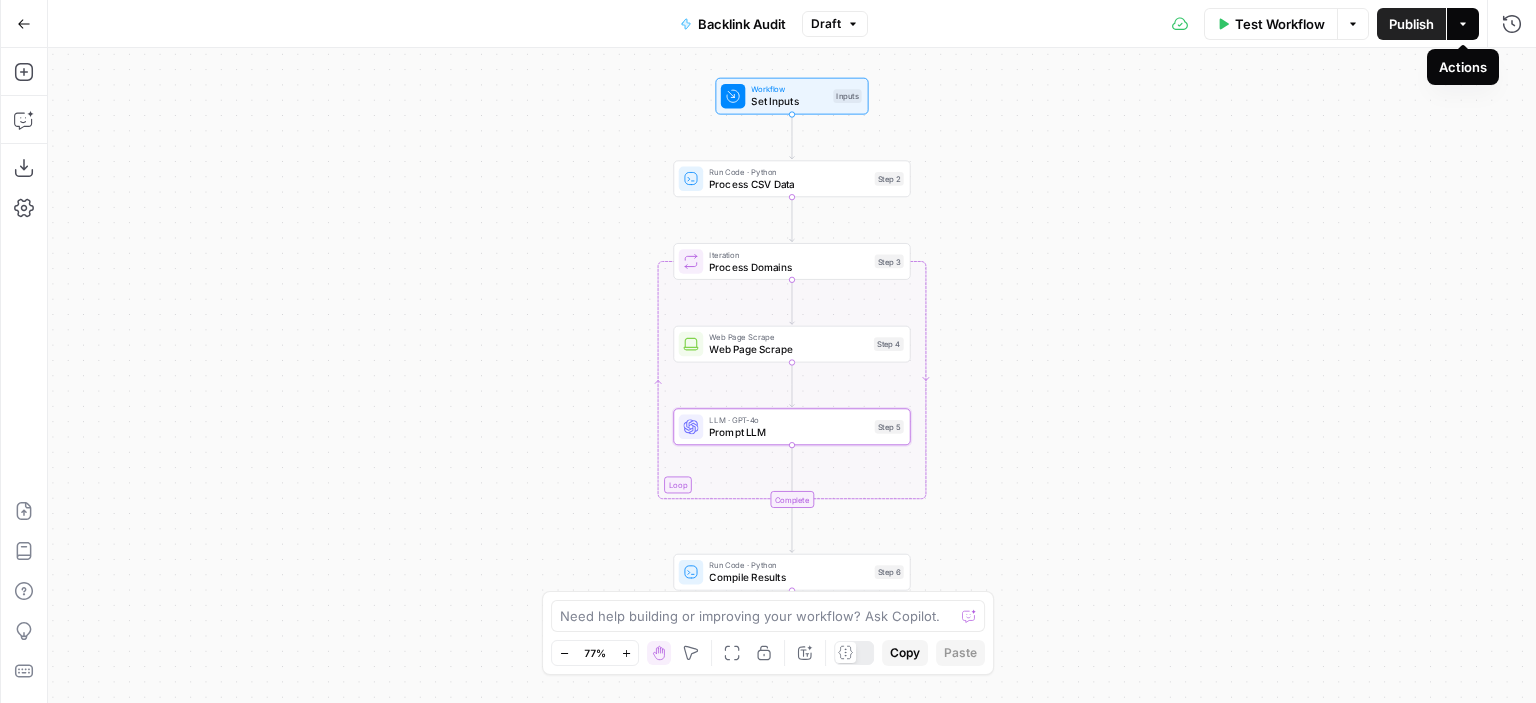 click on "Actions" at bounding box center (1463, 24) 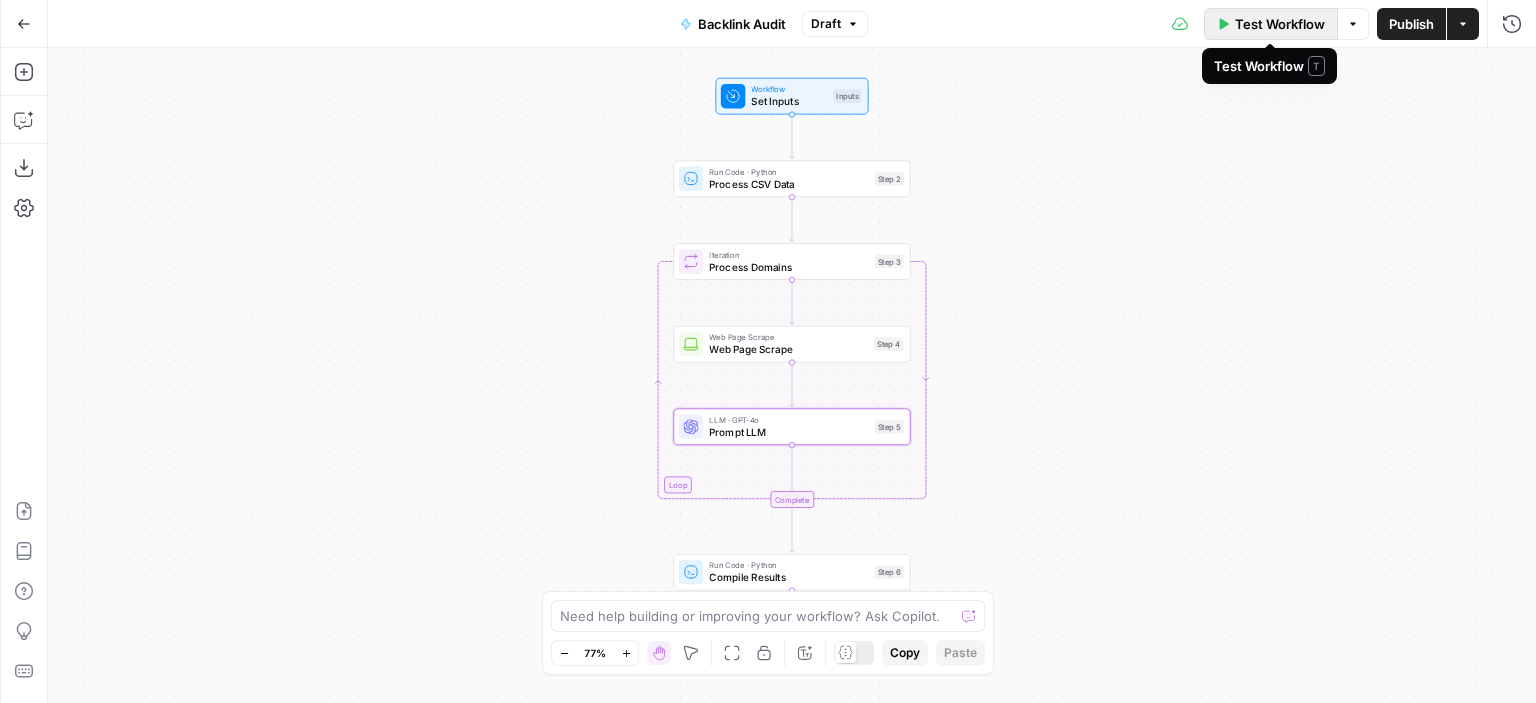 click on "Test Workflow" at bounding box center (1280, 24) 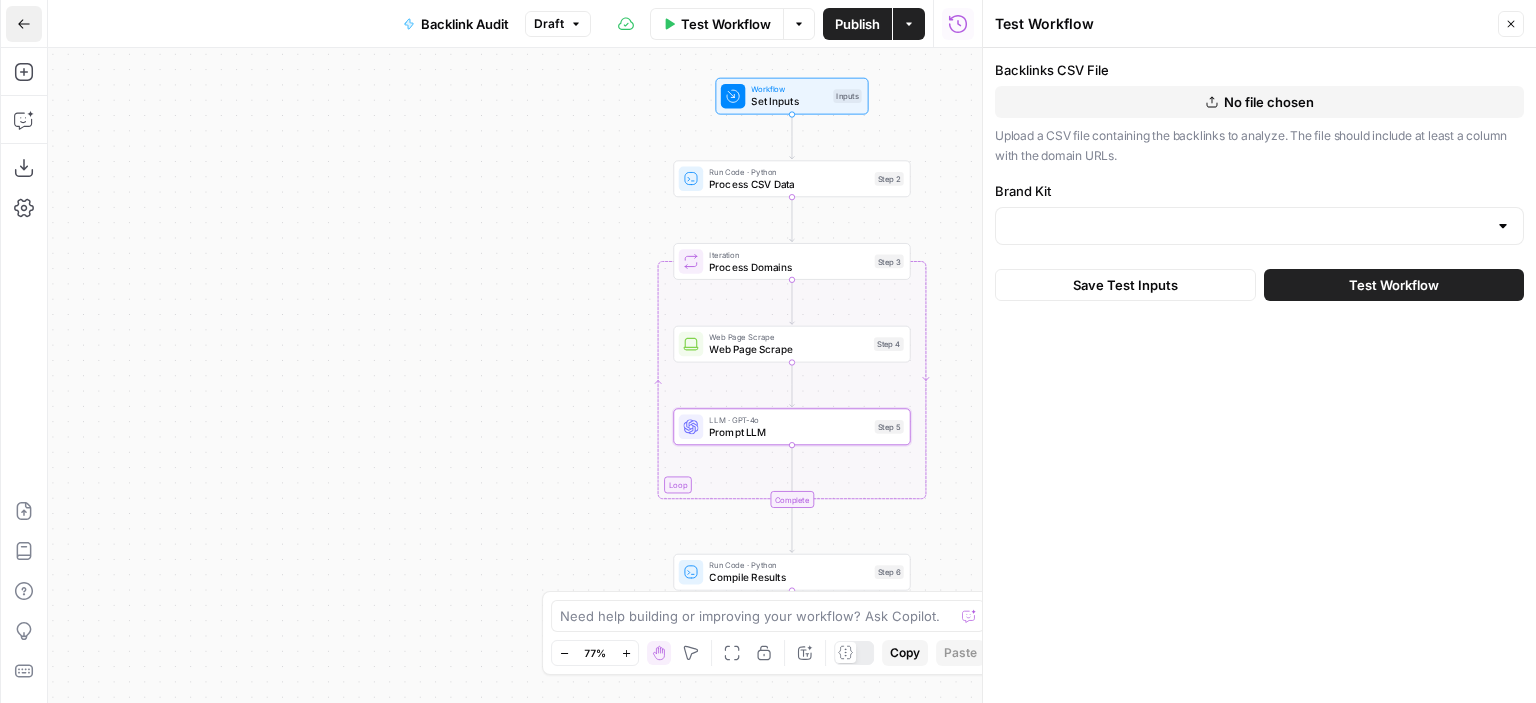 click 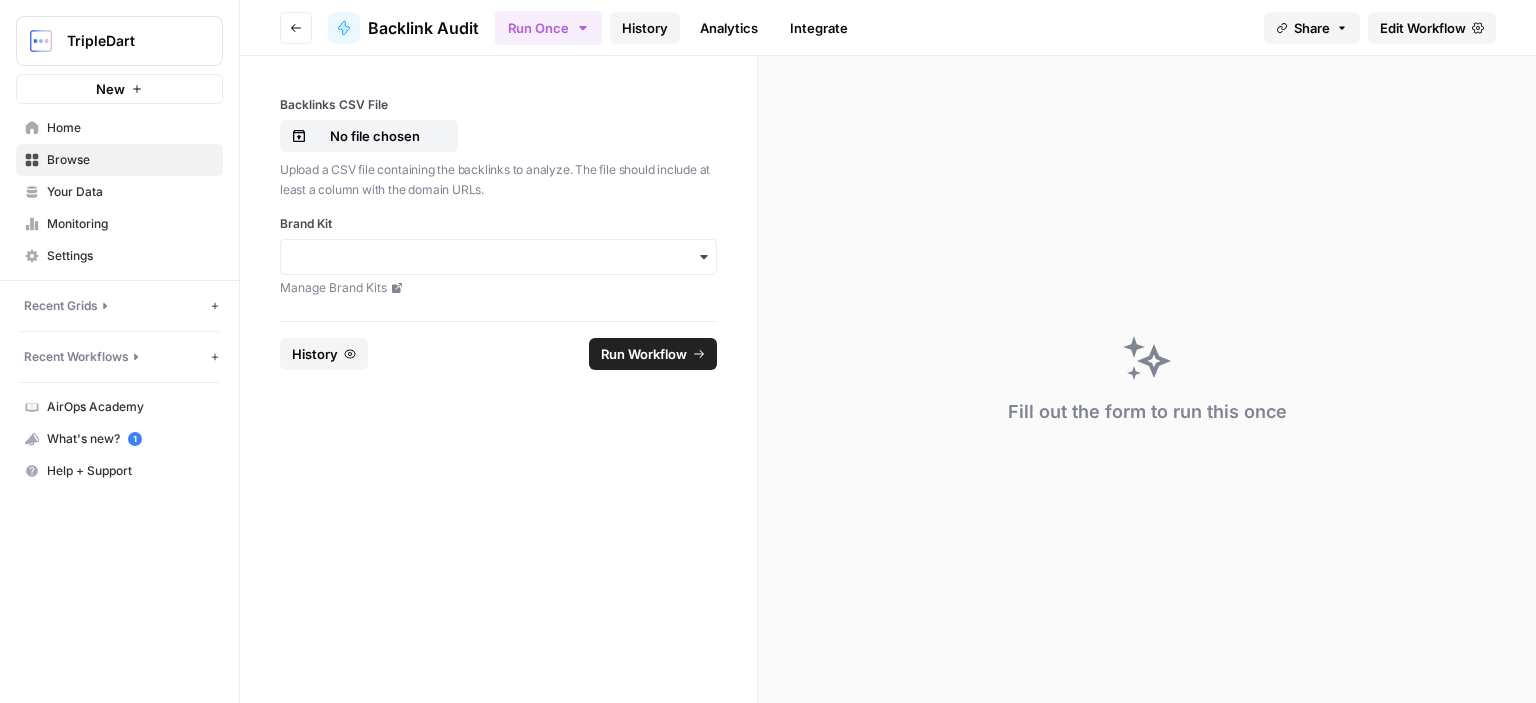 click on "History" at bounding box center [645, 28] 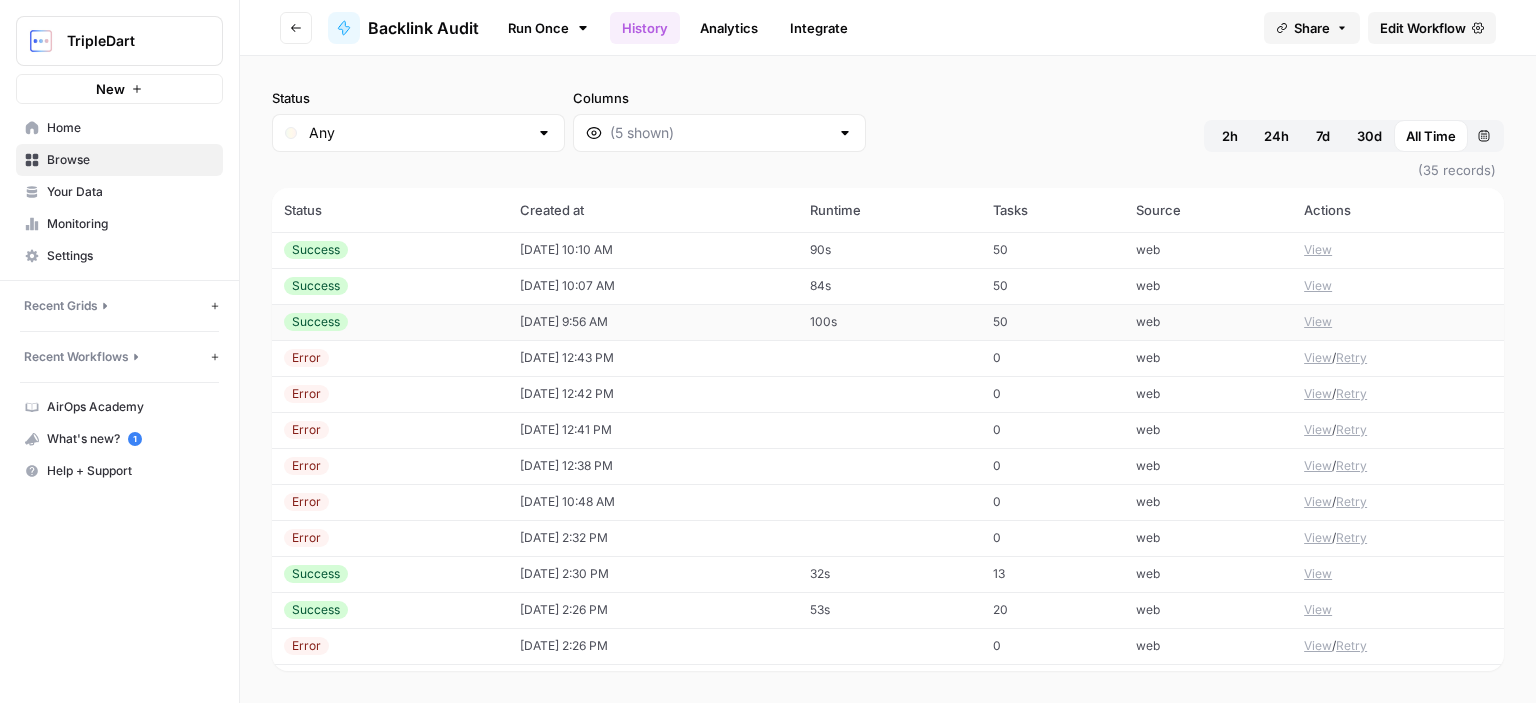 click on "[DATE] 10:10 AM" at bounding box center [653, 250] 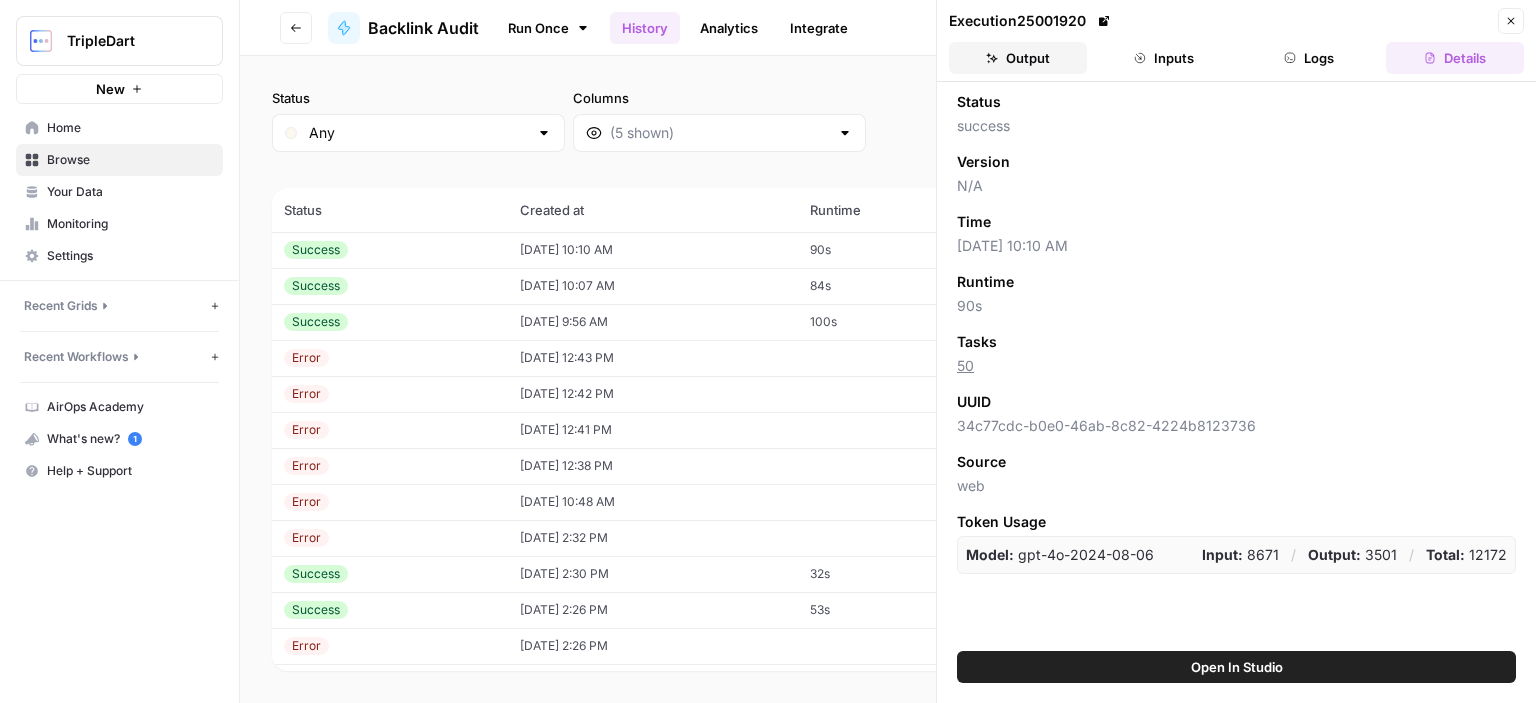click on "Output" at bounding box center (1018, 58) 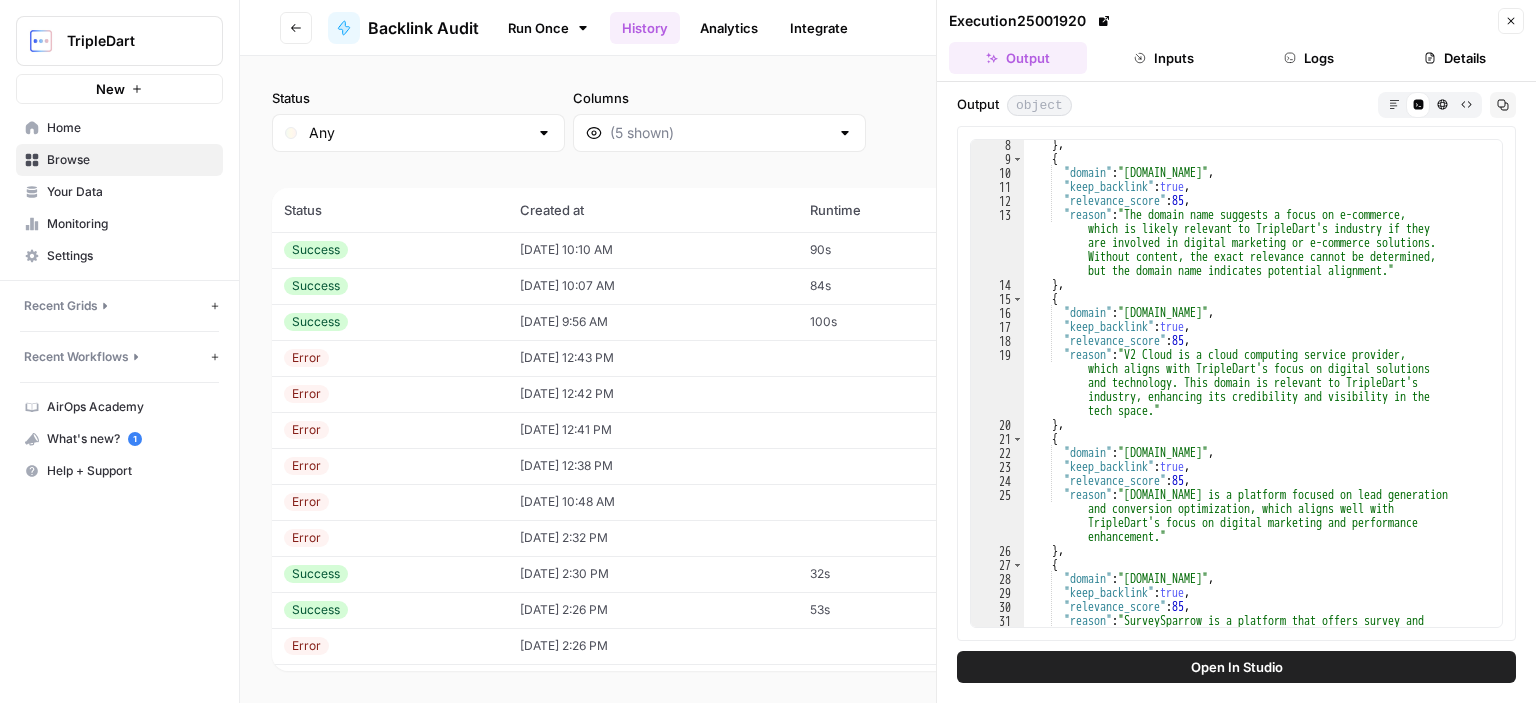 scroll, scrollTop: 145, scrollLeft: 0, axis: vertical 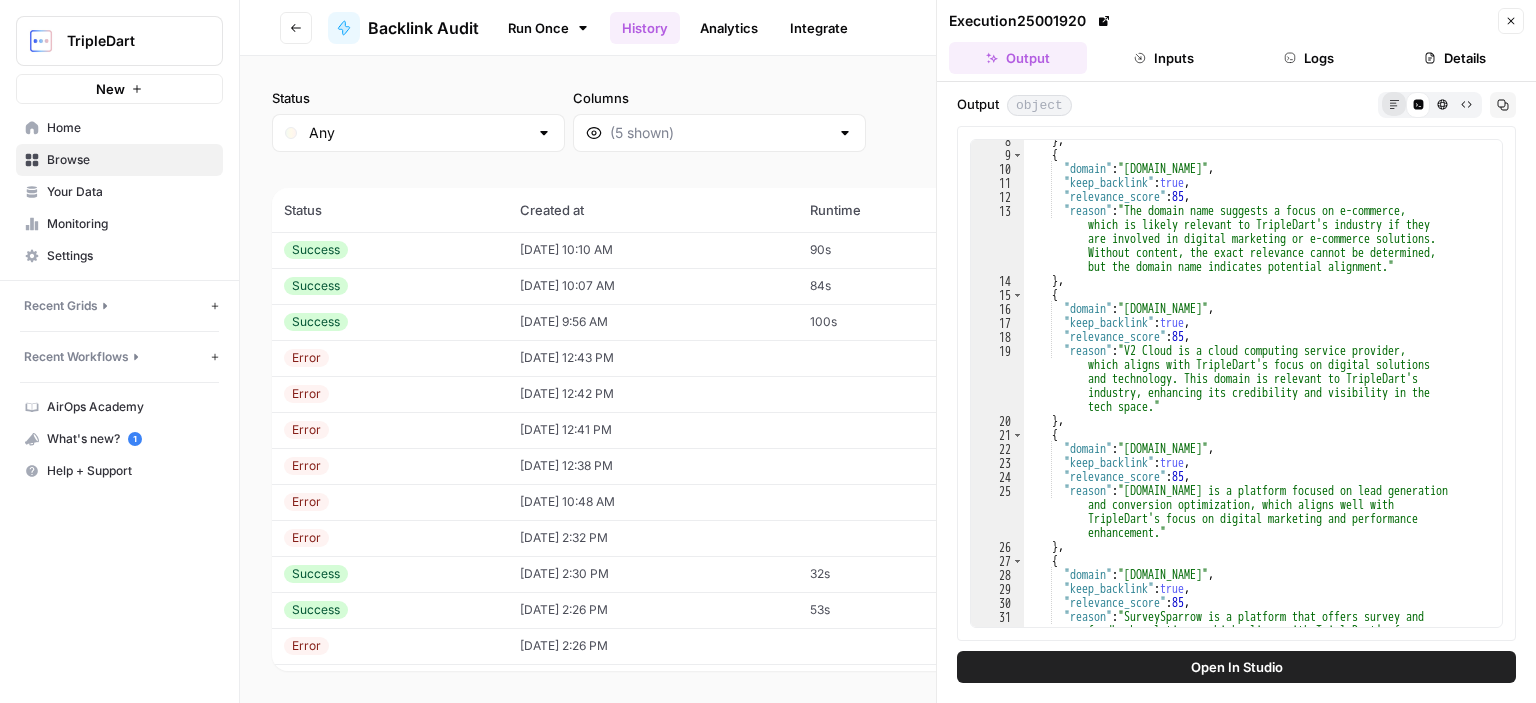 click 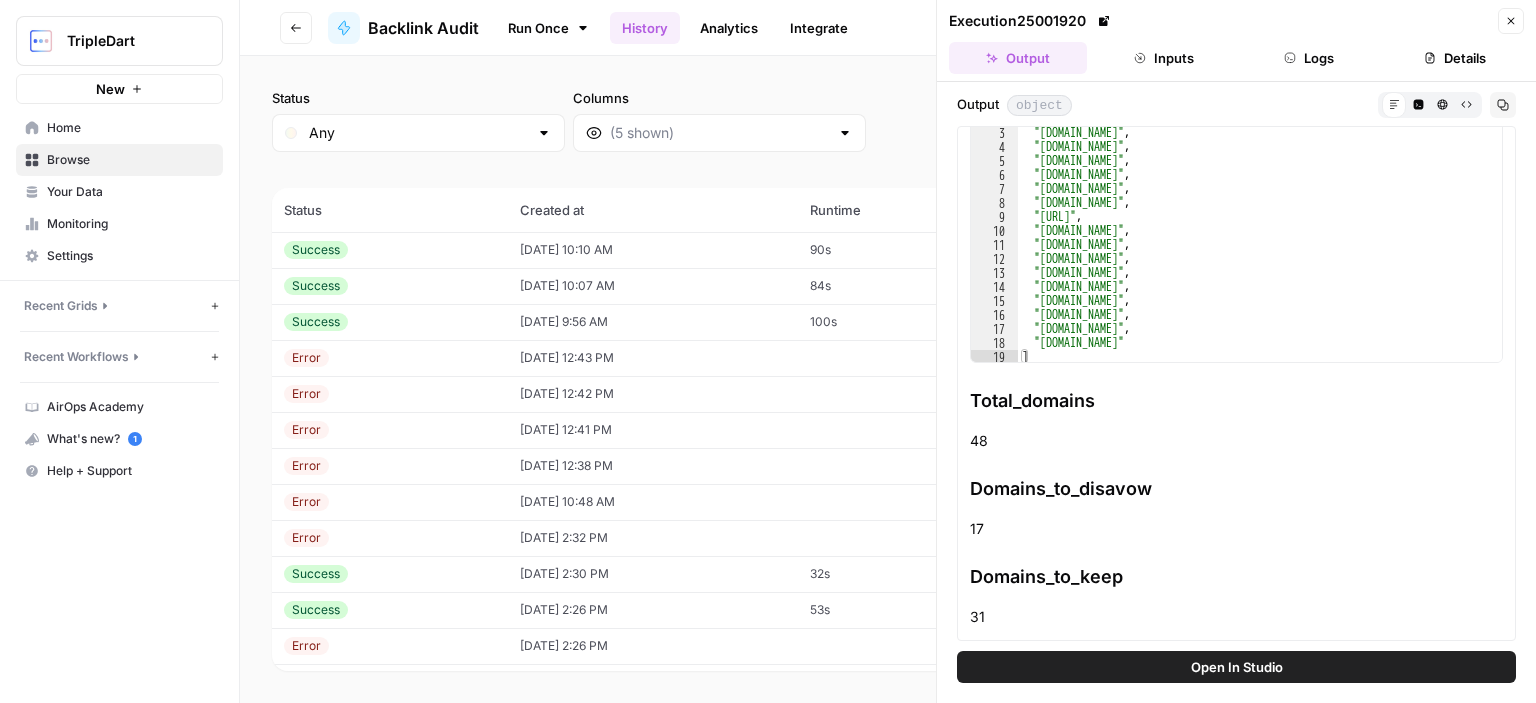 scroll, scrollTop: 0, scrollLeft: 0, axis: both 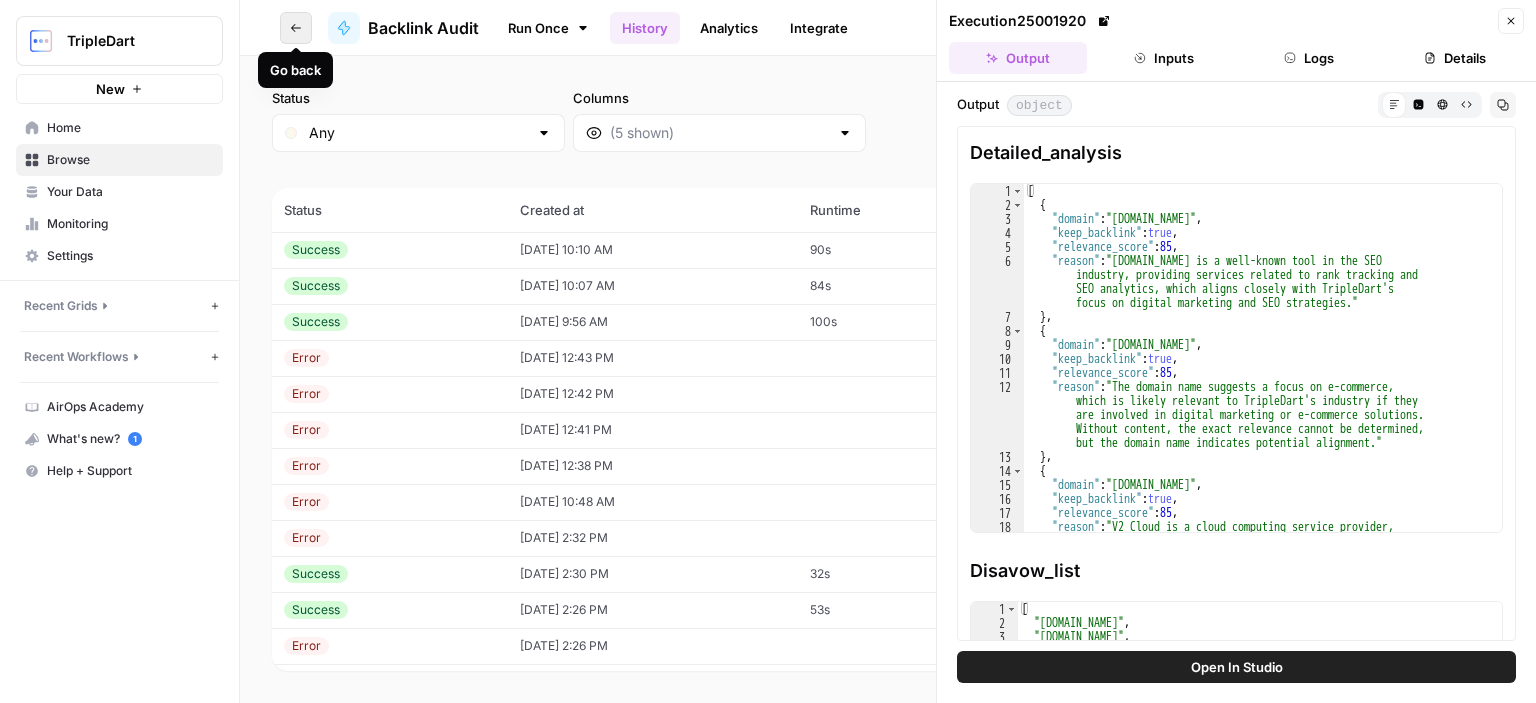 click 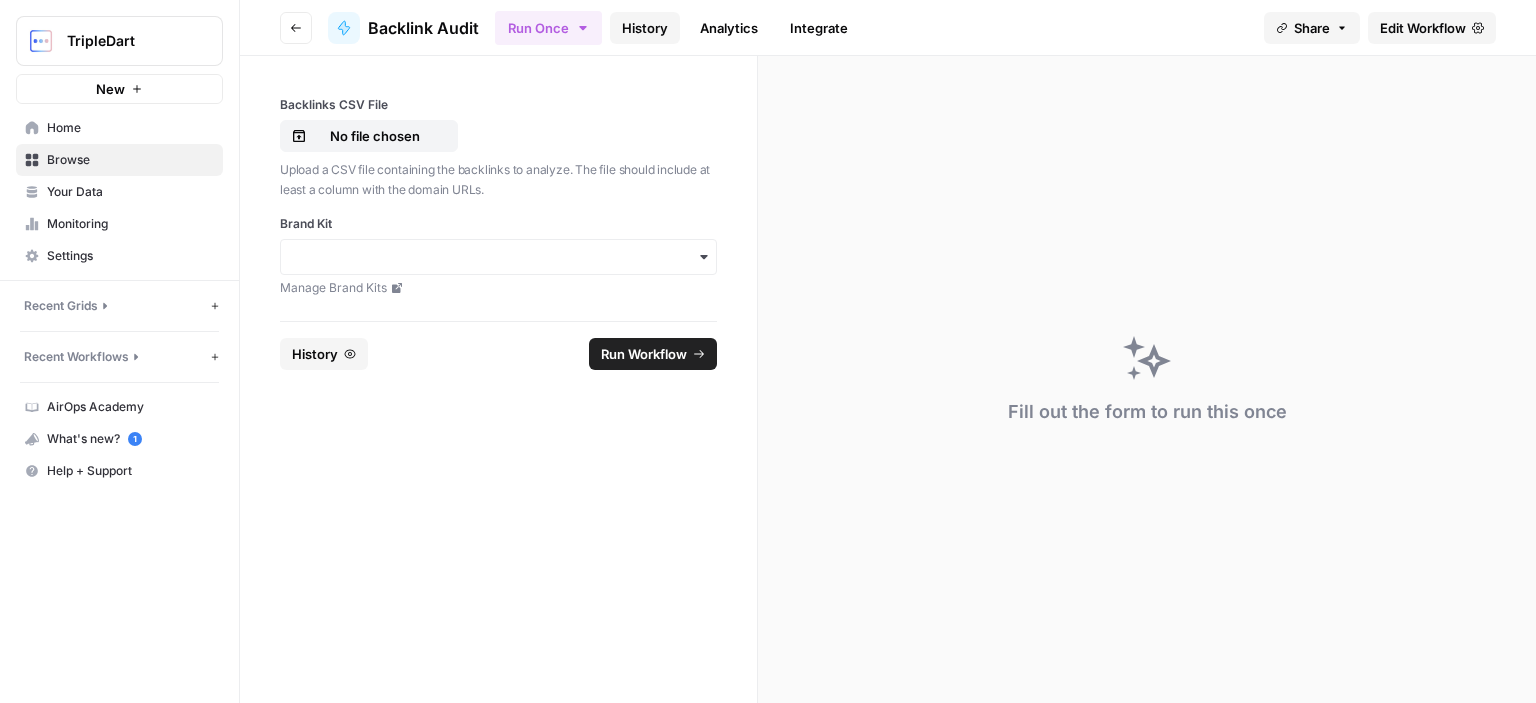 click on "History" at bounding box center (645, 28) 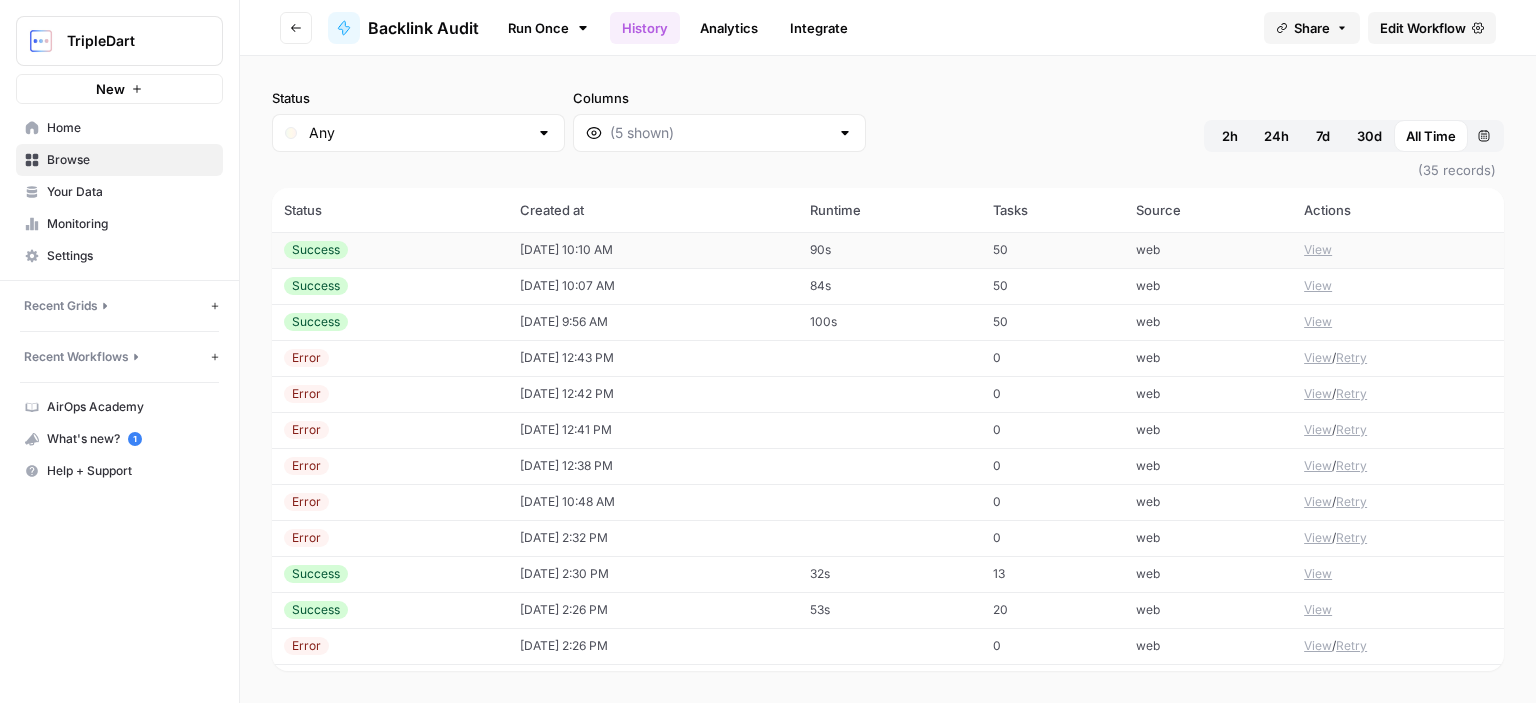 click on "Success" at bounding box center (390, 250) 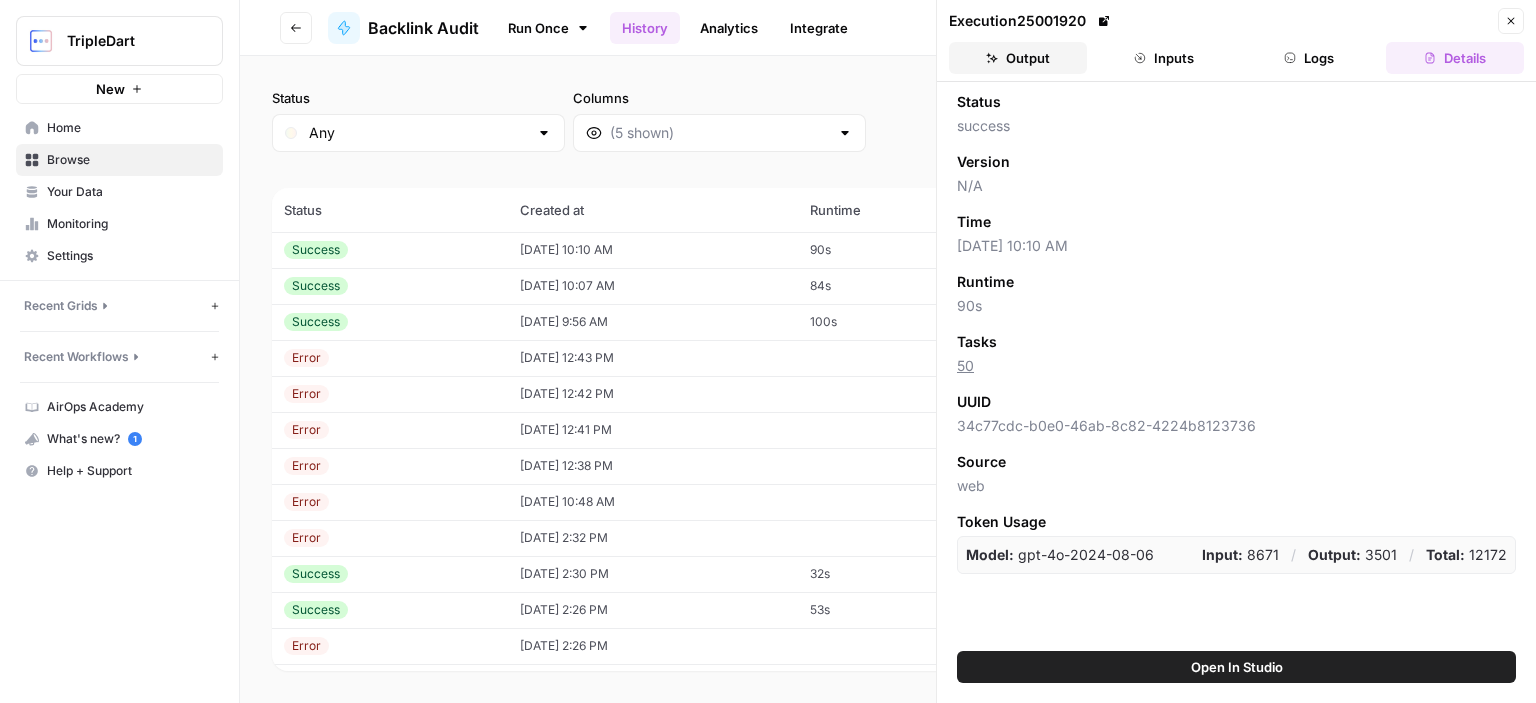 click on "Output" at bounding box center [1018, 58] 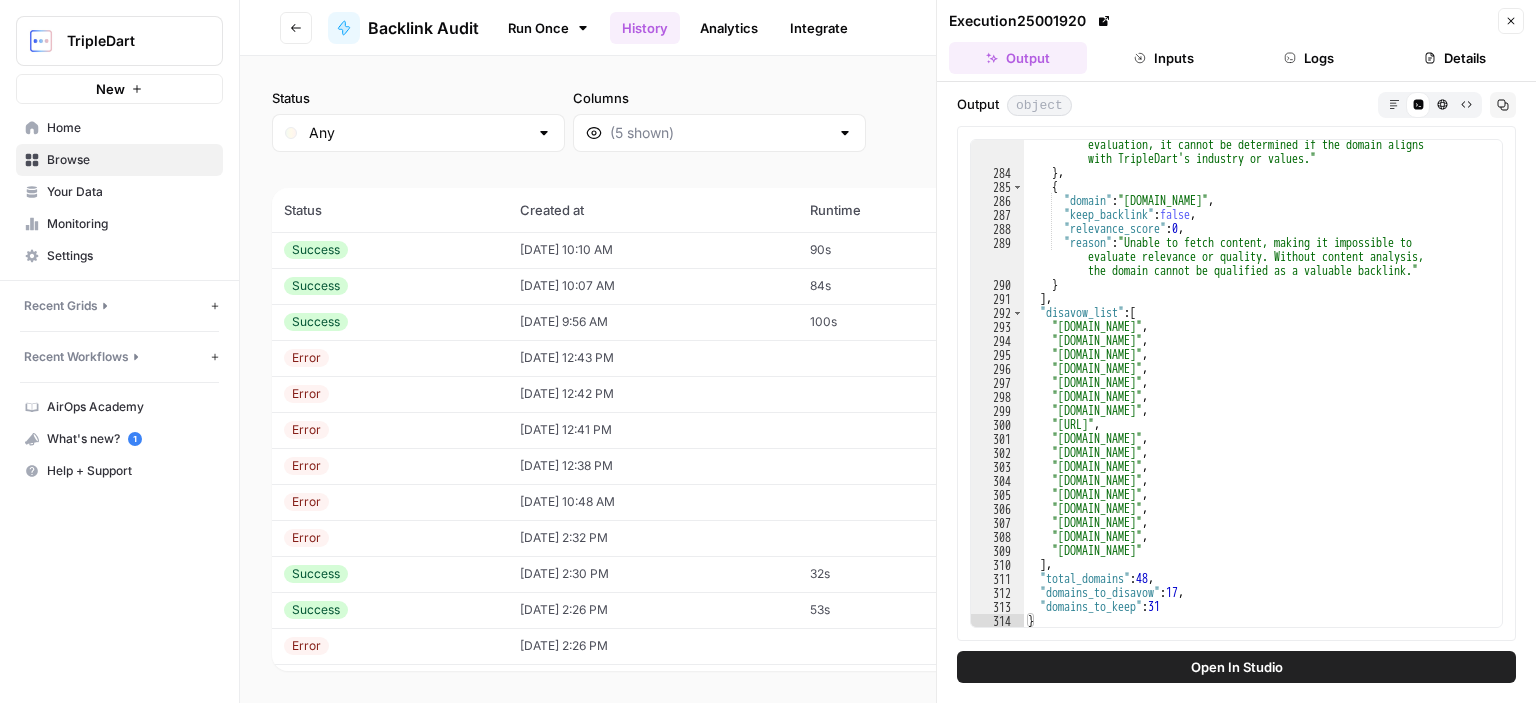 scroll, scrollTop: 6148, scrollLeft: 0, axis: vertical 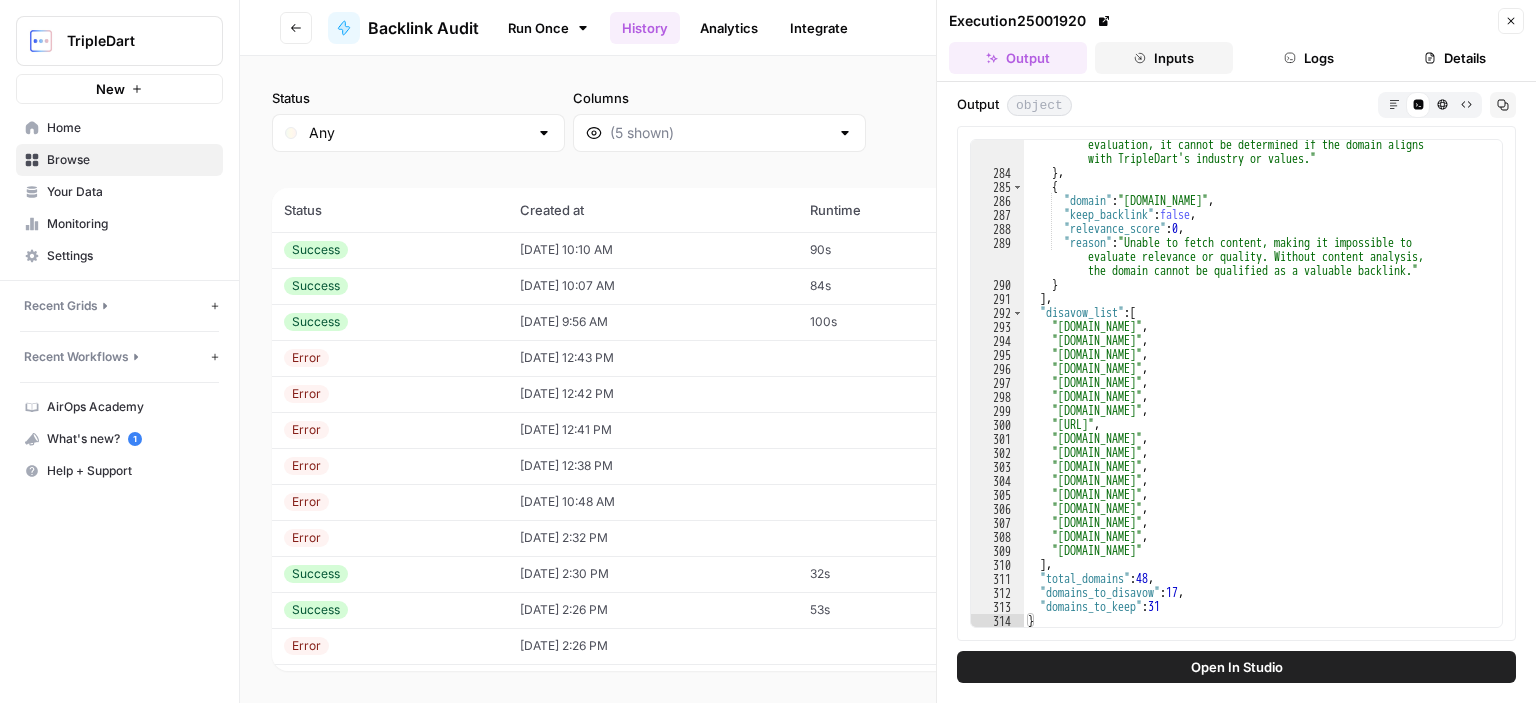 click on "Inputs" at bounding box center [1164, 58] 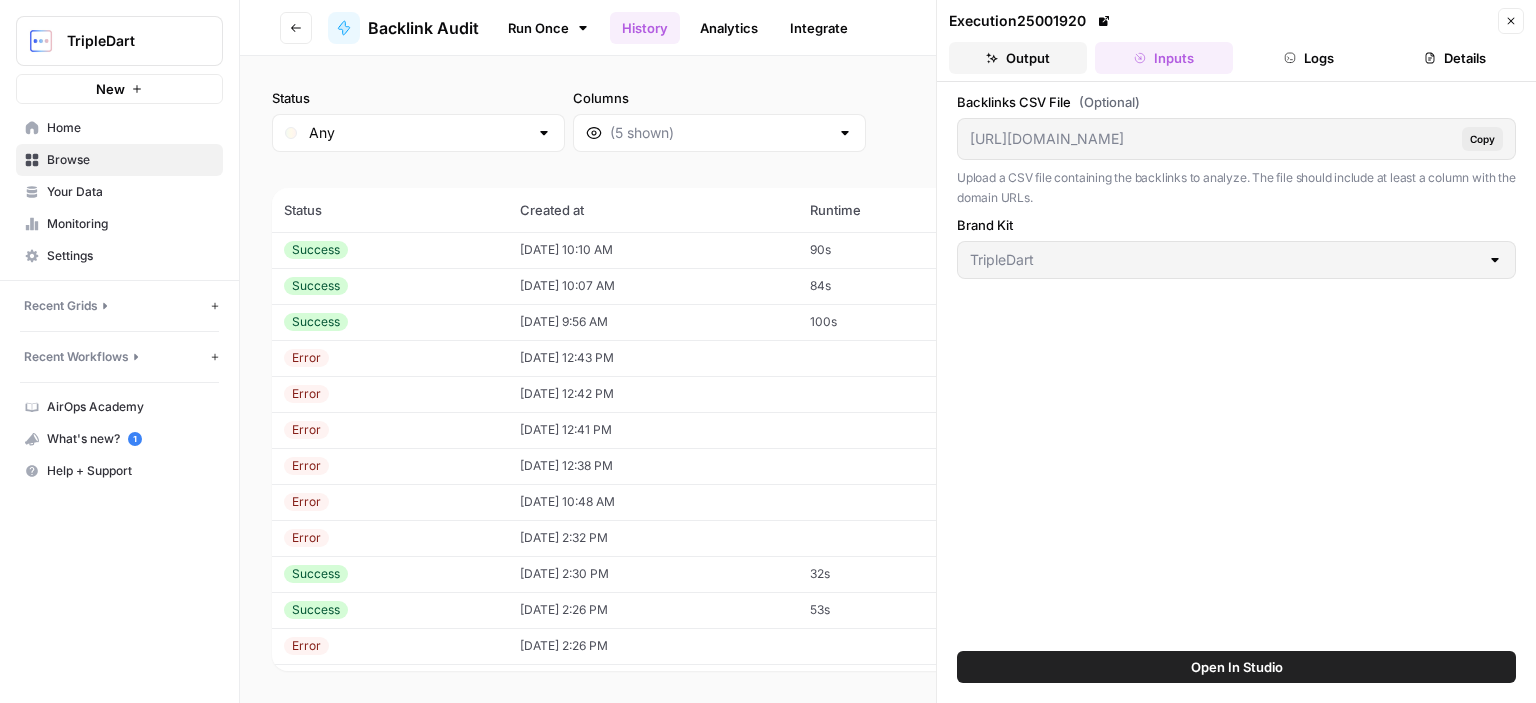 click on "Output" at bounding box center [1018, 58] 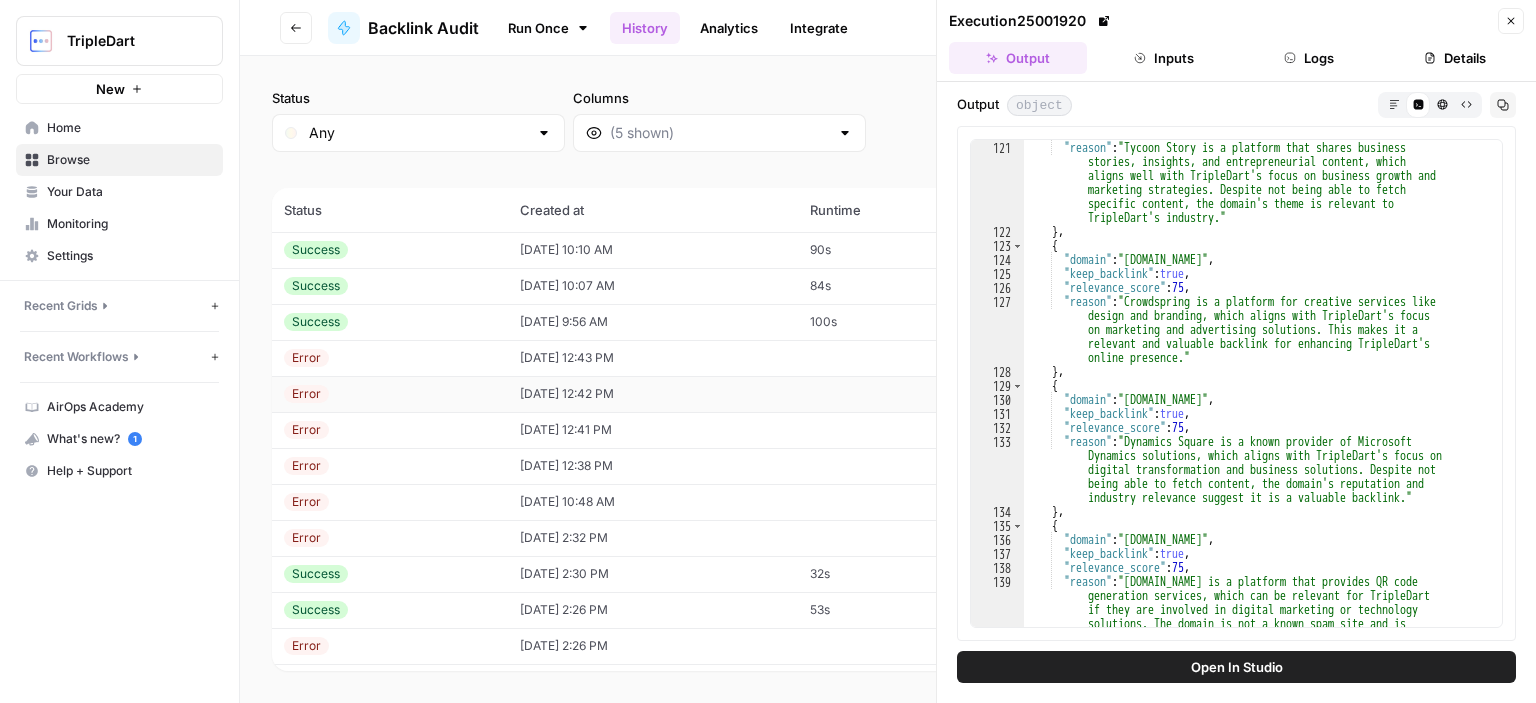 scroll, scrollTop: 2616, scrollLeft: 0, axis: vertical 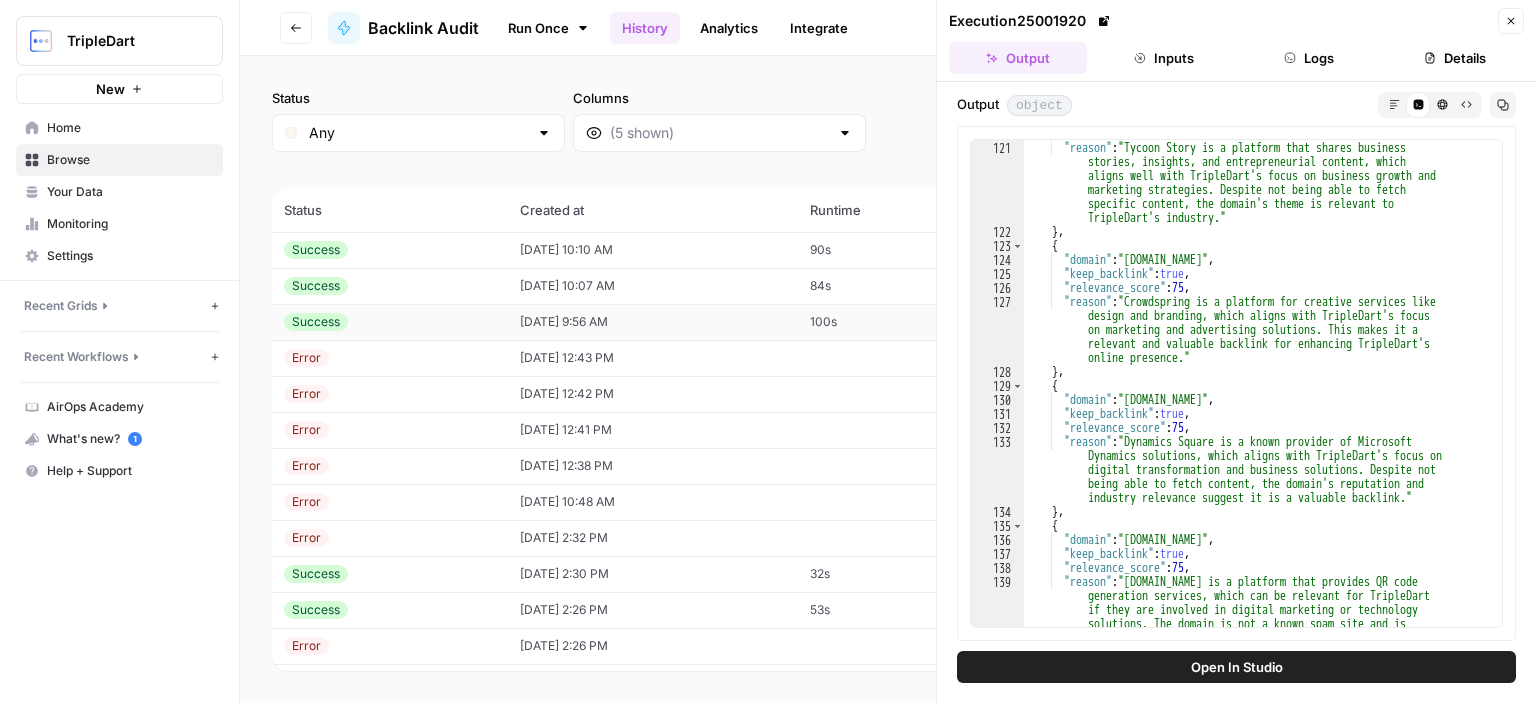 click on "[DATE] 9:56 AM" at bounding box center [653, 322] 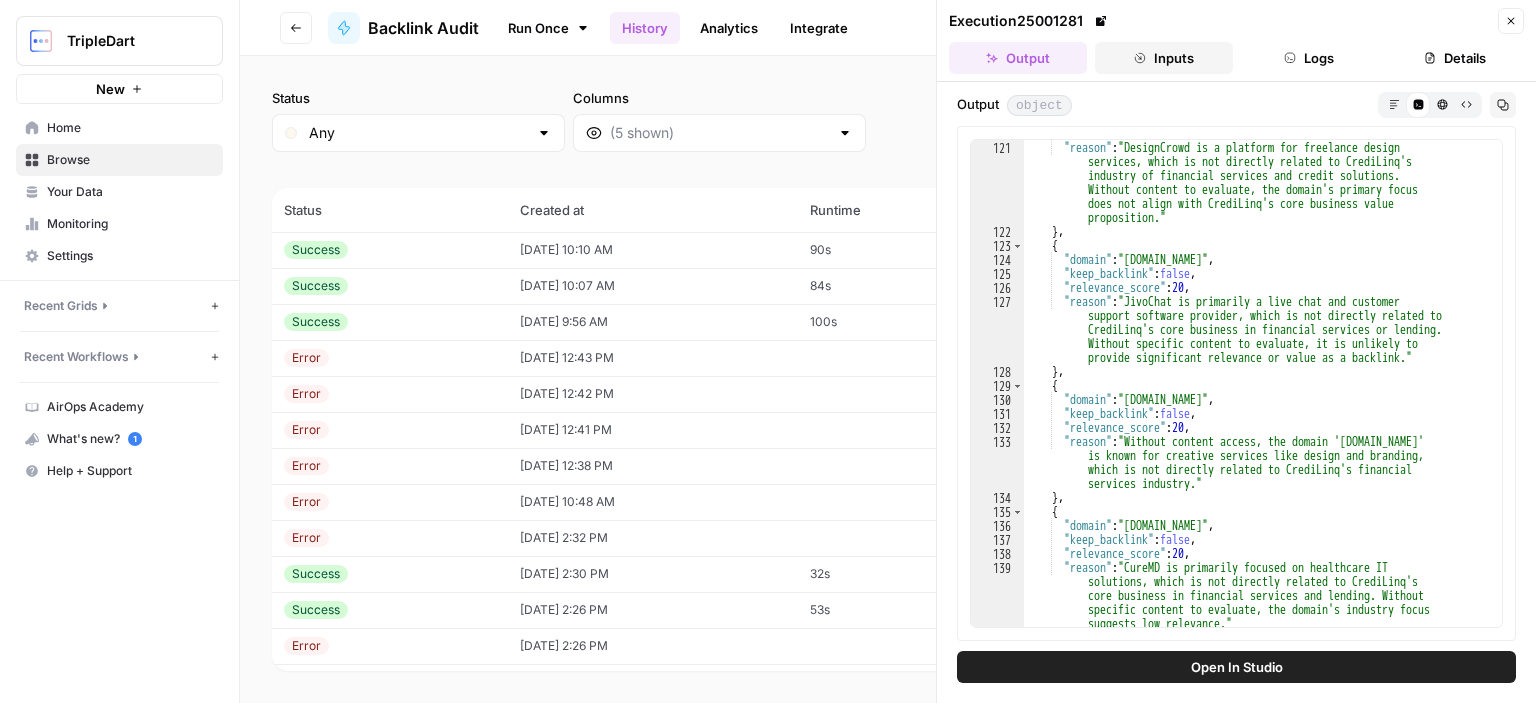 click on "Inputs" at bounding box center [1164, 58] 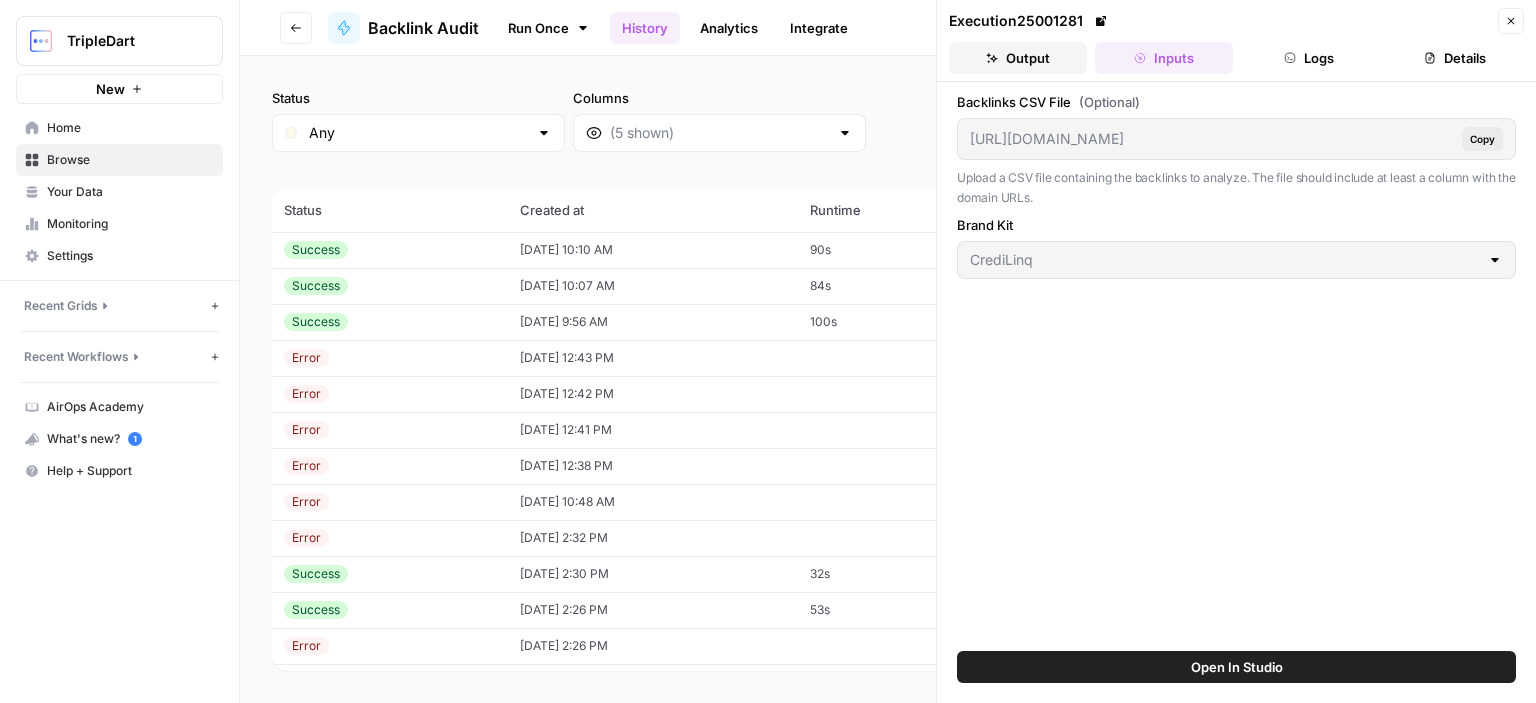 click on "Output" at bounding box center [1018, 58] 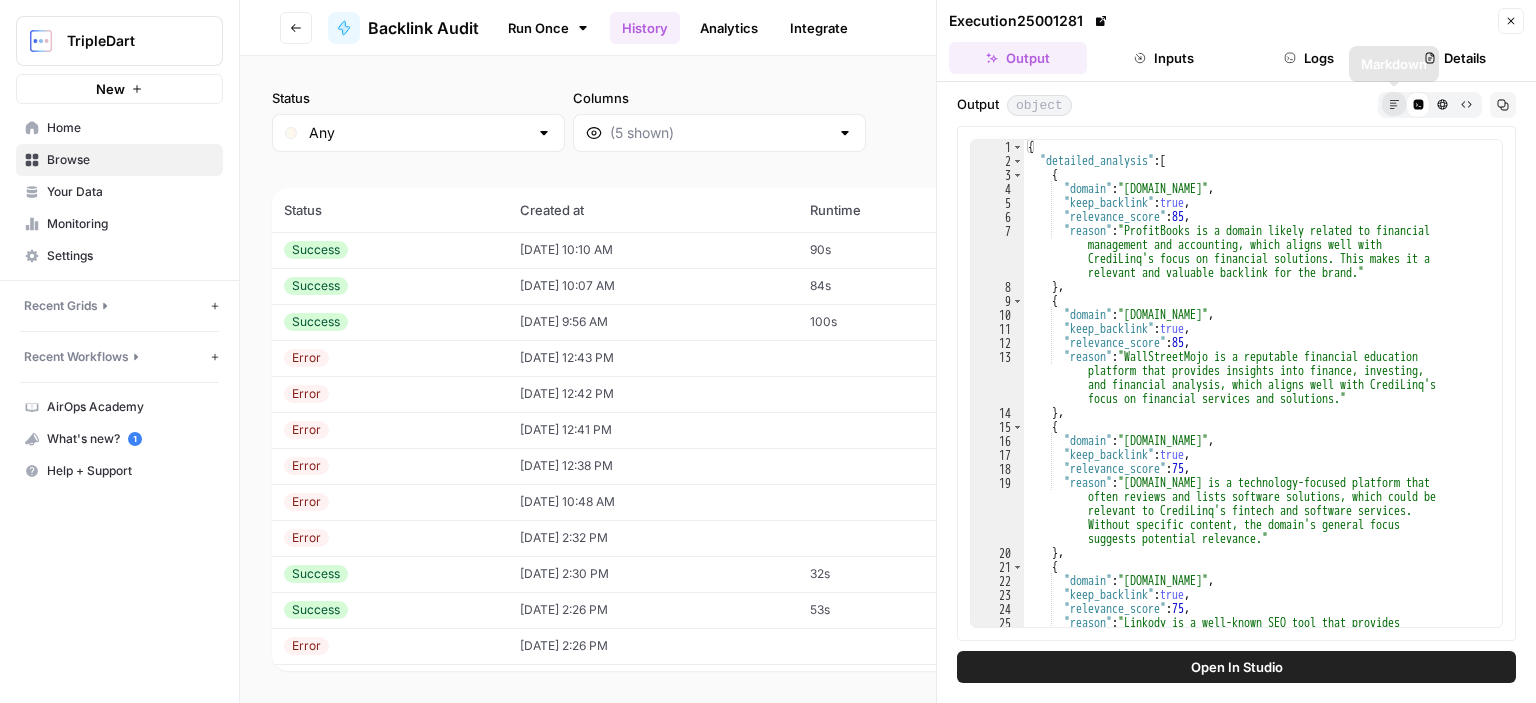 click 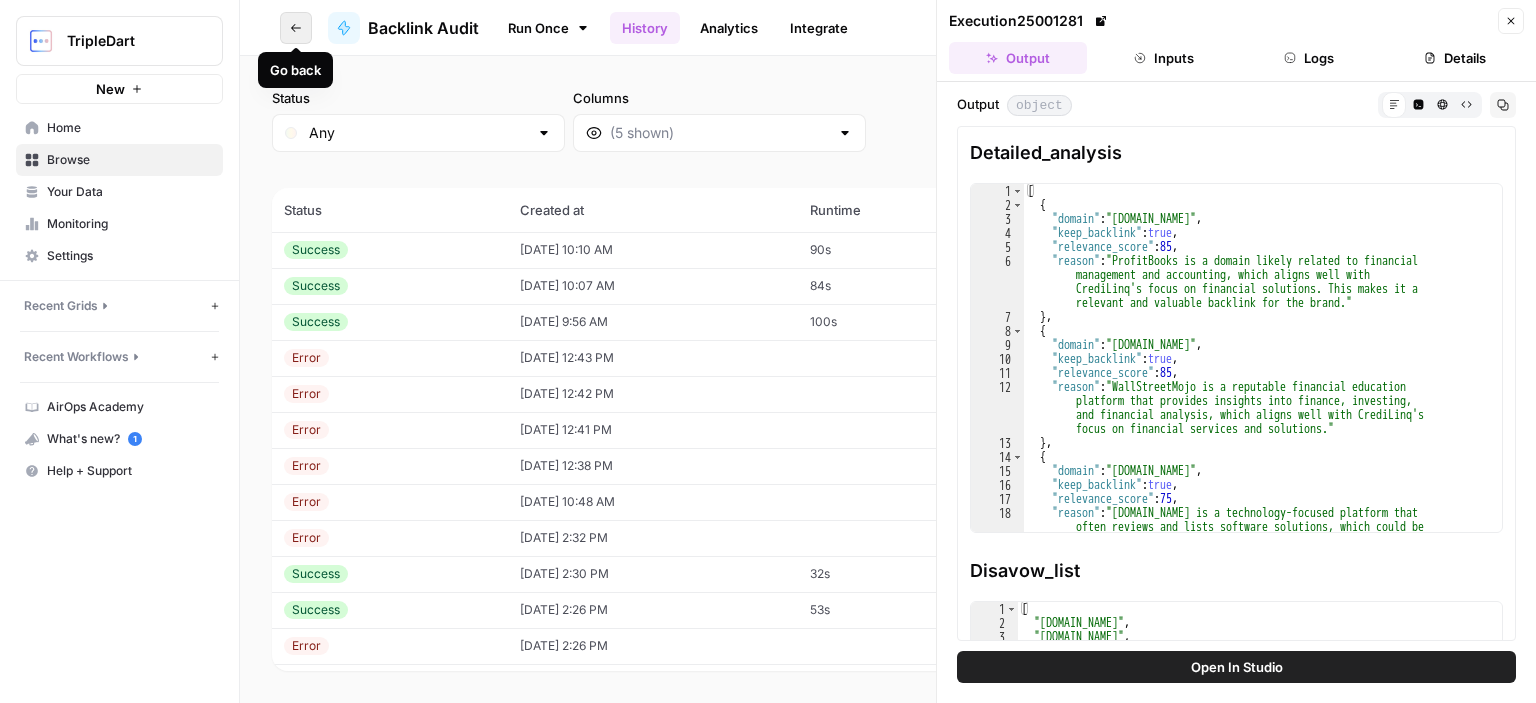 click on "Go back" at bounding box center [296, 28] 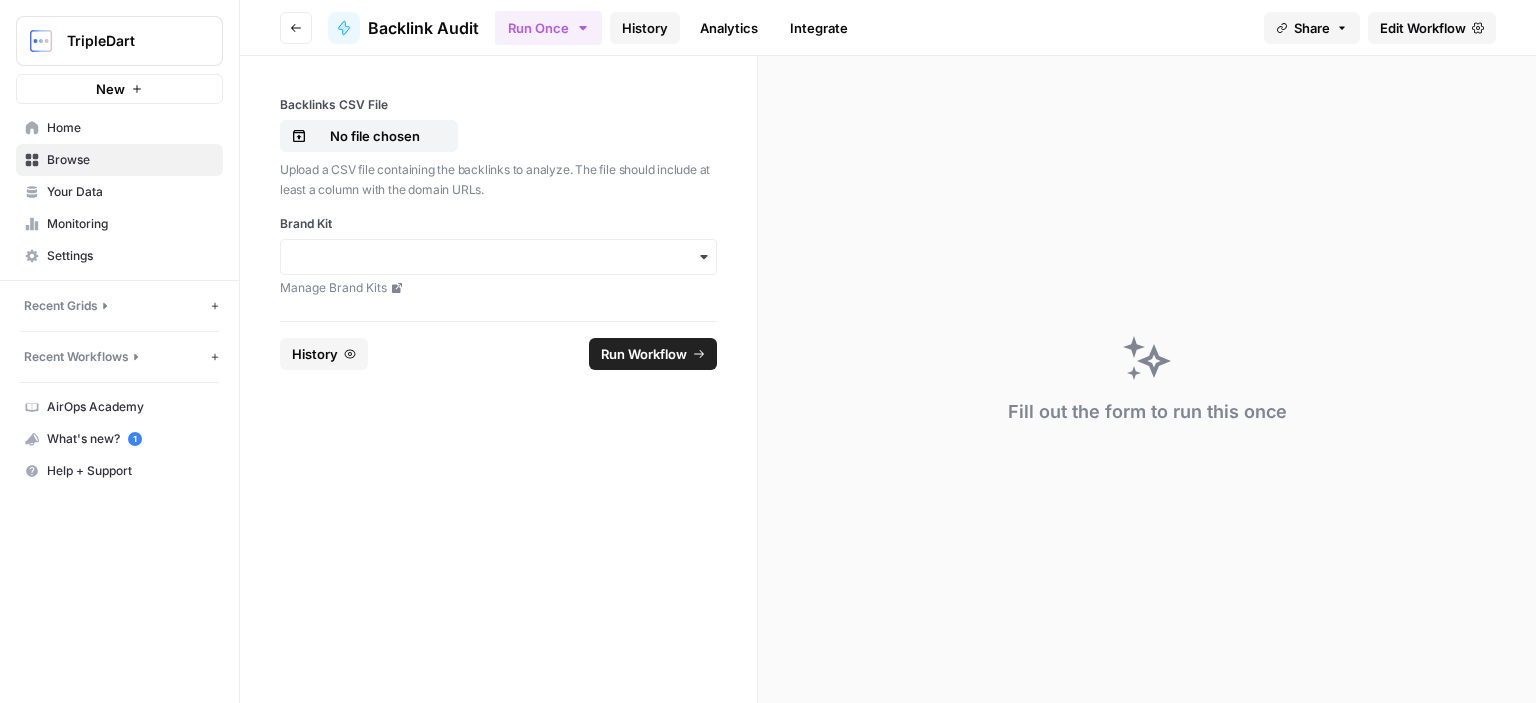 click on "History" at bounding box center (645, 28) 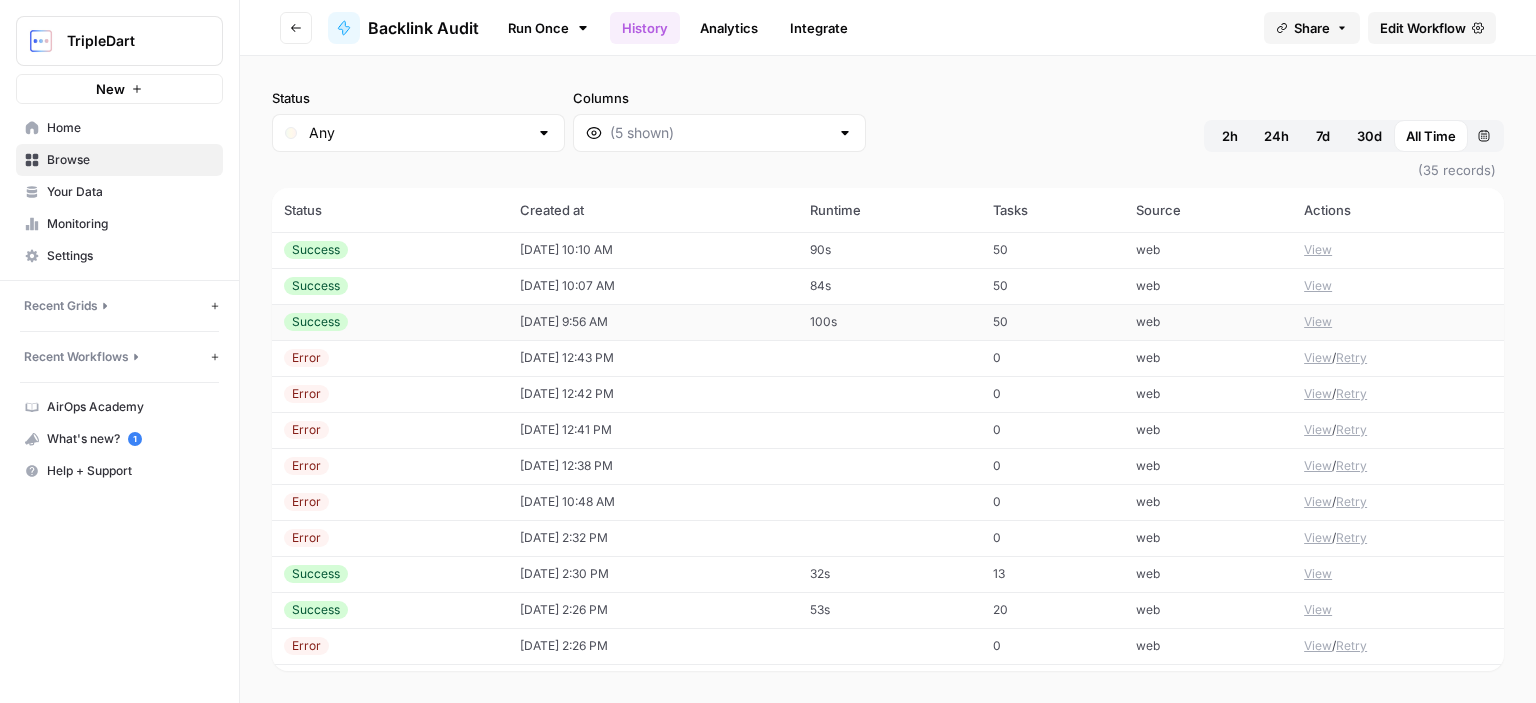click on "Success" at bounding box center (390, 322) 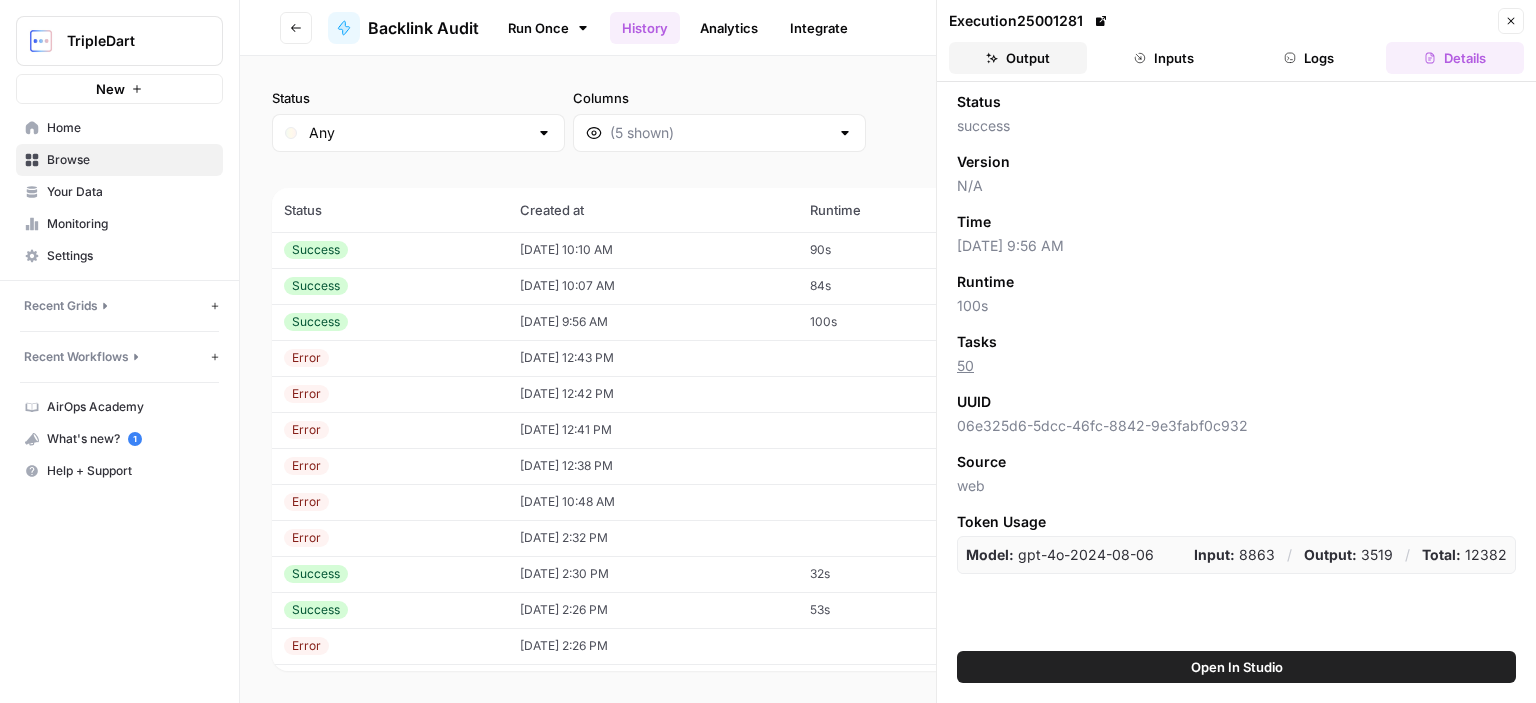 click on "Output" at bounding box center (1018, 58) 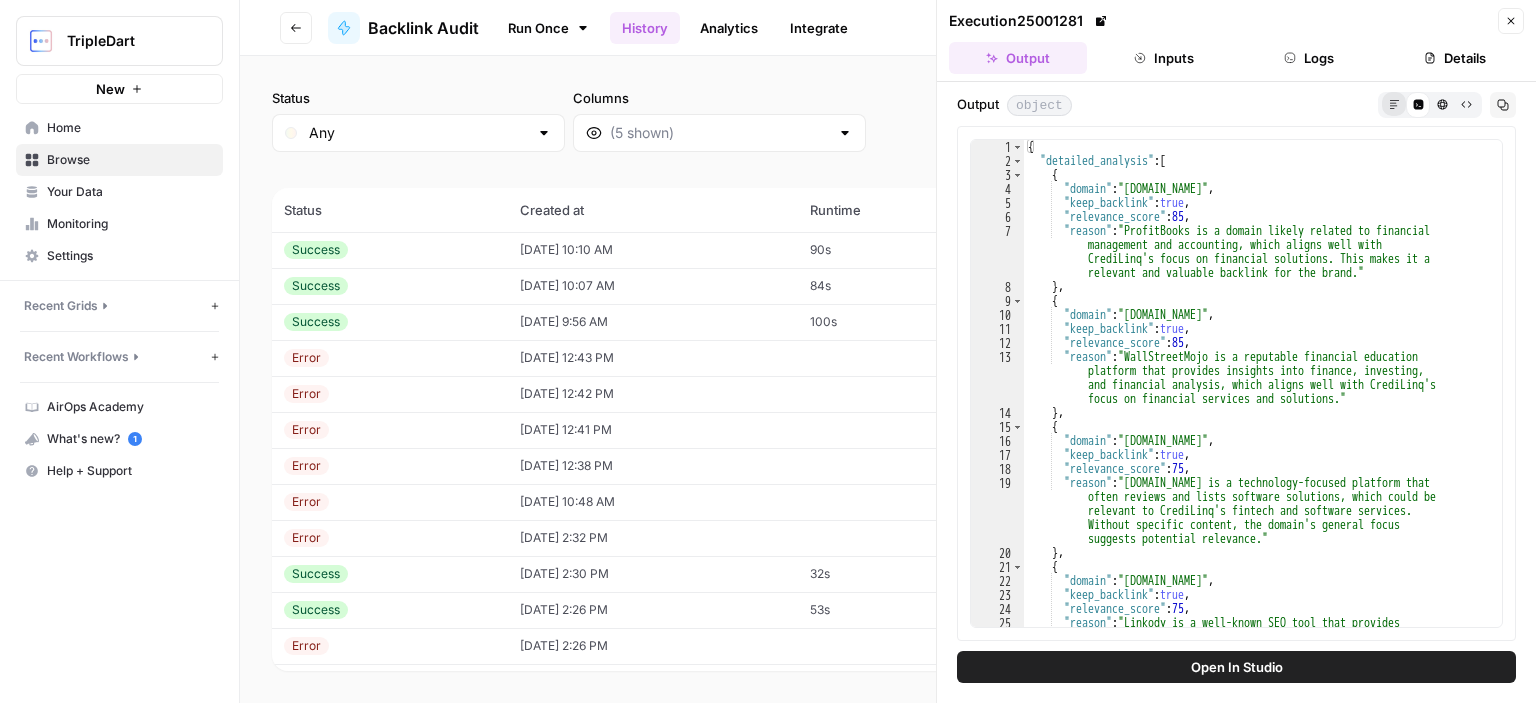 click 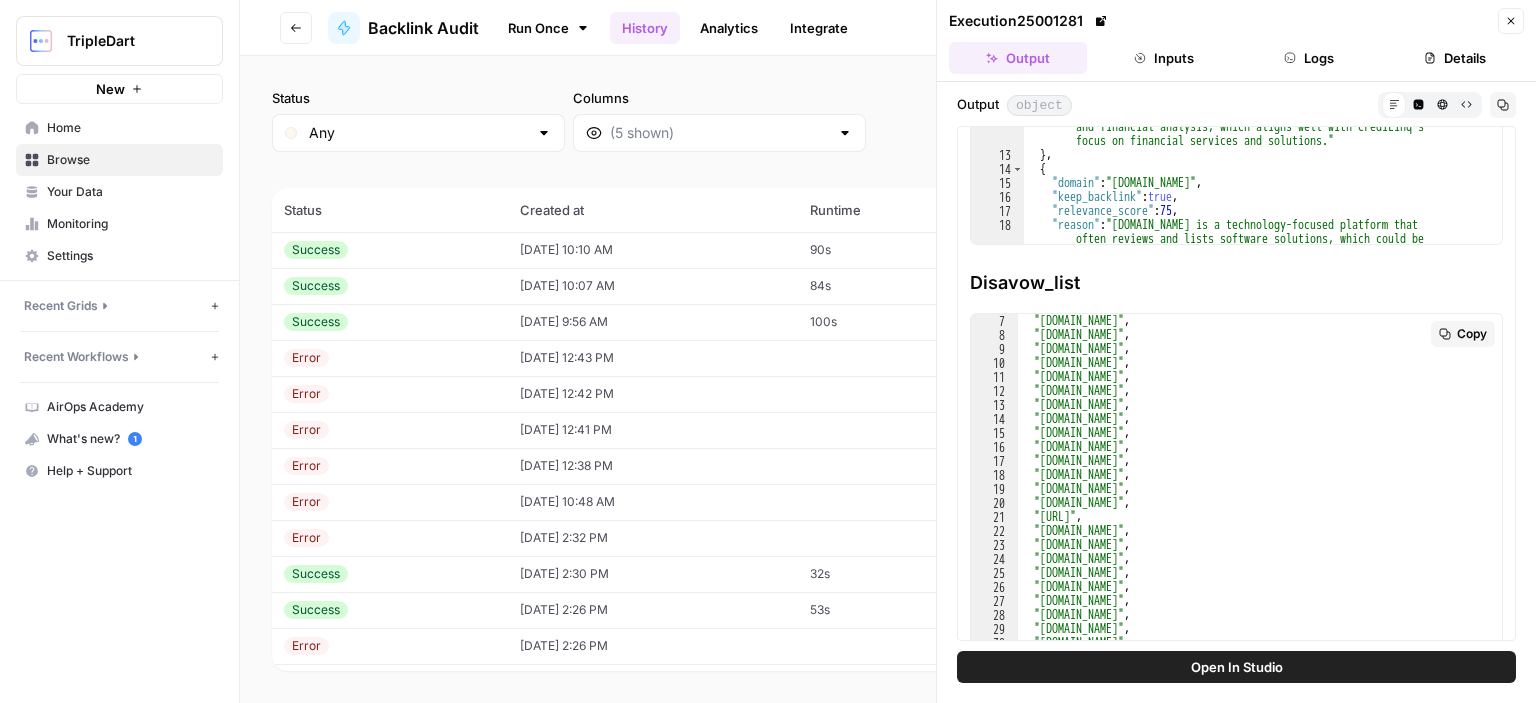 scroll, scrollTop: 588, scrollLeft: 0, axis: vertical 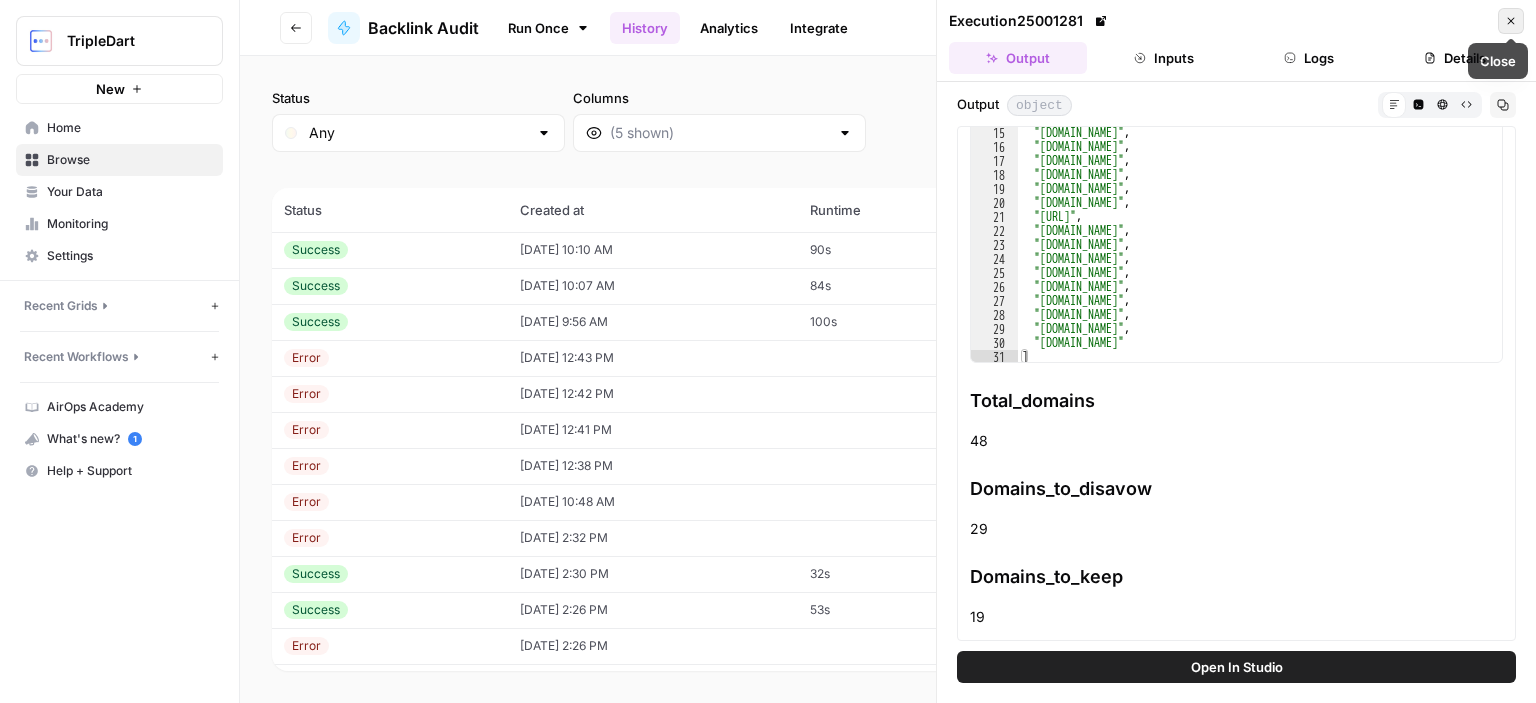 click 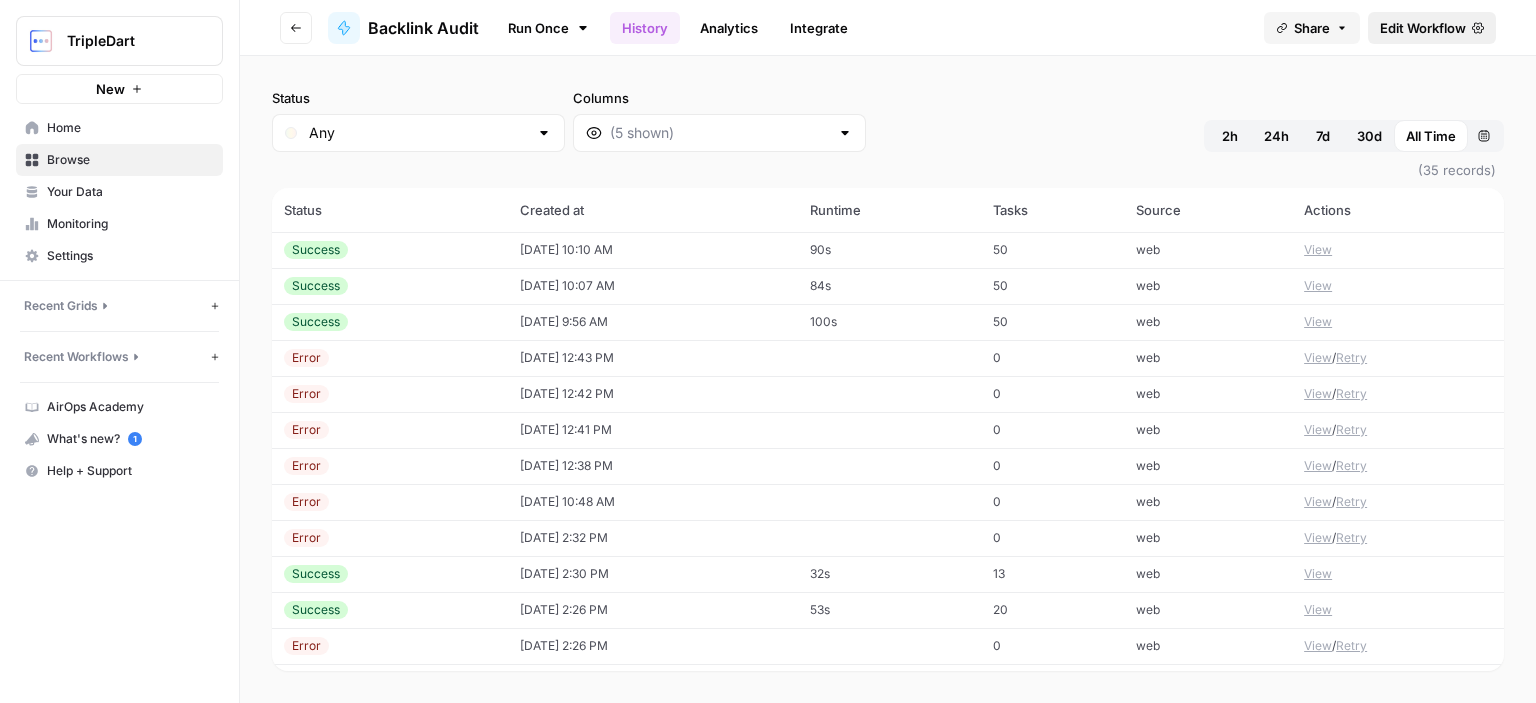 click on "Edit Workflow" at bounding box center (1423, 28) 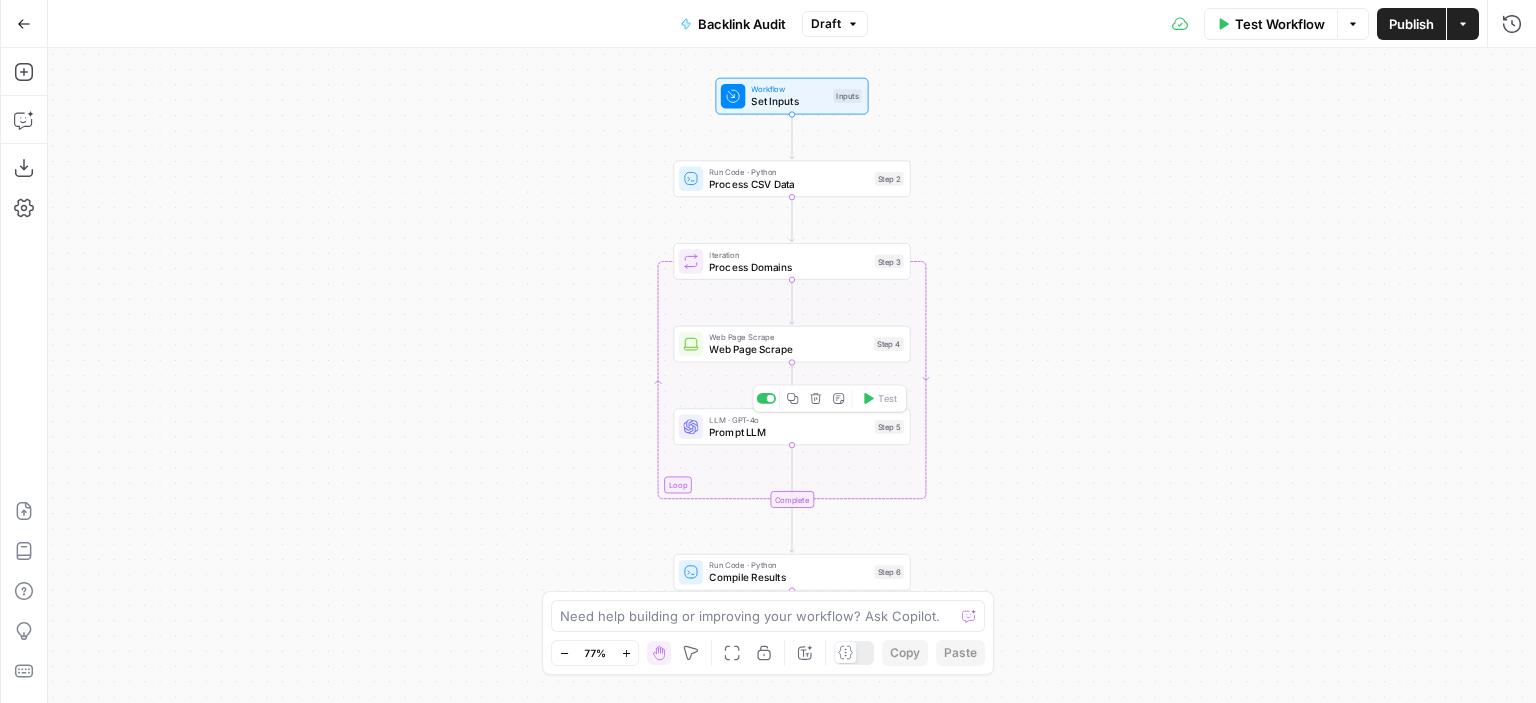 click on "Prompt LLM" at bounding box center [788, 431] 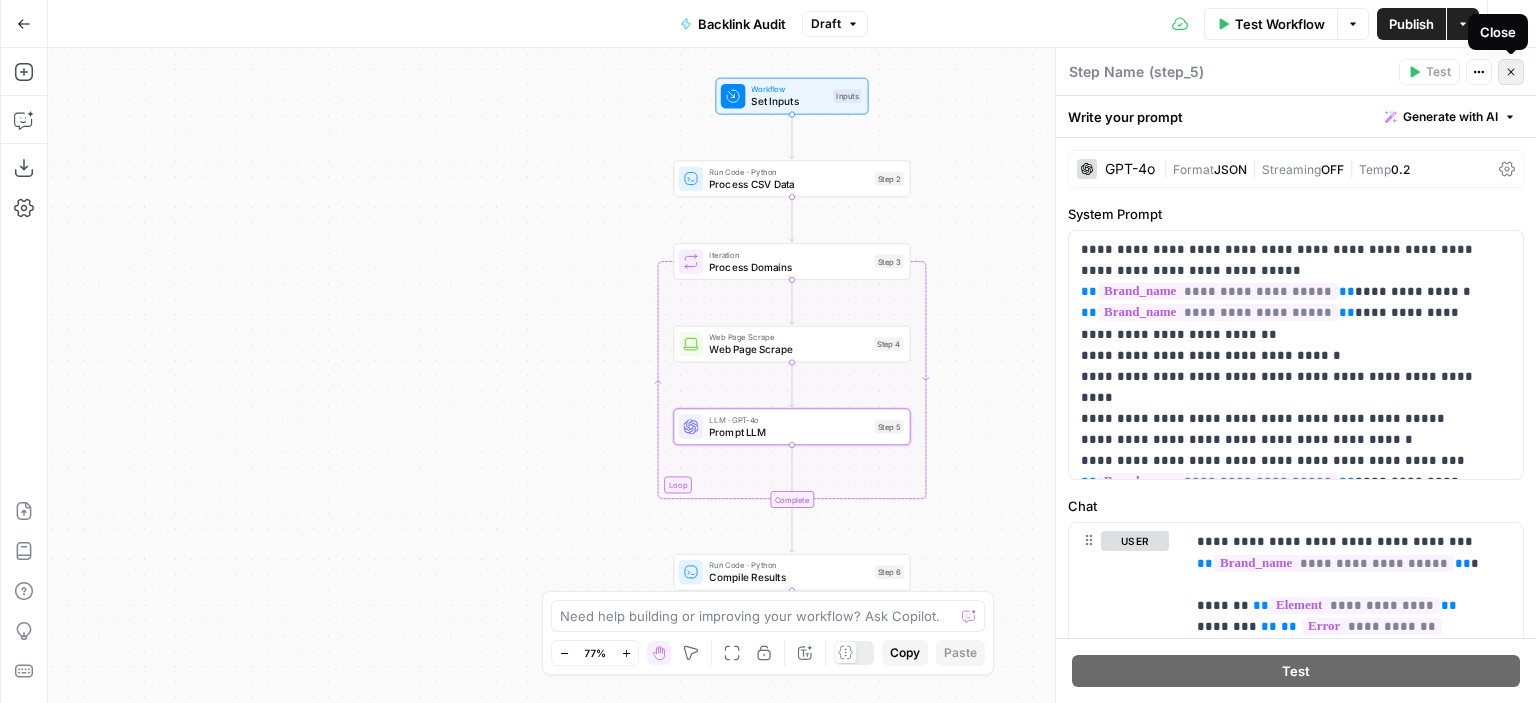click on "Close" at bounding box center [1511, 72] 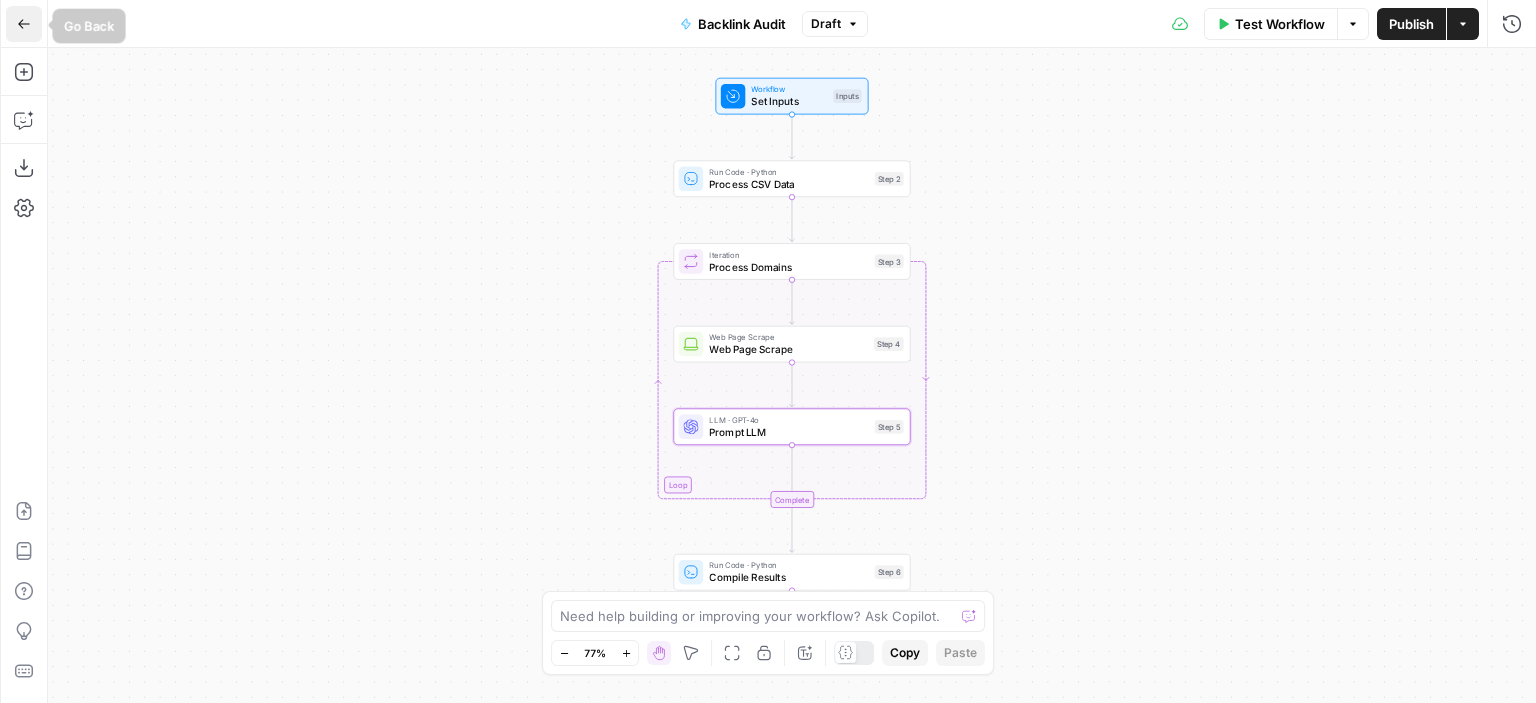 click 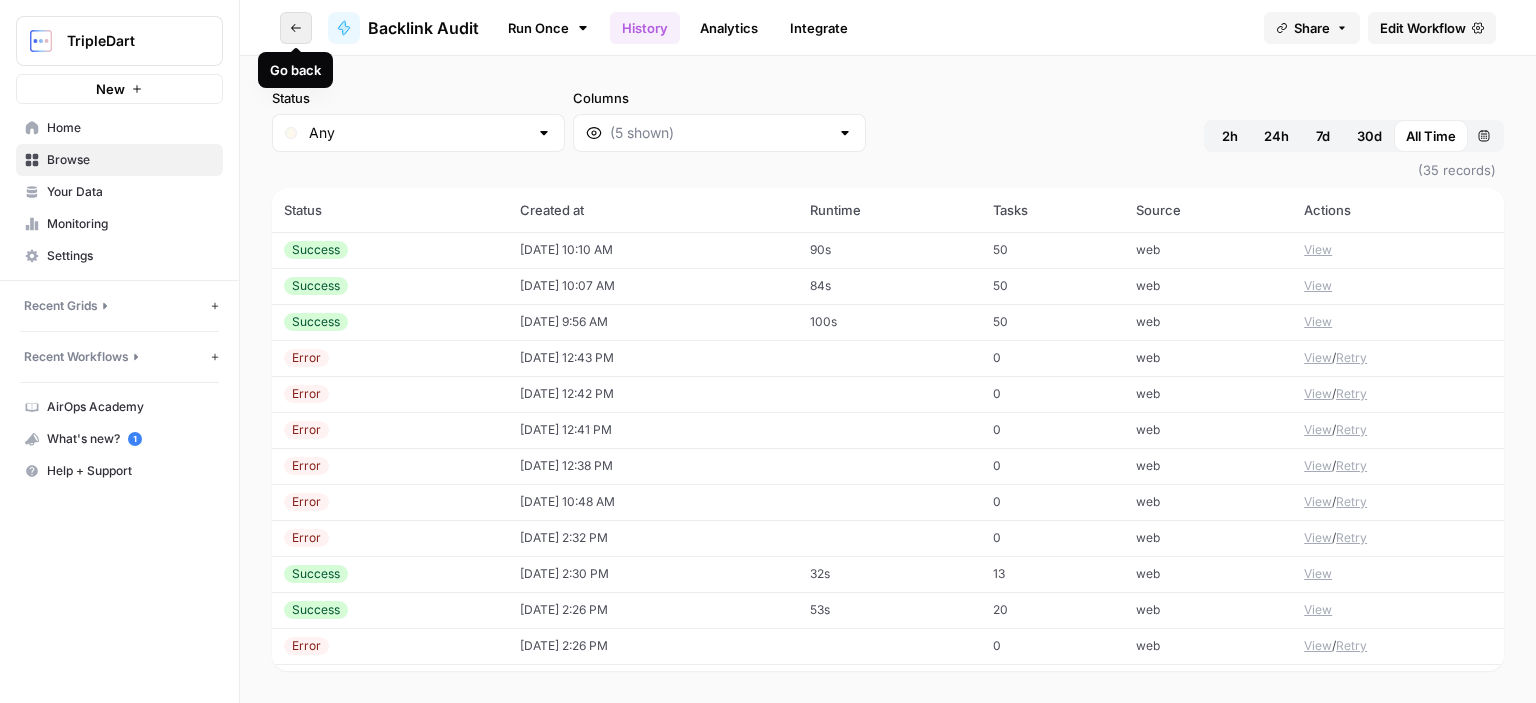 click on "Go back" at bounding box center [296, 28] 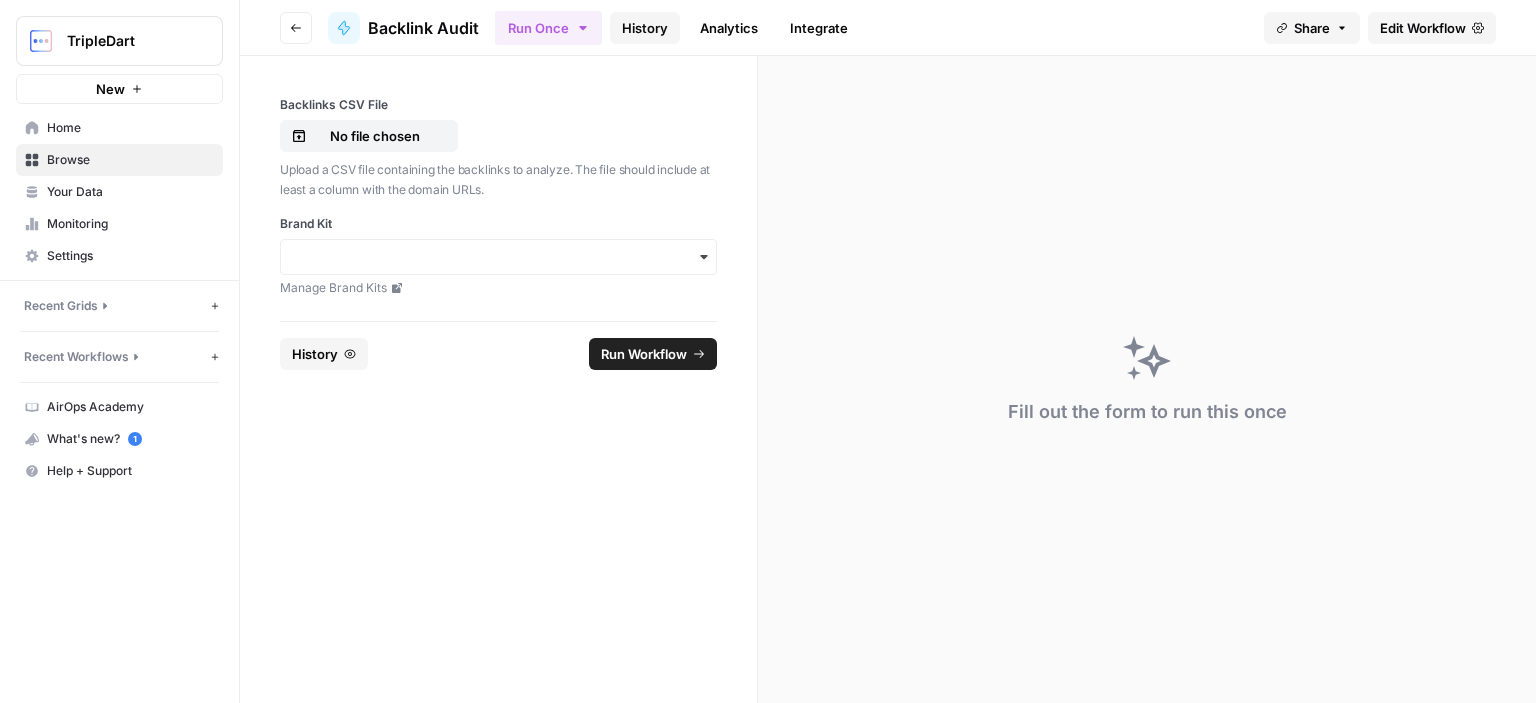 click on "History" at bounding box center (645, 28) 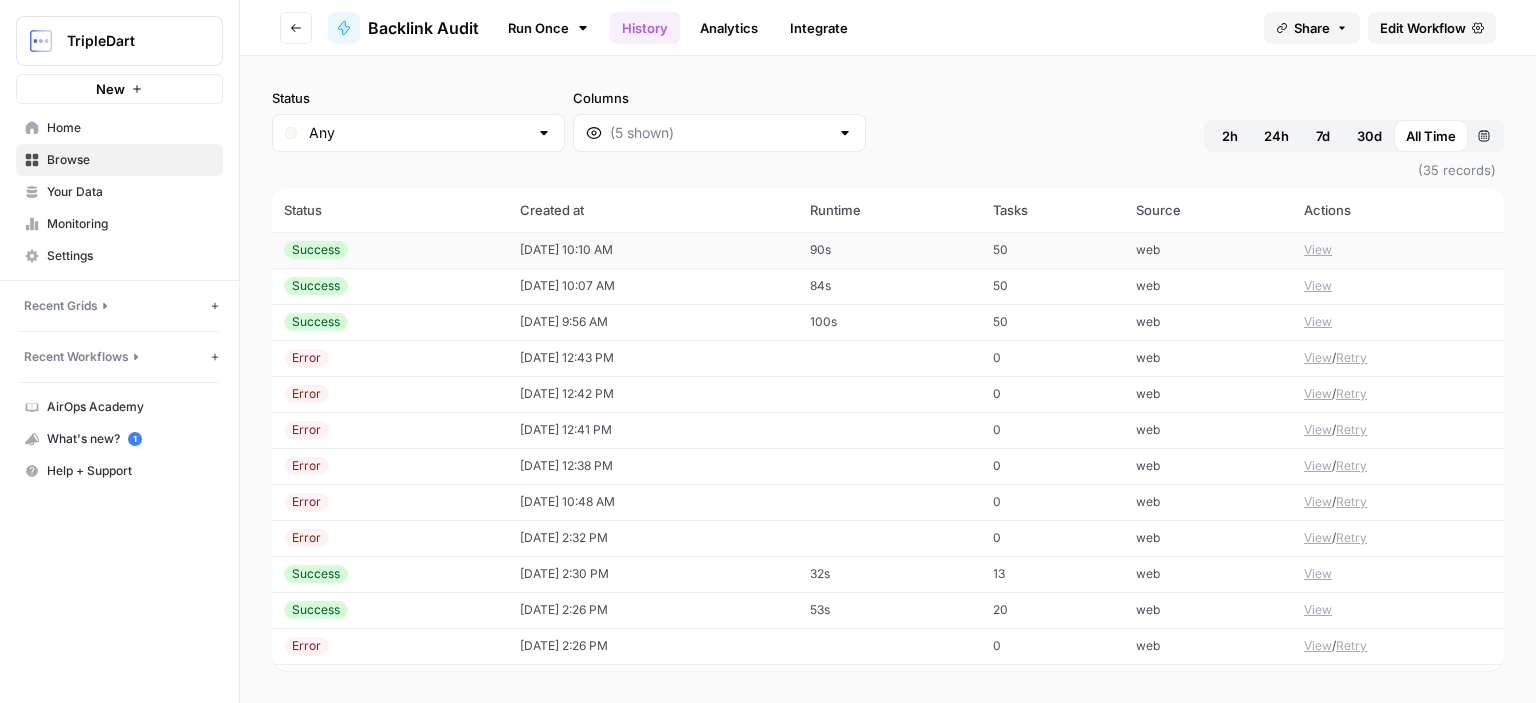 click on "Success" at bounding box center (390, 250) 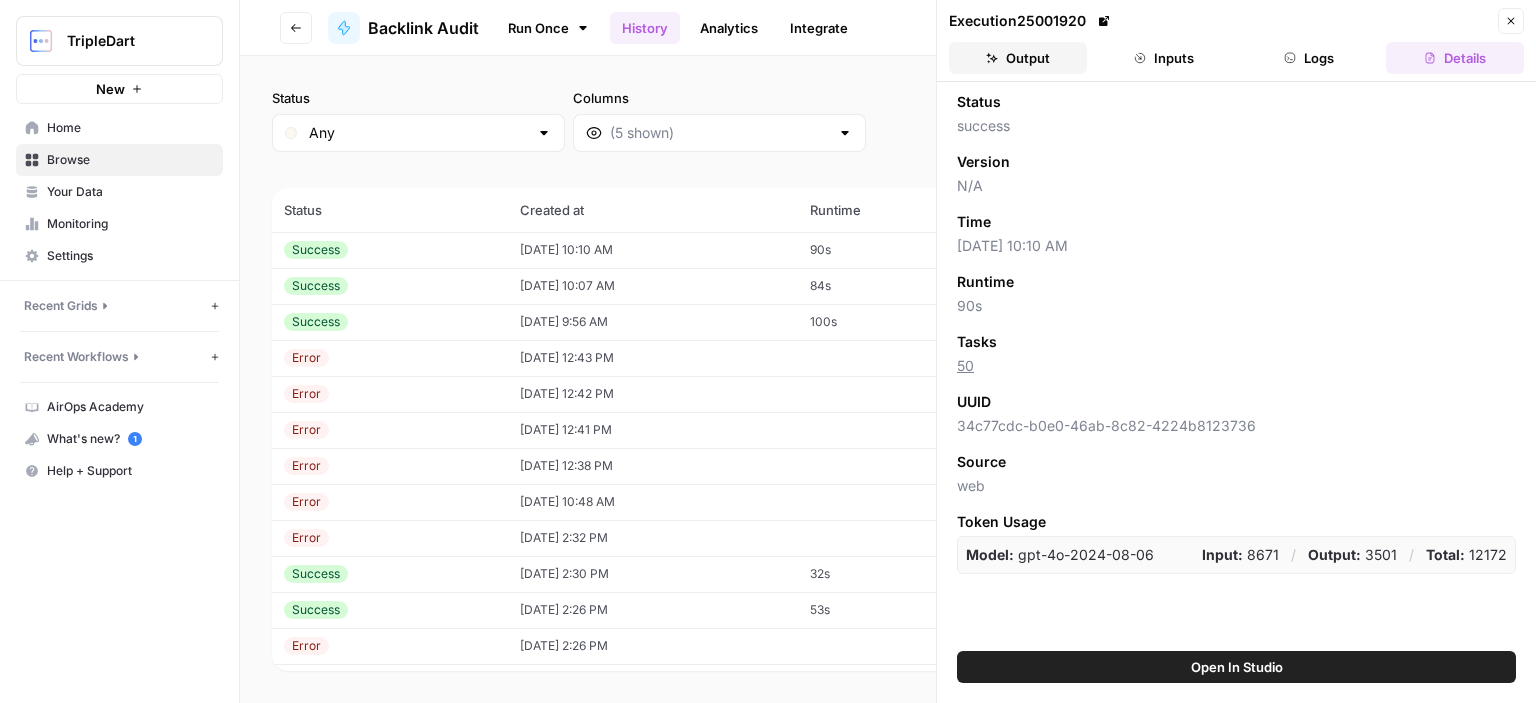 click on "Output" at bounding box center (1018, 58) 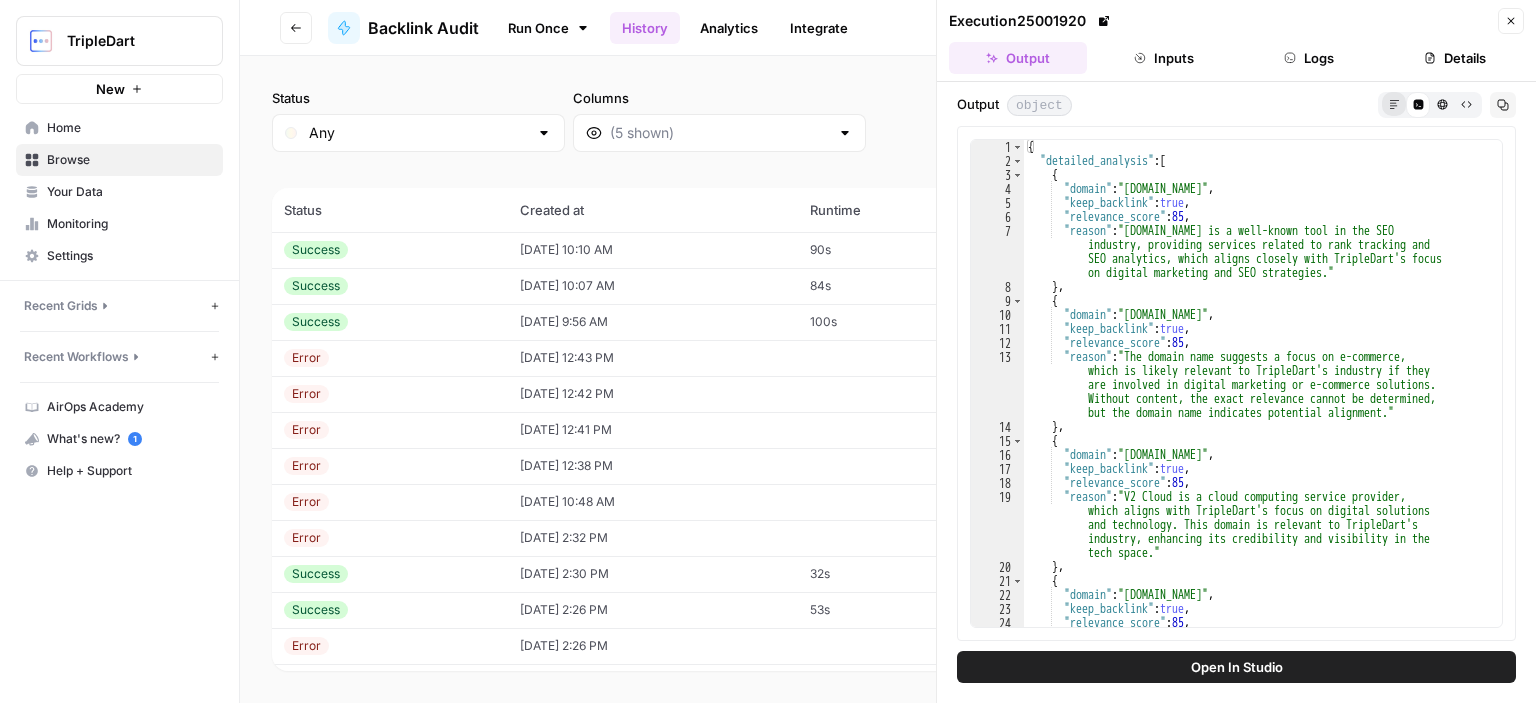 click 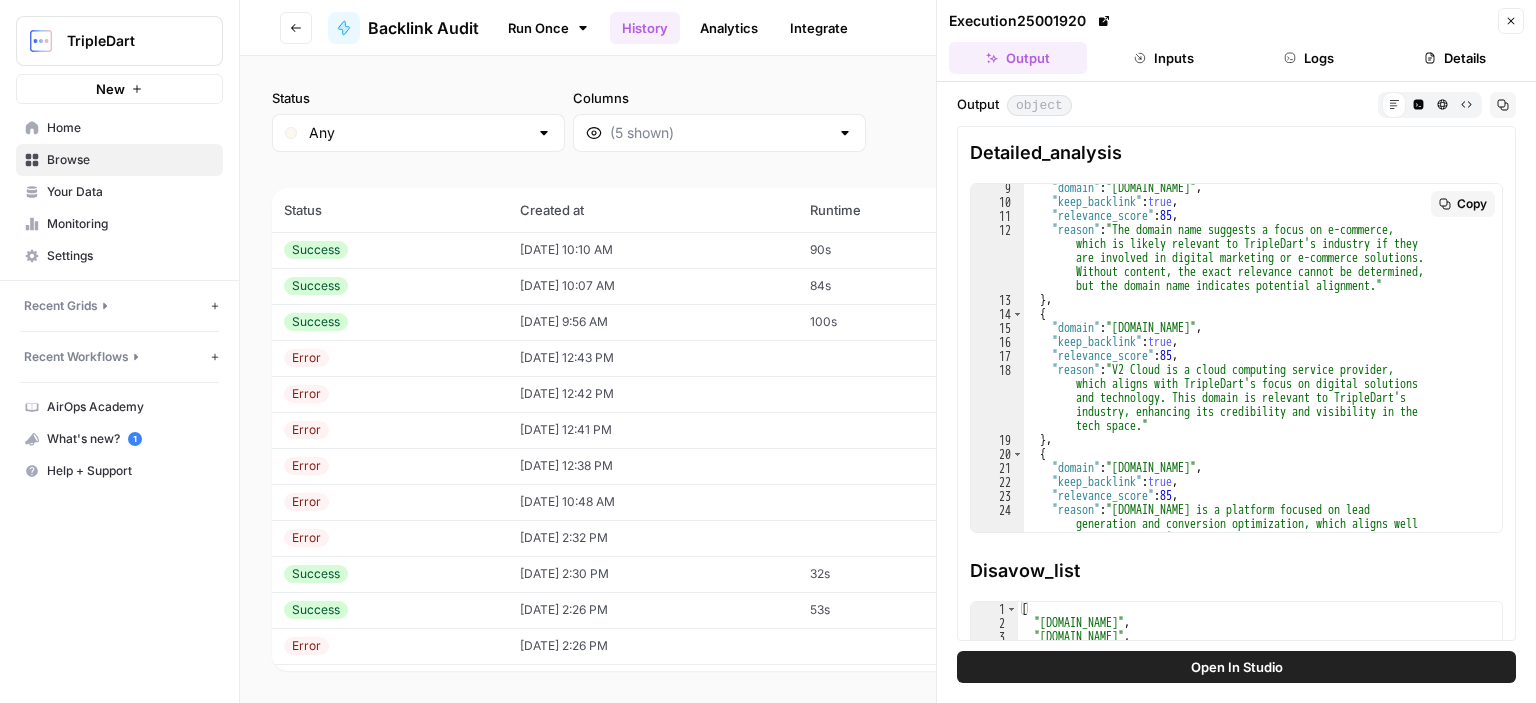 scroll, scrollTop: 160, scrollLeft: 0, axis: vertical 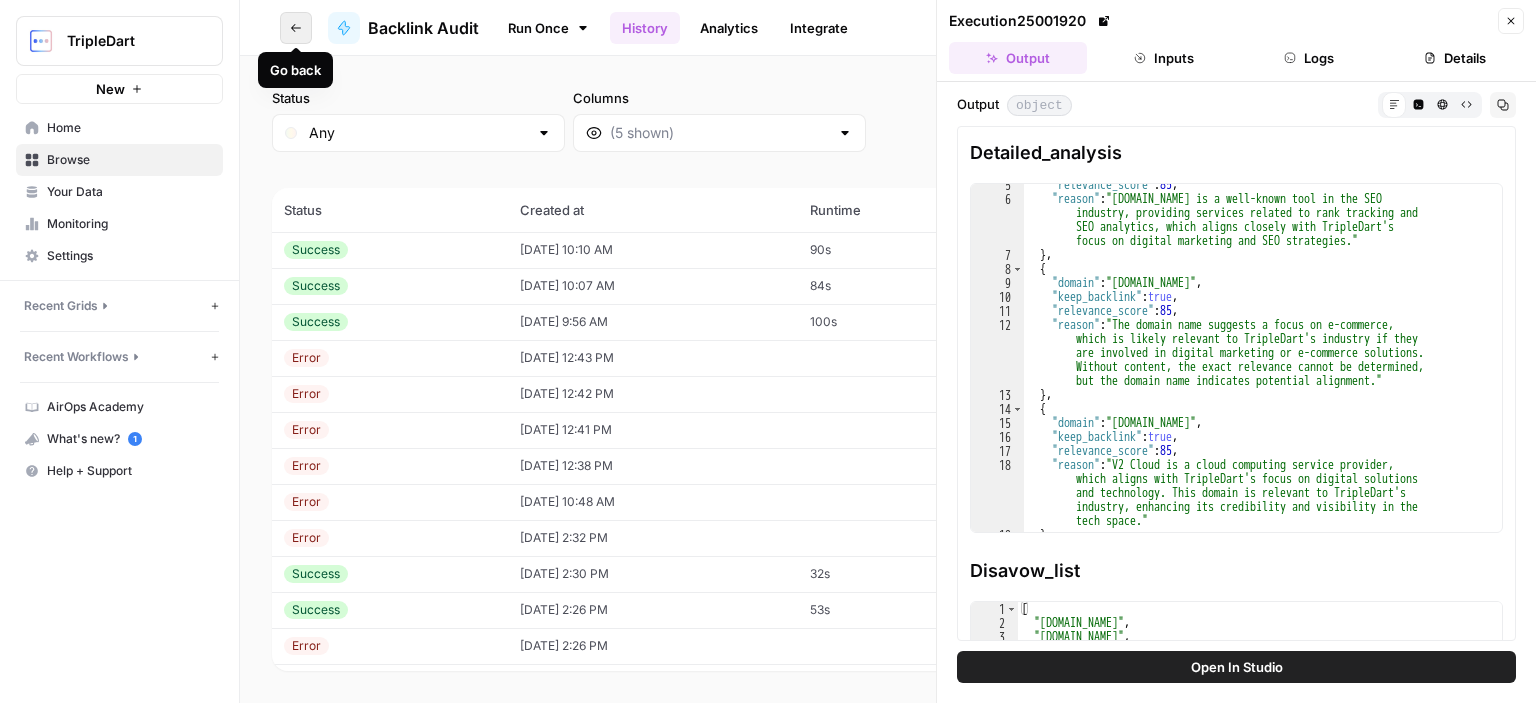 click on "Go back" at bounding box center (296, 28) 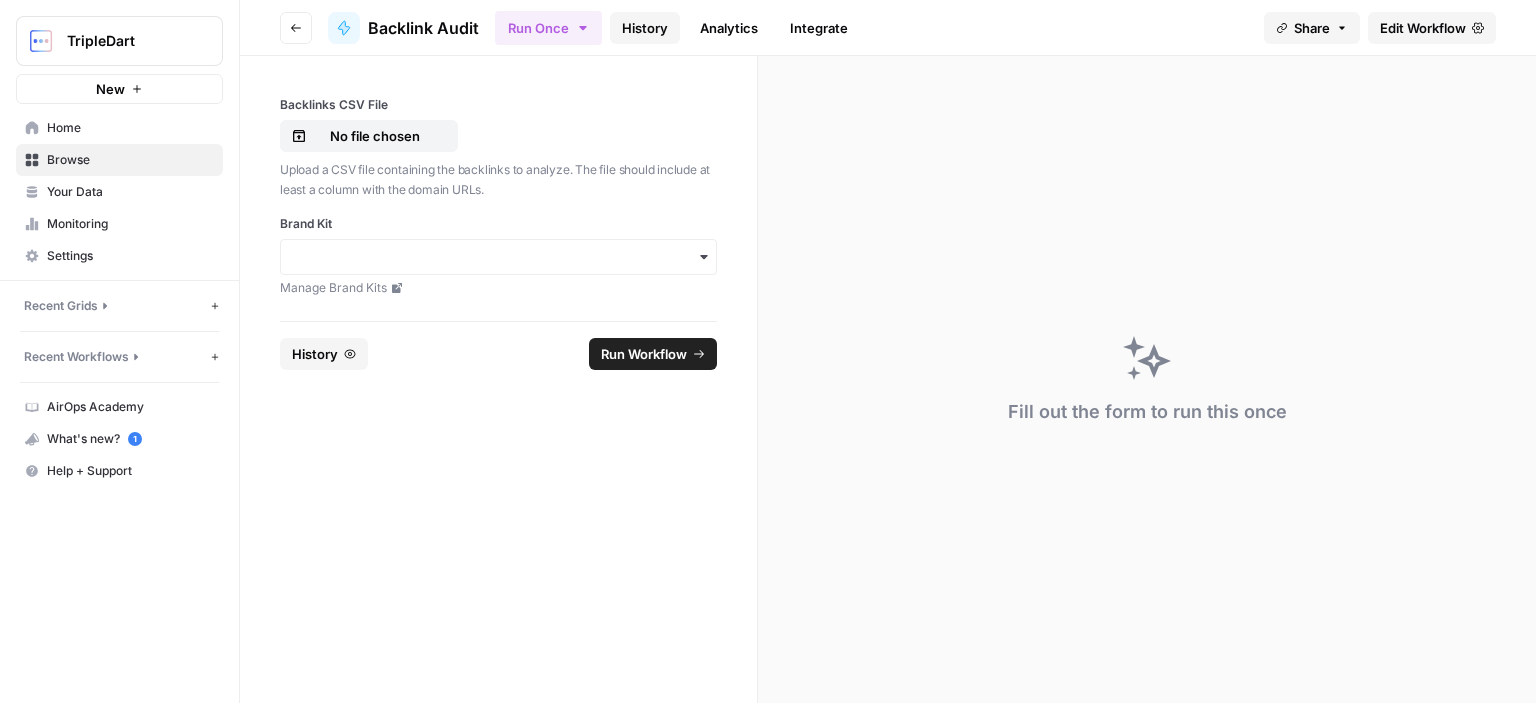 click on "History" at bounding box center (645, 28) 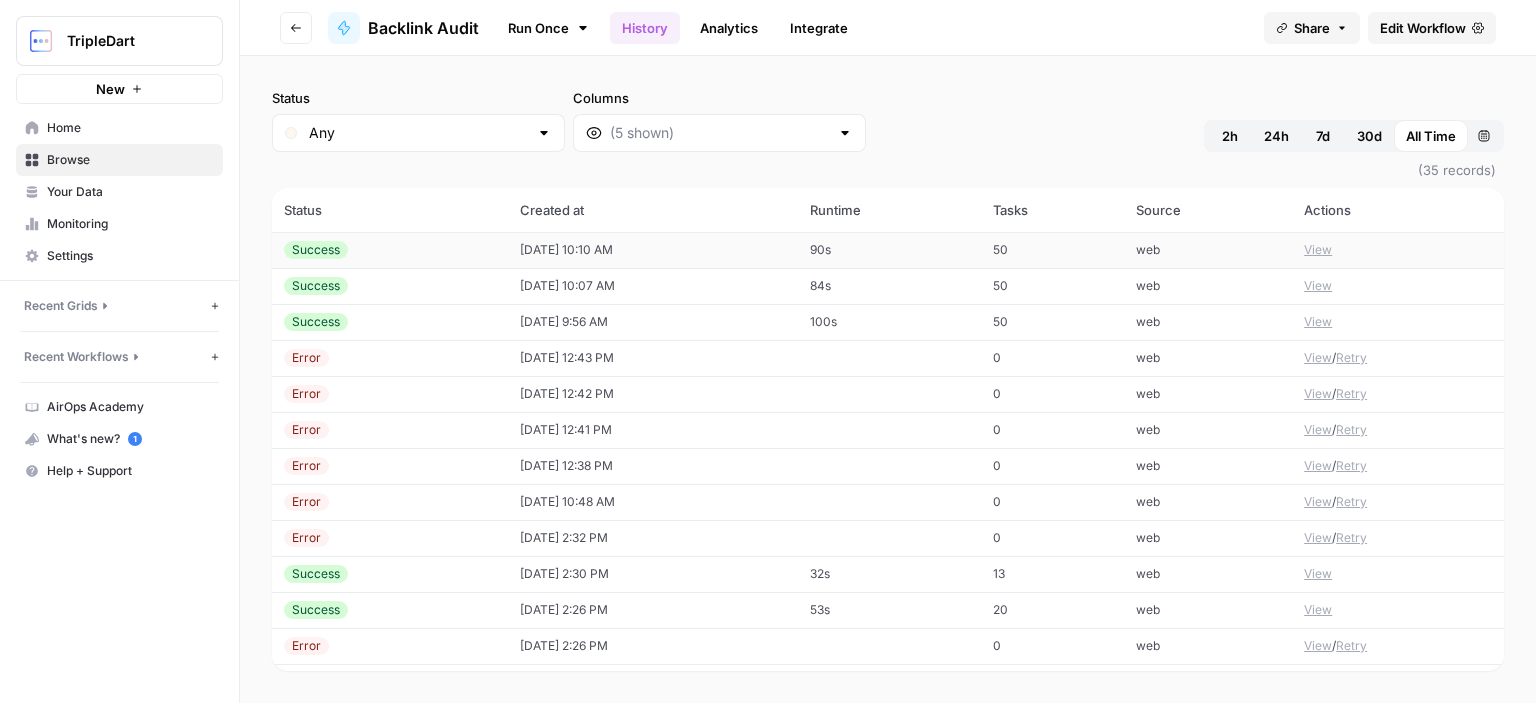 click on "Success" at bounding box center (390, 250) 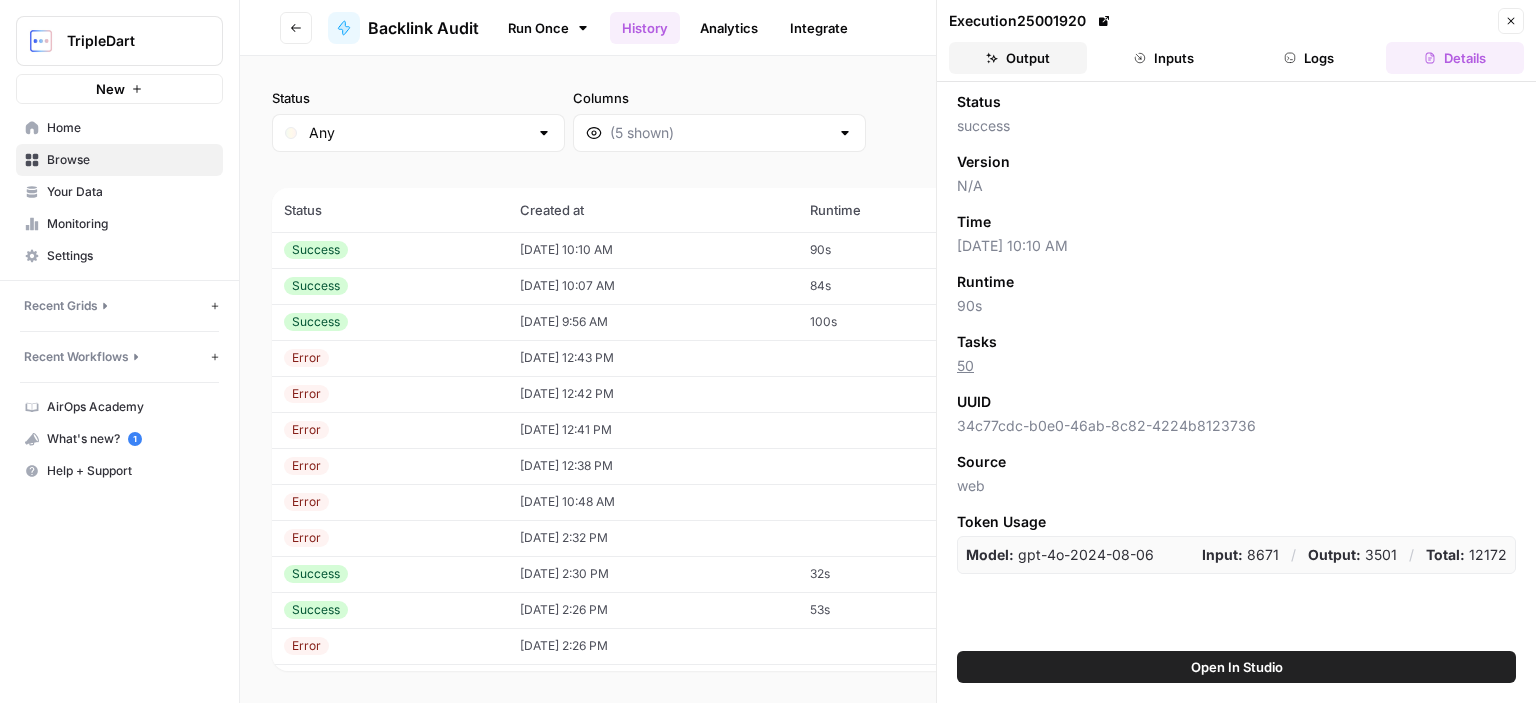 click on "Output" at bounding box center [1018, 58] 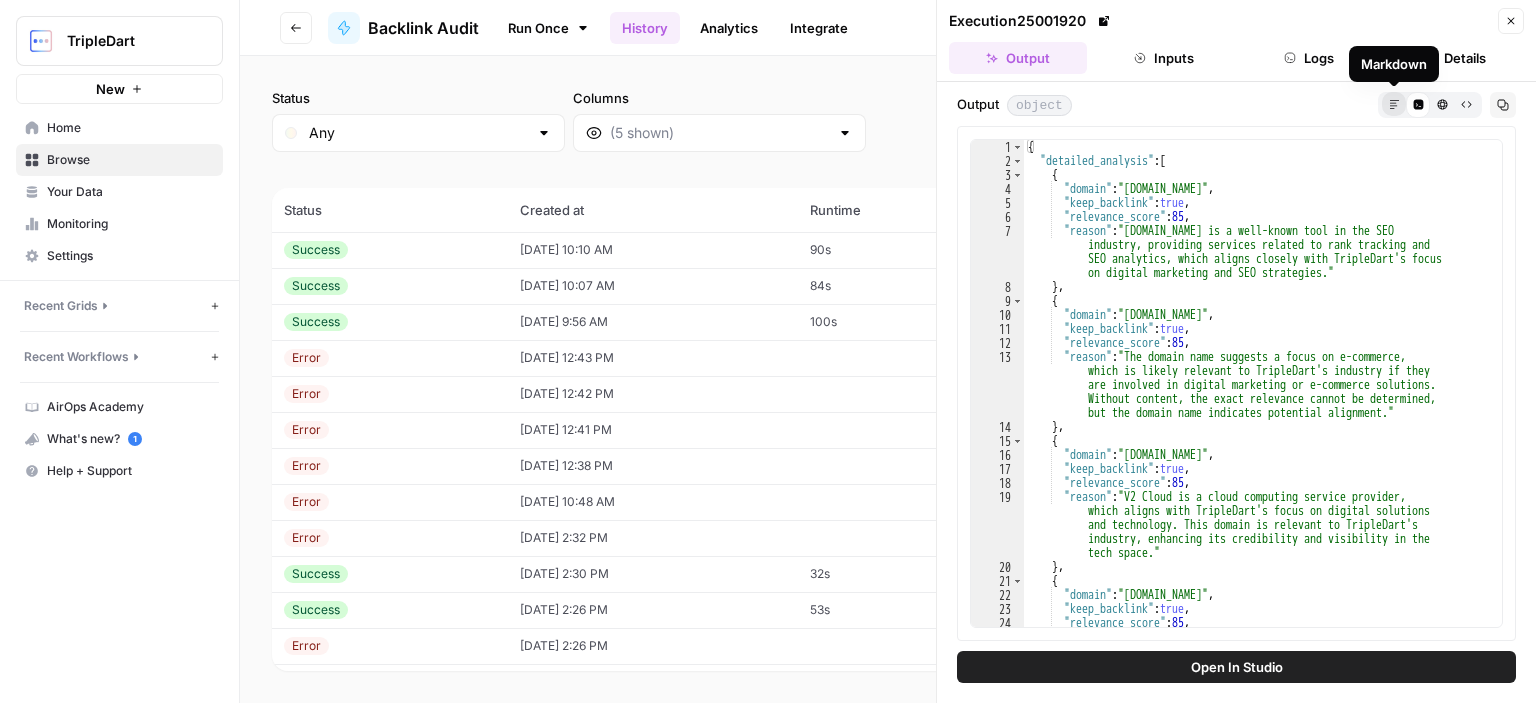 click on "Markdown" at bounding box center [1394, 104] 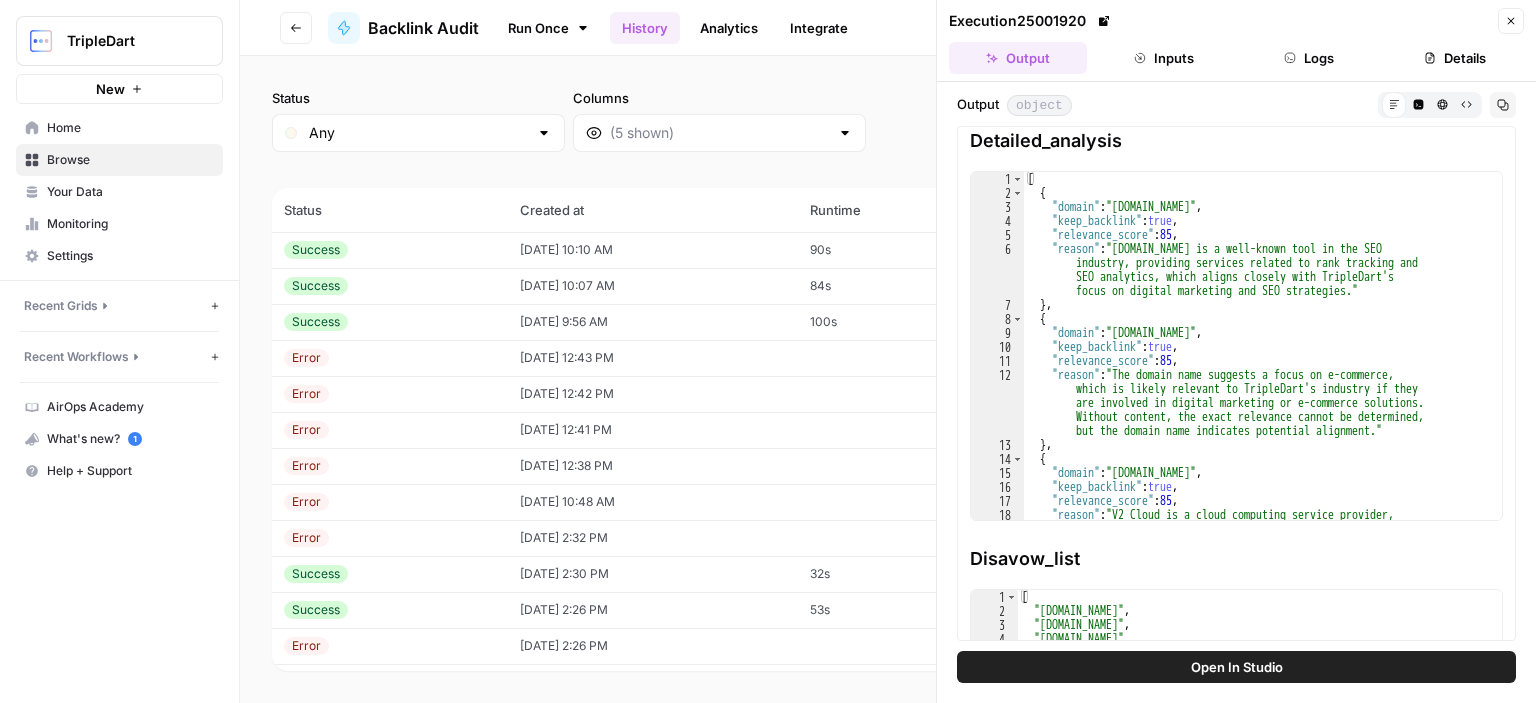 scroll, scrollTop: 0, scrollLeft: 0, axis: both 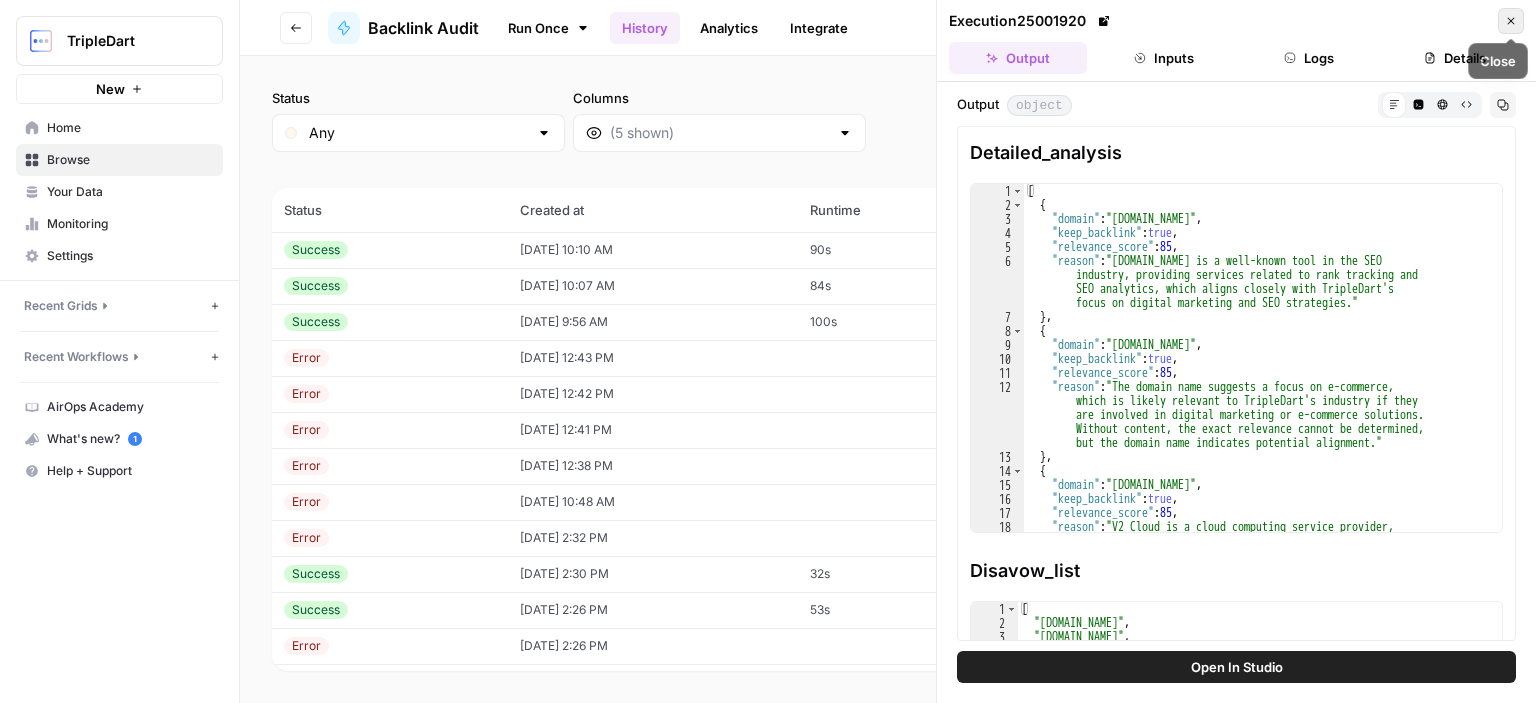click 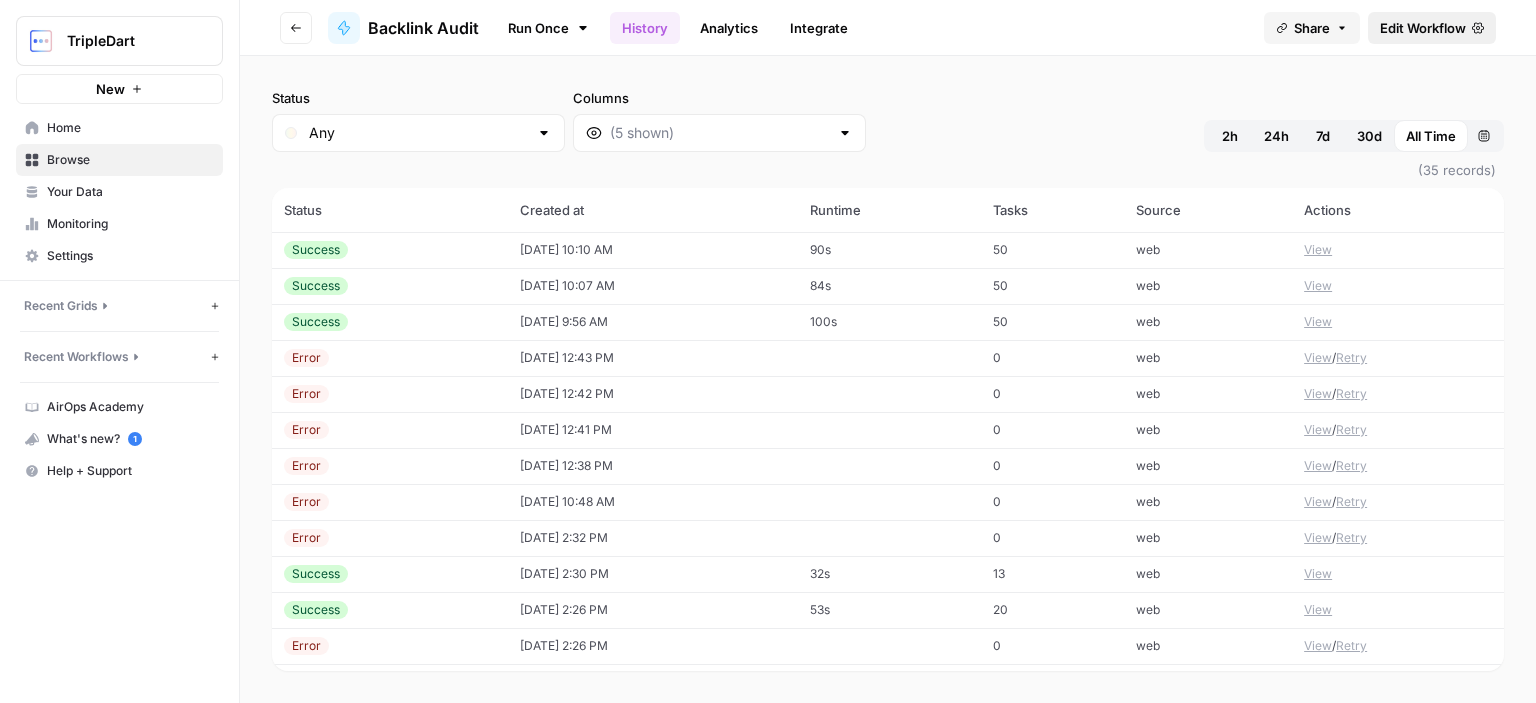 click on "Edit Workflow" at bounding box center [1423, 28] 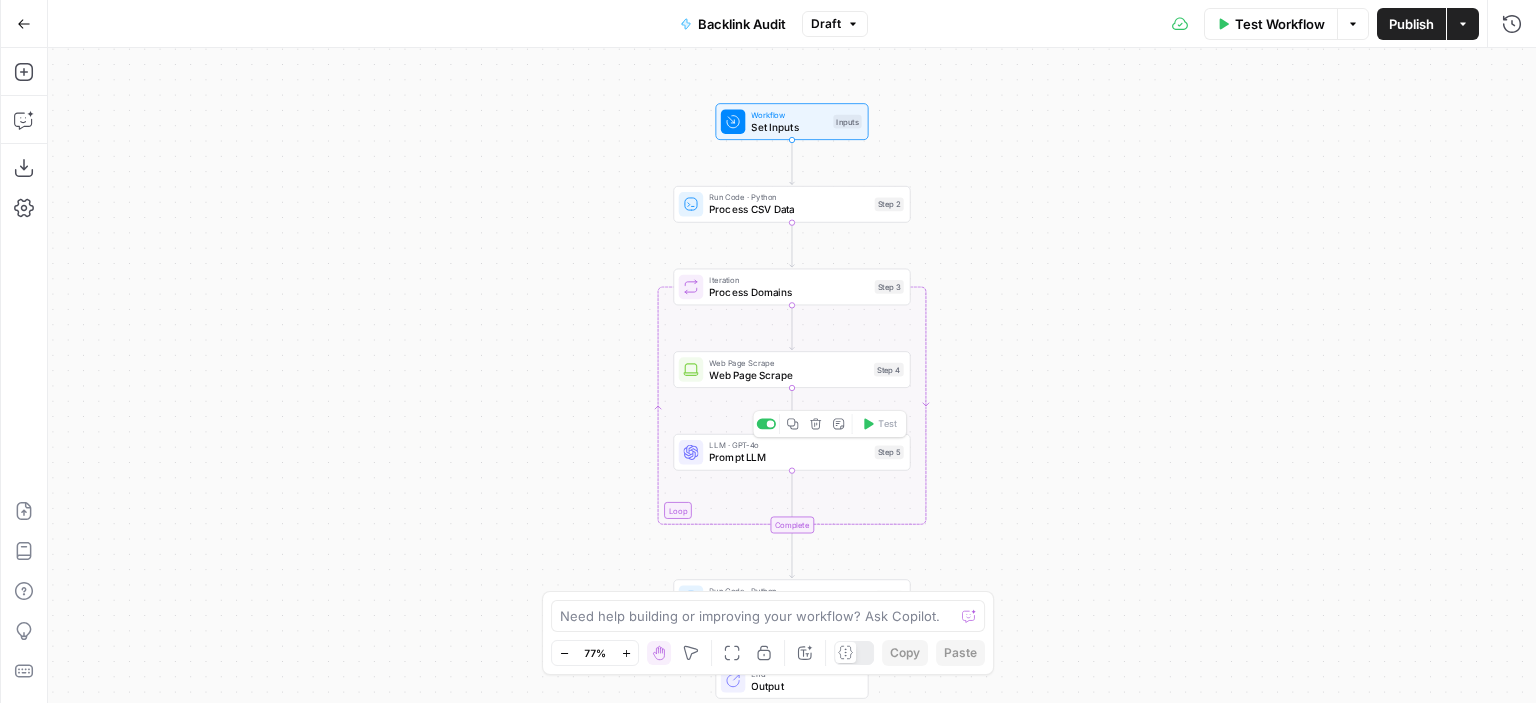 click on "LLM · GPT-4o Prompt LLM Step 5 Copy step Delete step Add Note Test" at bounding box center (791, 452) 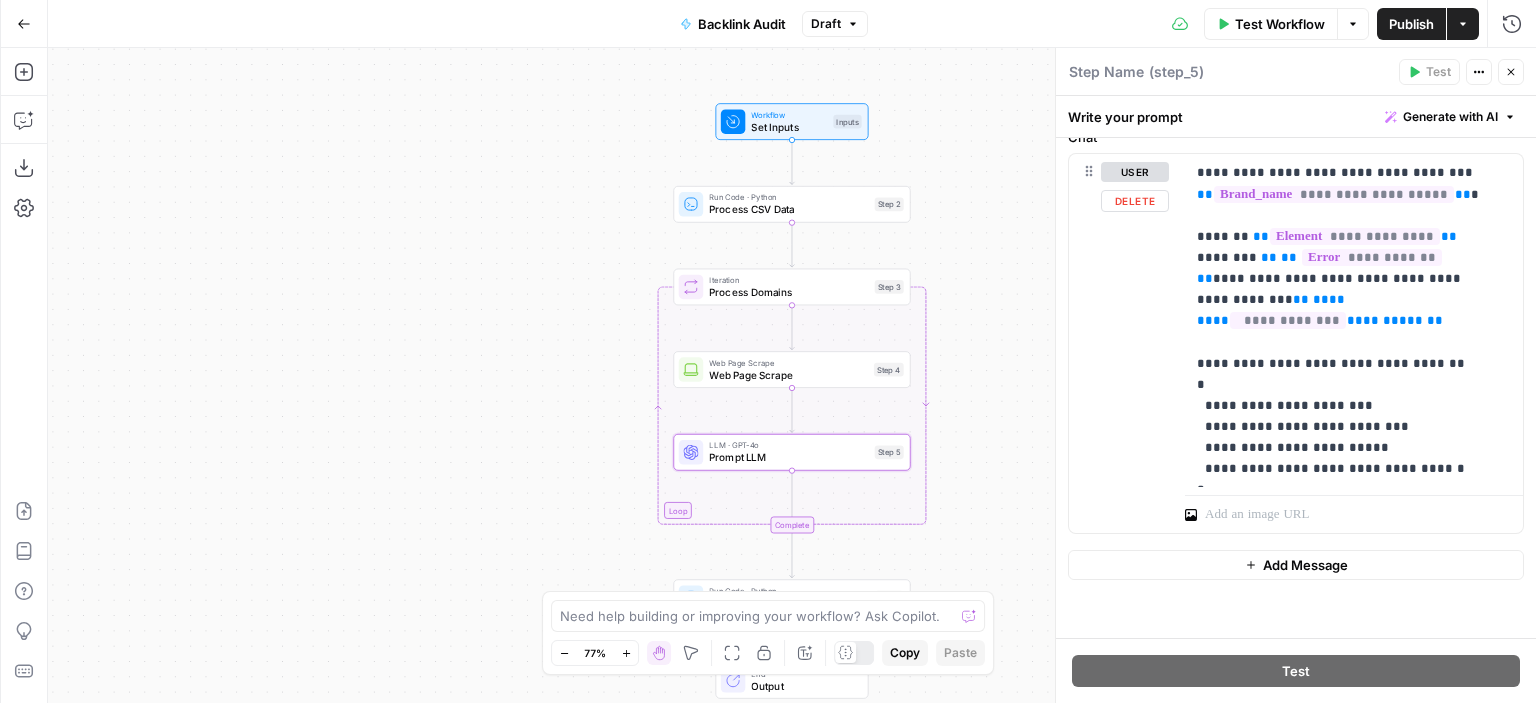 scroll, scrollTop: 0, scrollLeft: 0, axis: both 